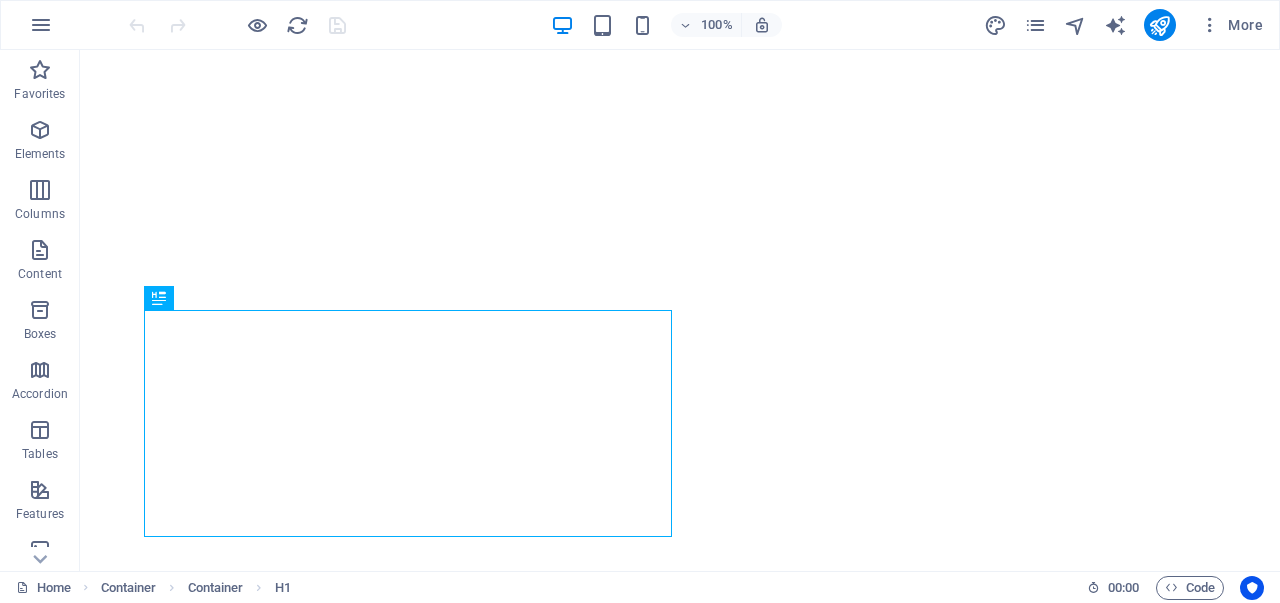 scroll, scrollTop: 0, scrollLeft: 0, axis: both 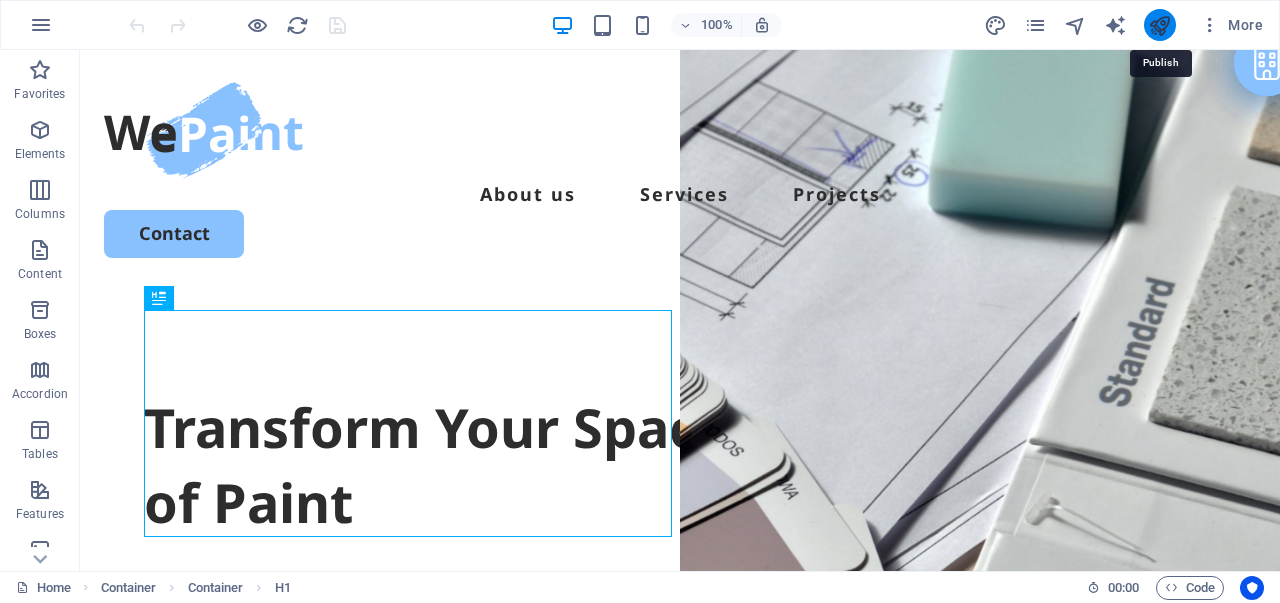 click at bounding box center [1159, 25] 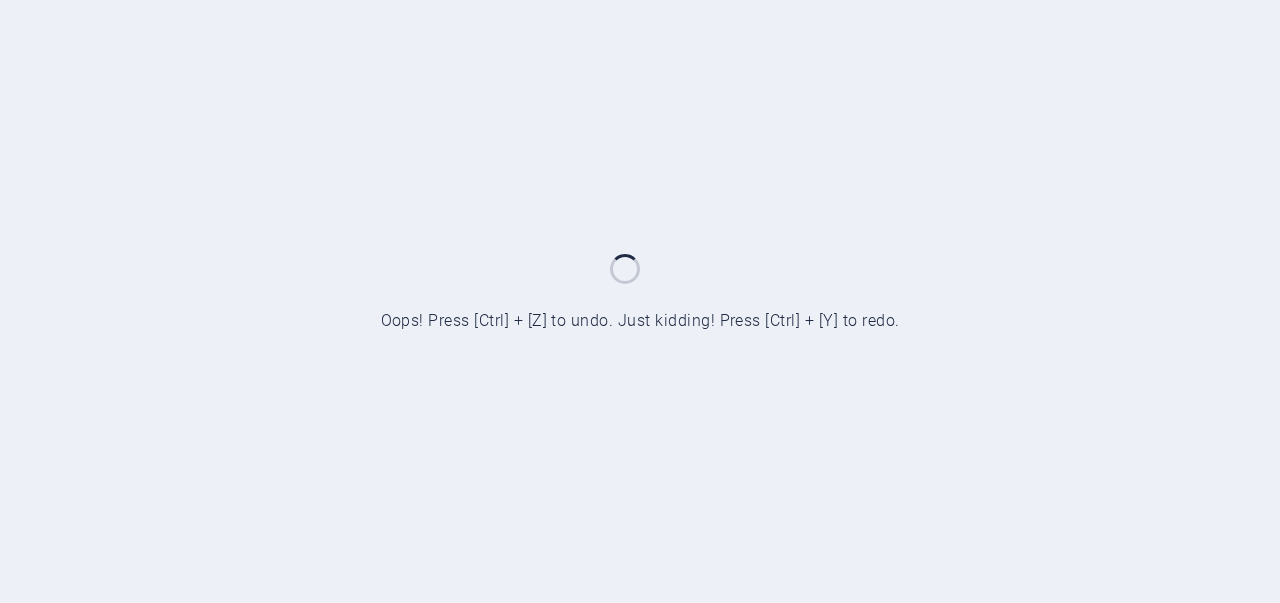 scroll, scrollTop: 0, scrollLeft: 0, axis: both 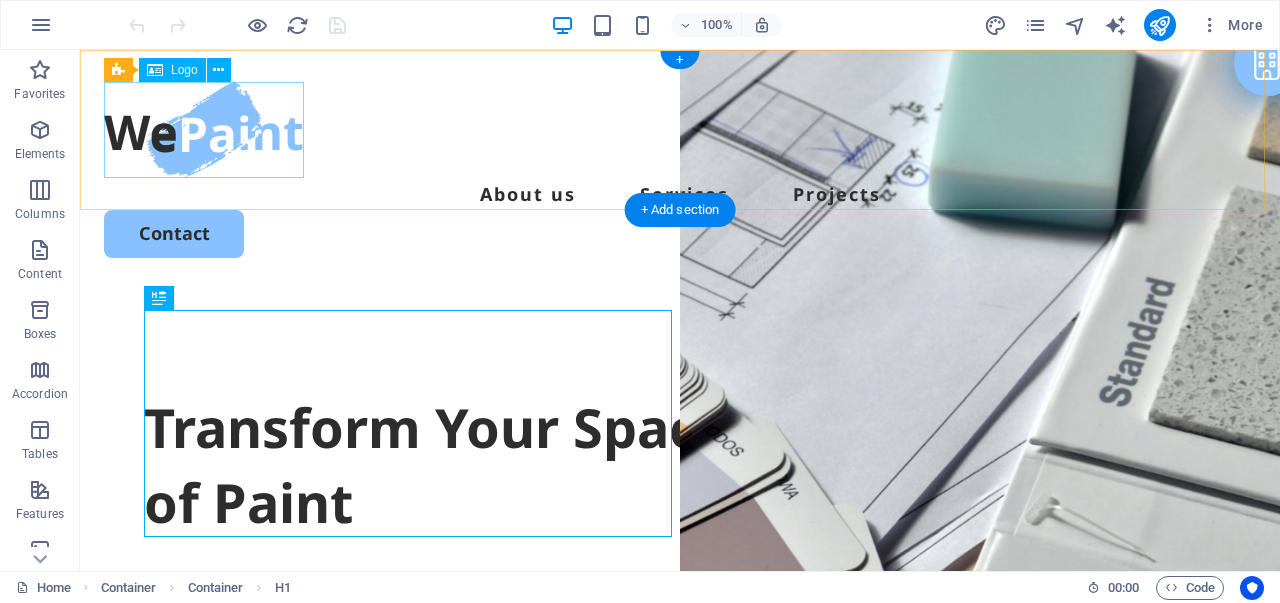 click at bounding box center (680, 130) 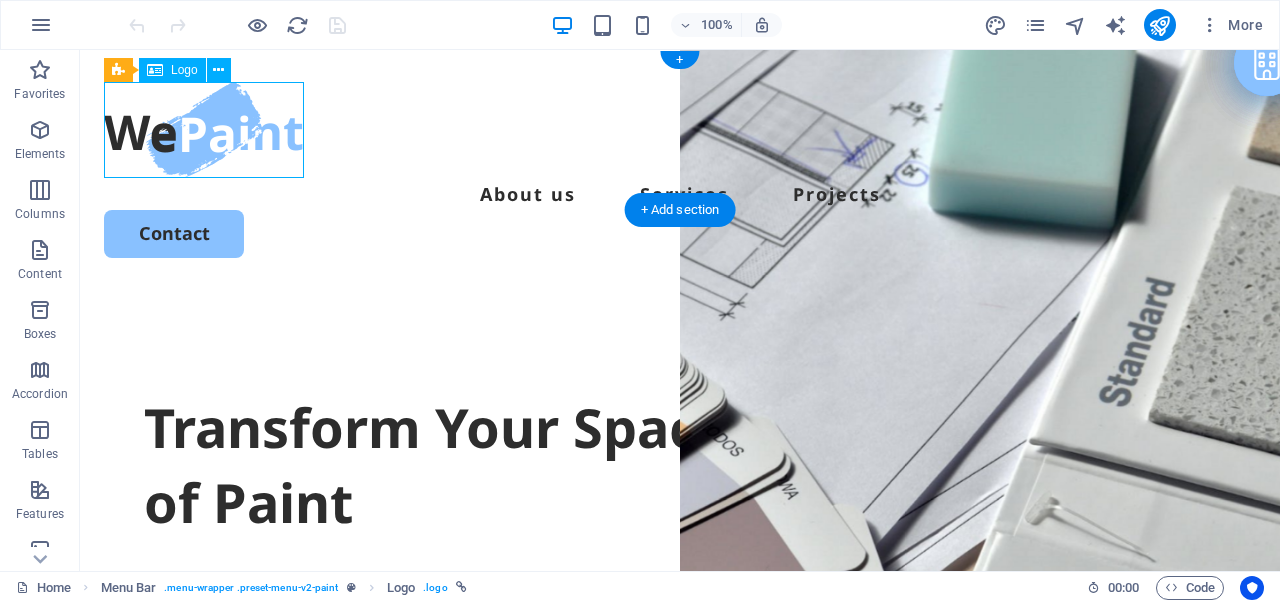 click at bounding box center (680, 130) 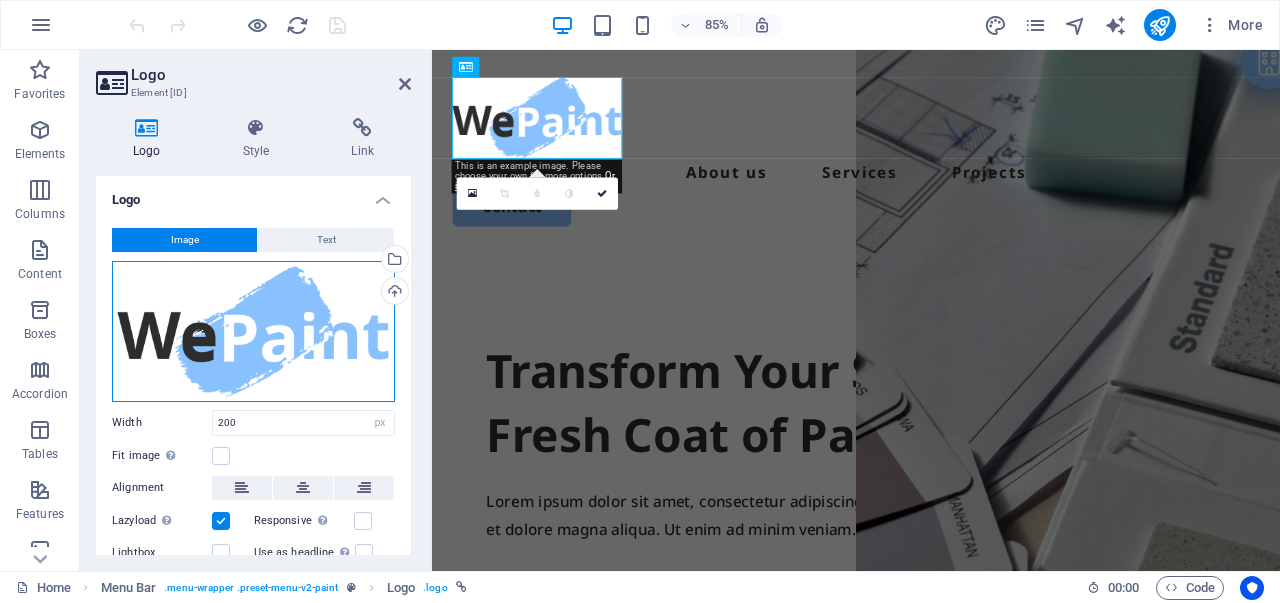 drag, startPoint x: 185, startPoint y: 337, endPoint x: 253, endPoint y: 298, distance: 78.39005 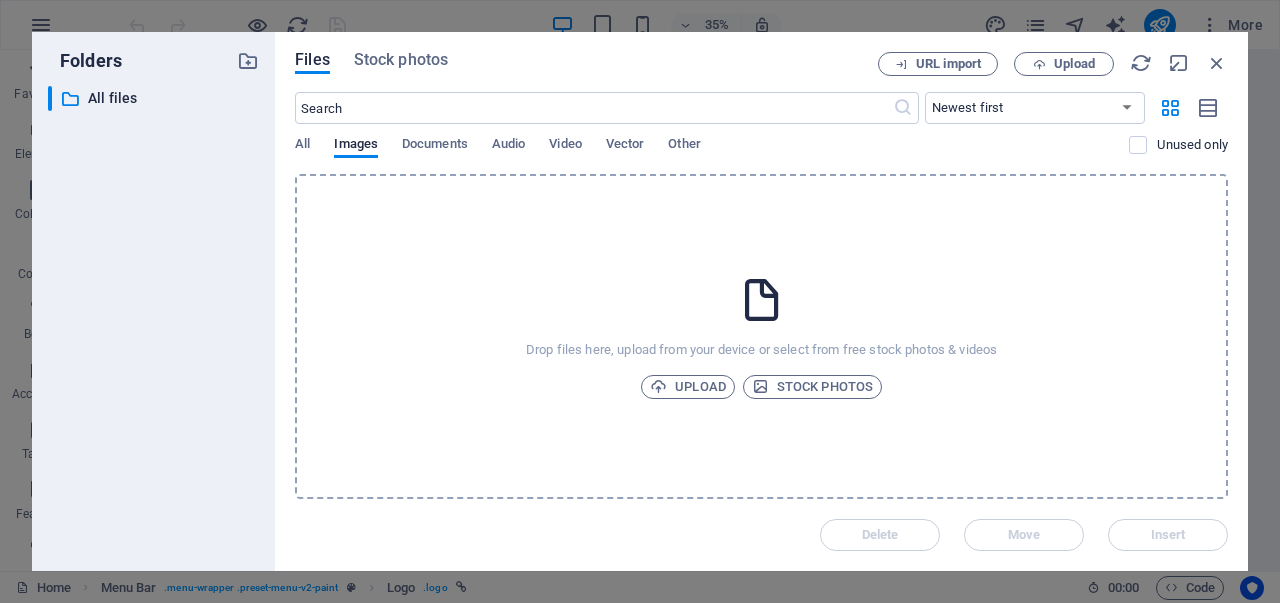 click on "Drop files here, upload from your device or select from free stock photos & videos Upload Stock photos" at bounding box center (761, 336) 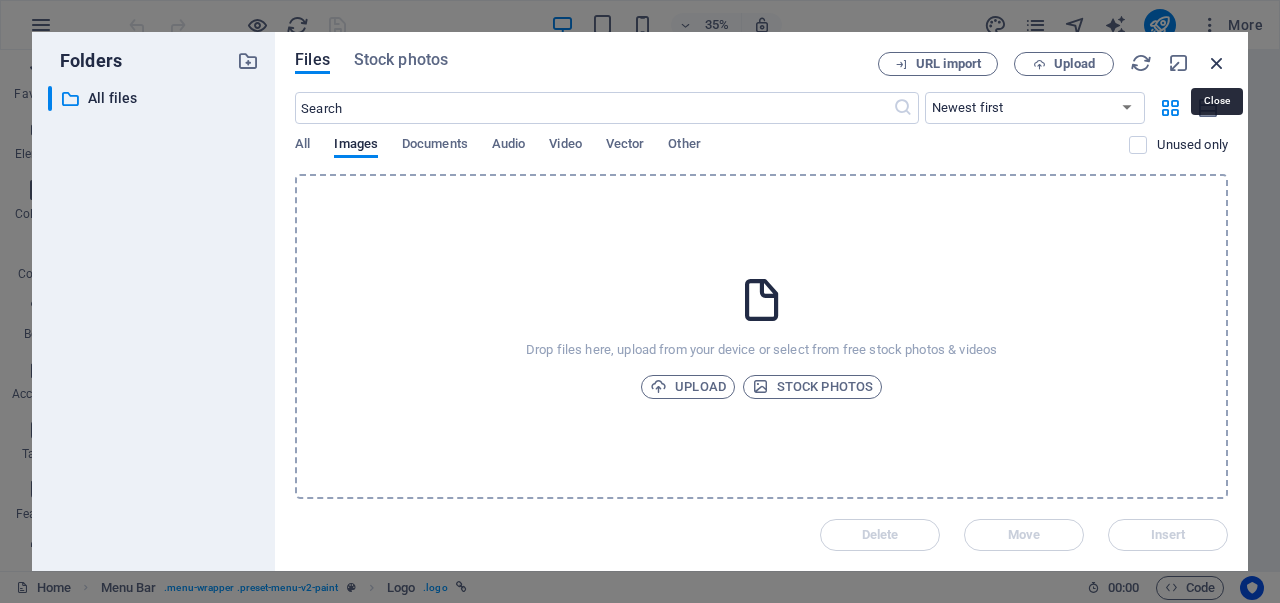 click at bounding box center [1217, 63] 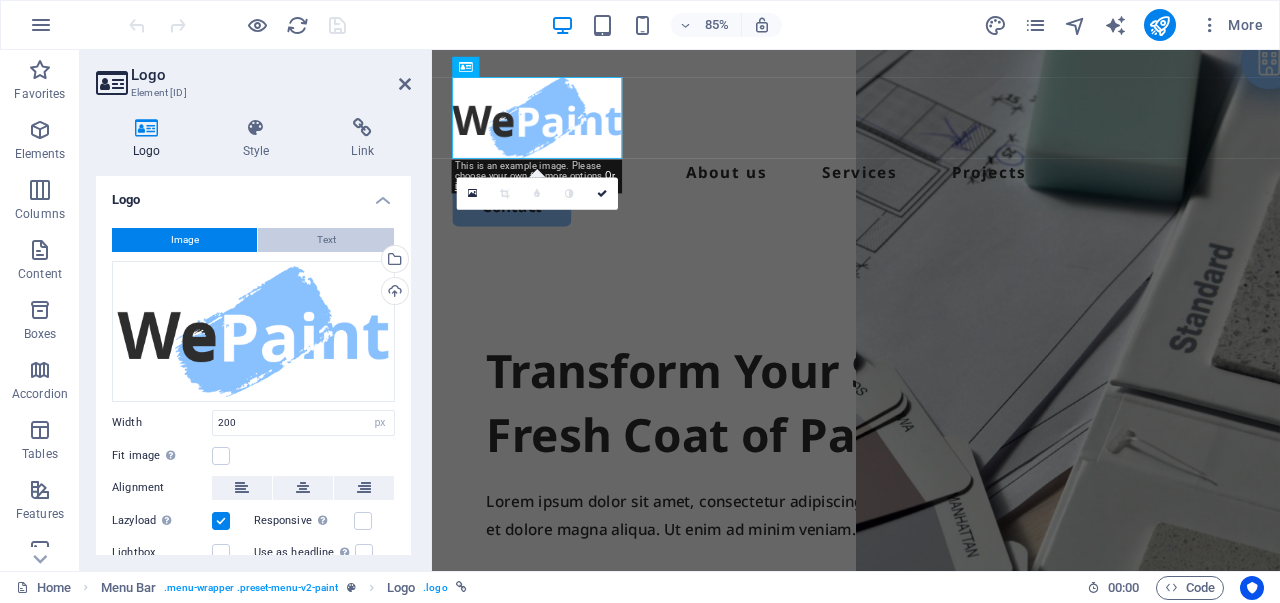 click on "Text" at bounding box center [326, 240] 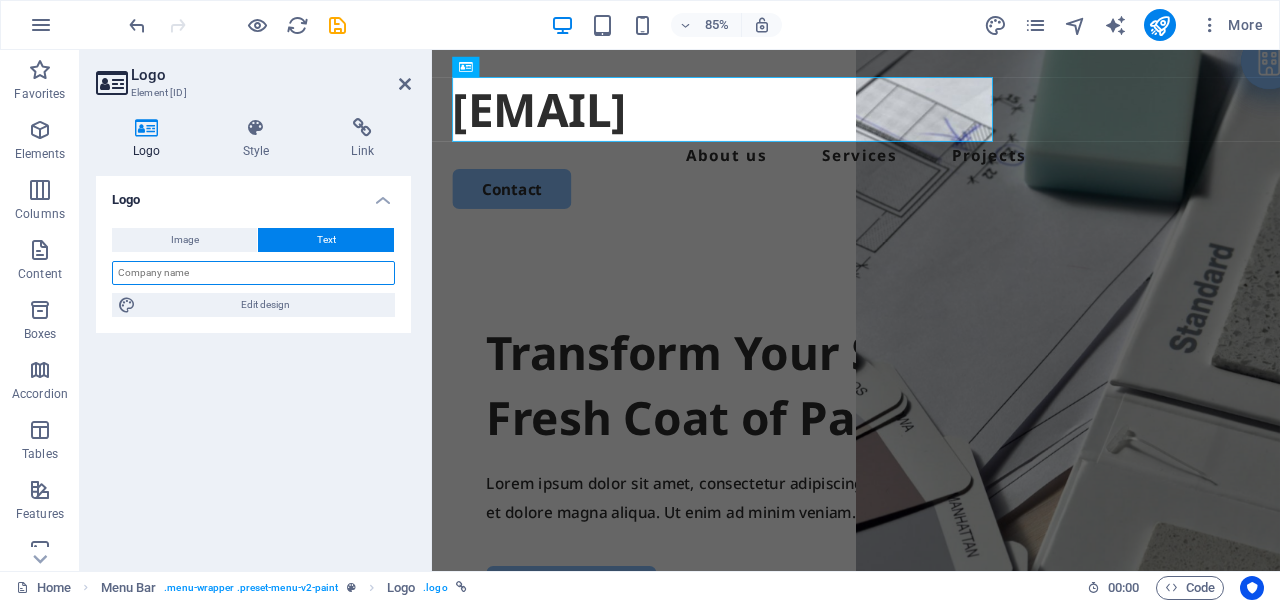 click at bounding box center [253, 273] 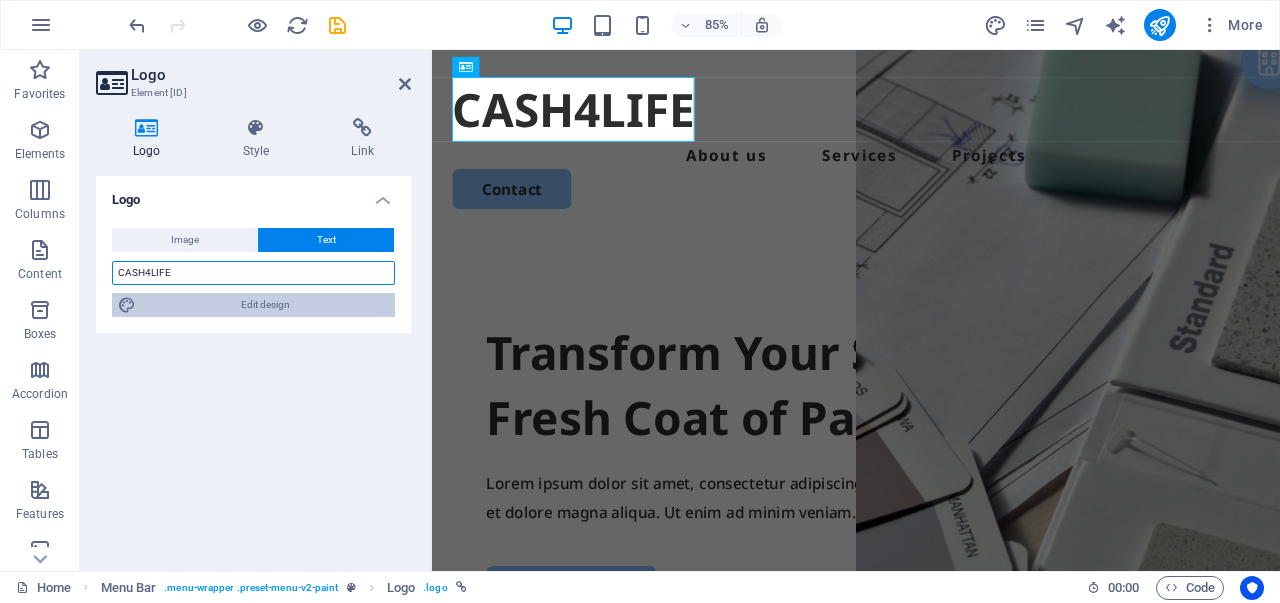 type on "CASH4LIFE" 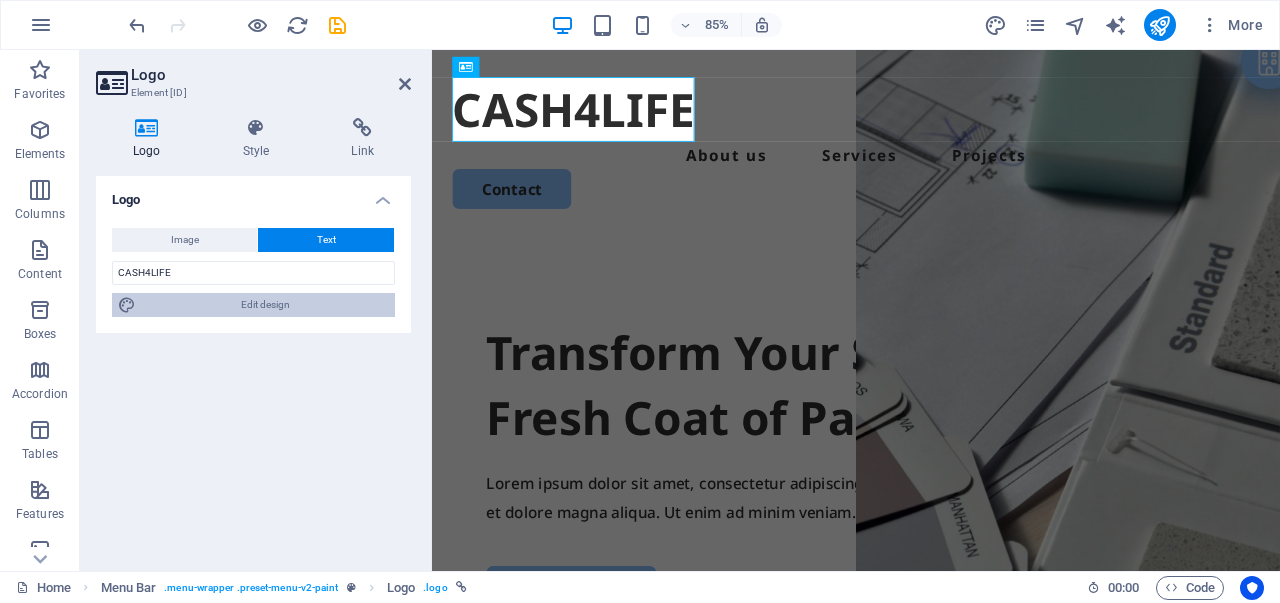 click on "Edit design" at bounding box center [265, 305] 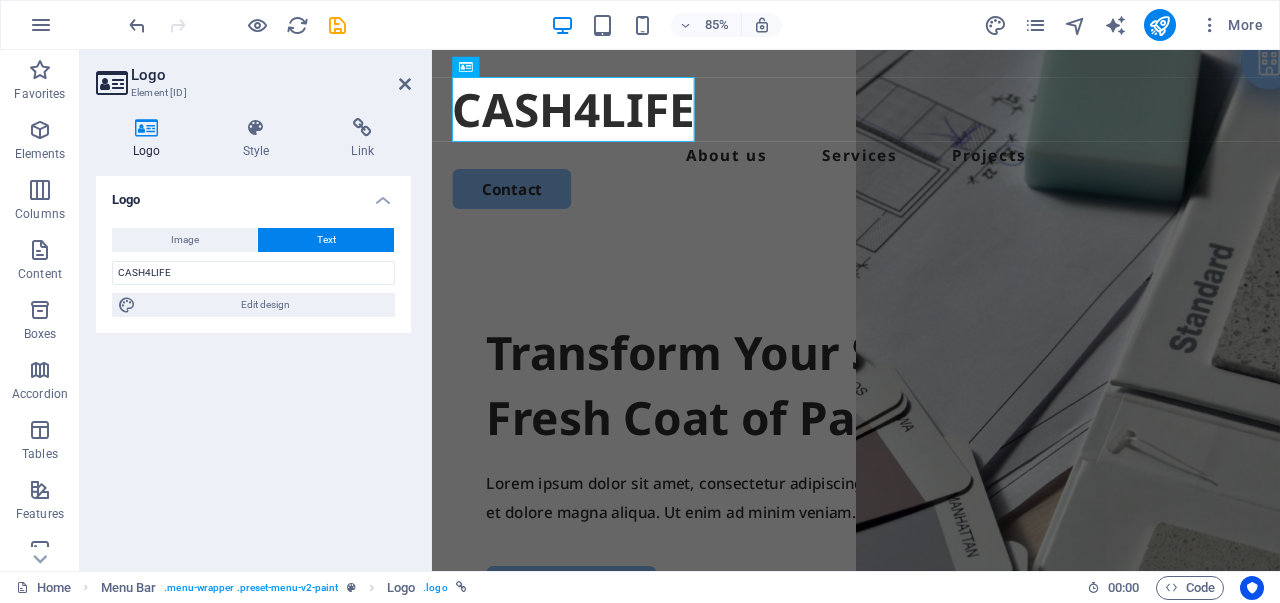 select on "px" 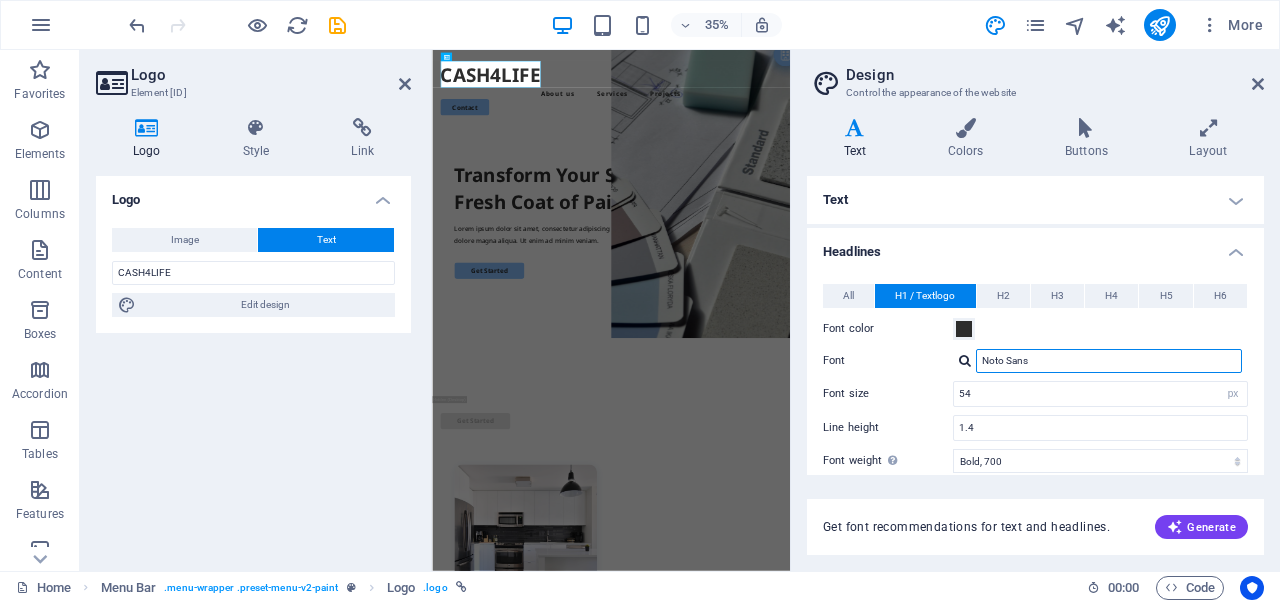 click on "Noto Sans" at bounding box center (1109, 361) 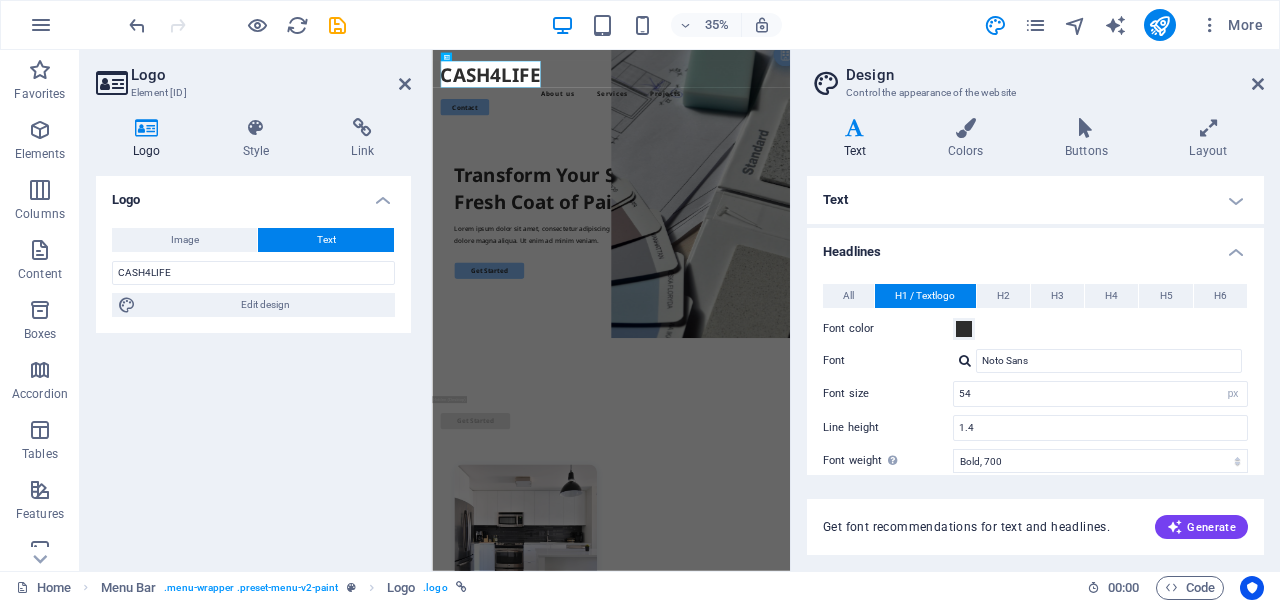 click at bounding box center [965, 360] 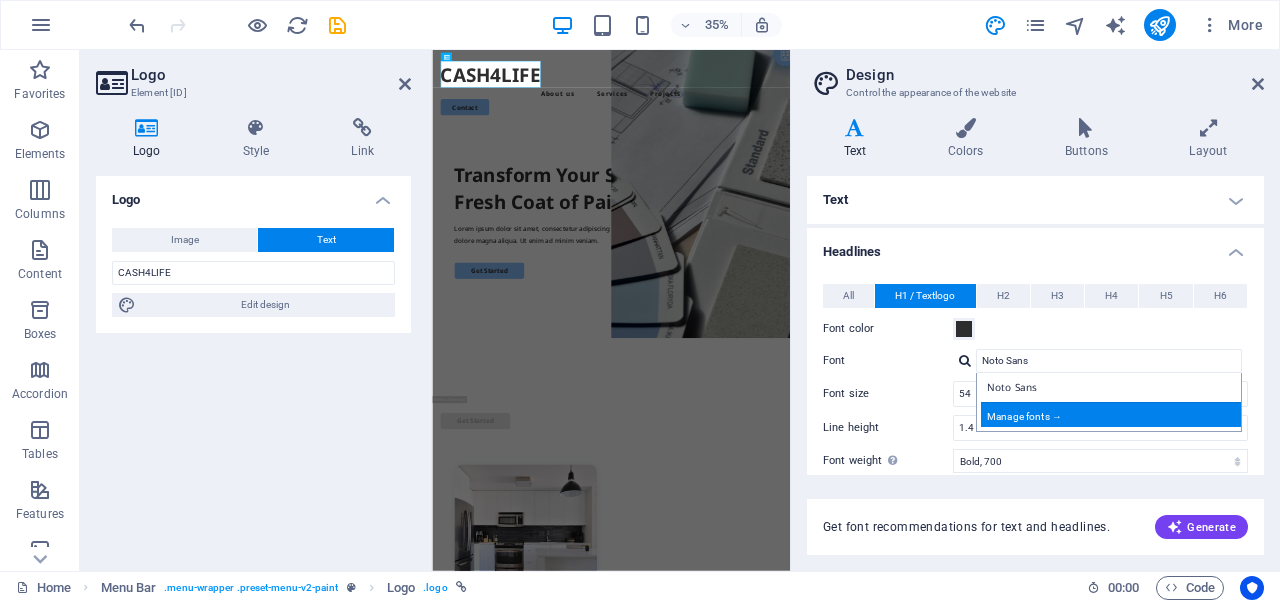 click on "Manage fonts →" at bounding box center [1113, 414] 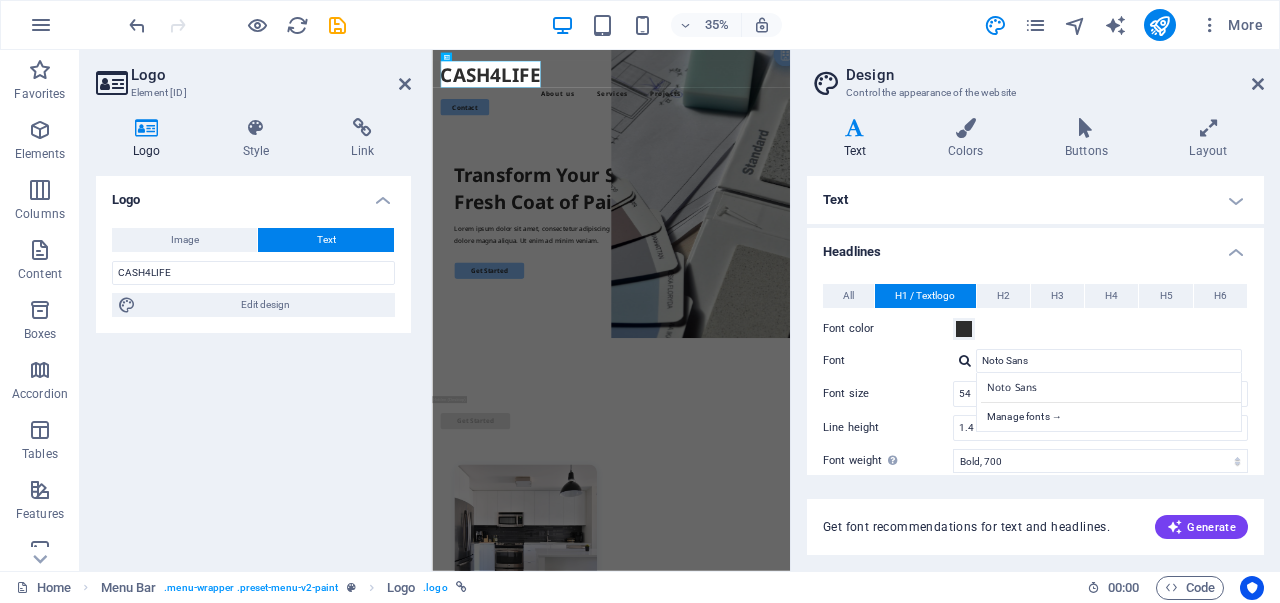 select on "popularity" 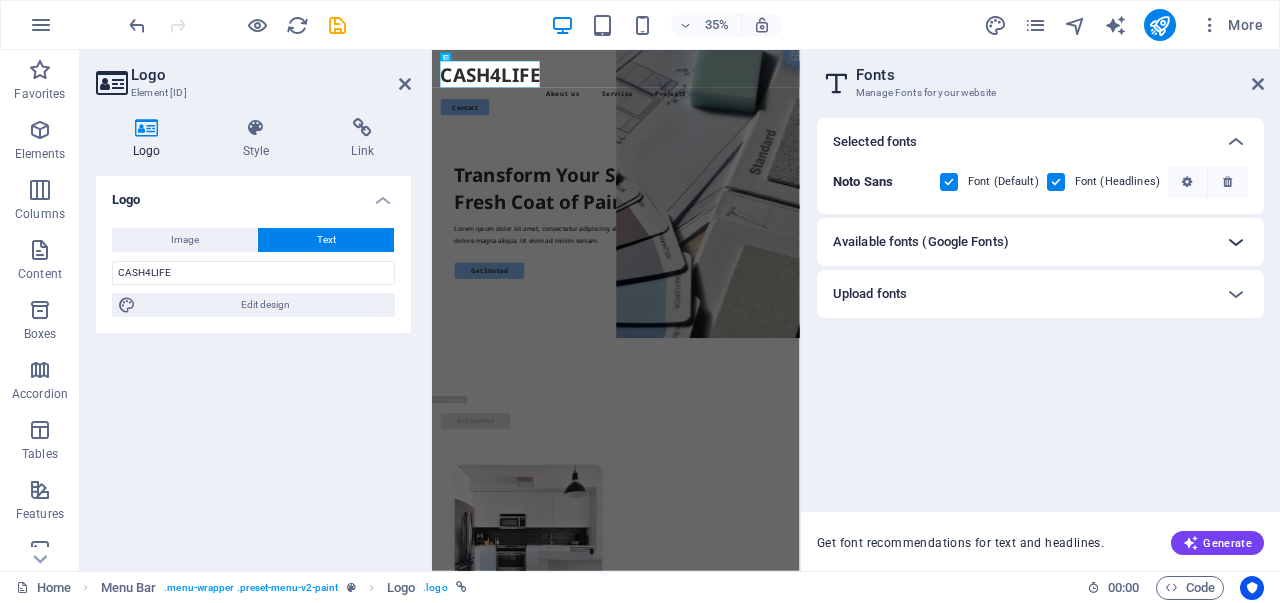 click at bounding box center (1236, 242) 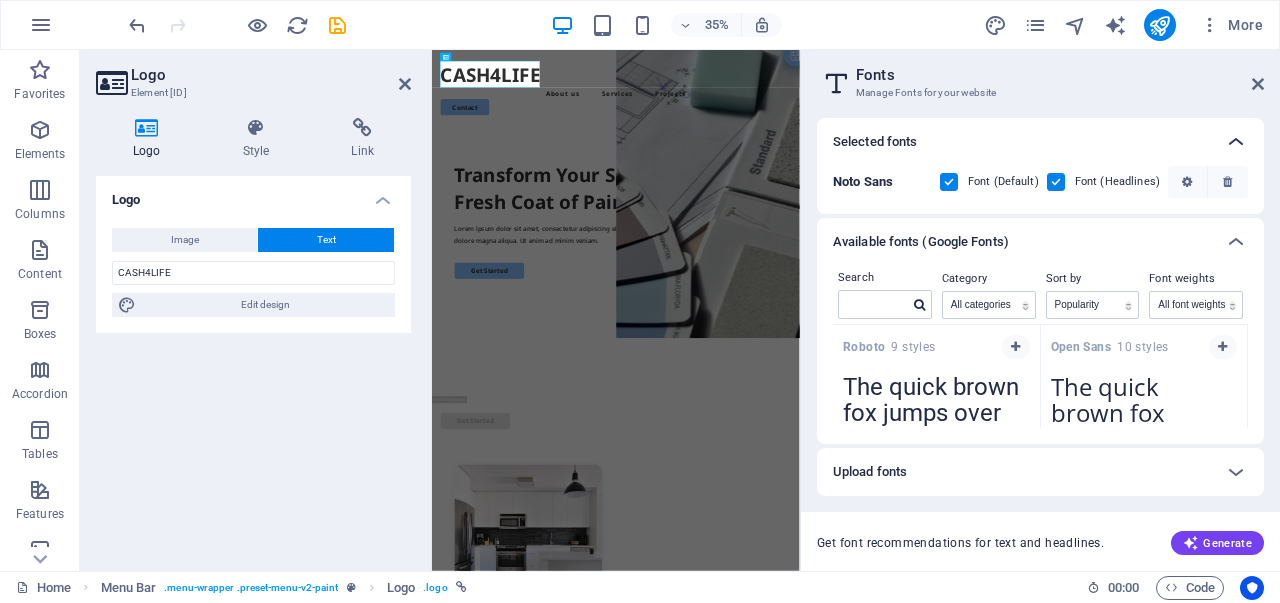 click at bounding box center [1236, 142] 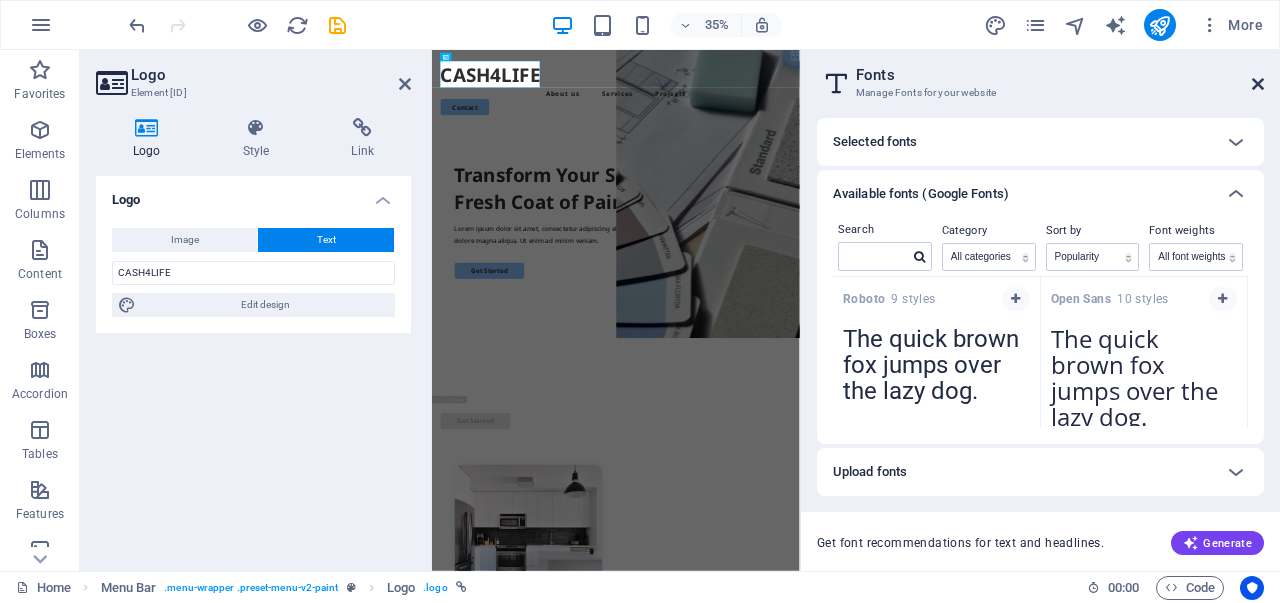drag, startPoint x: 1263, startPoint y: 86, endPoint x: 977, endPoint y: 42, distance: 289.3648 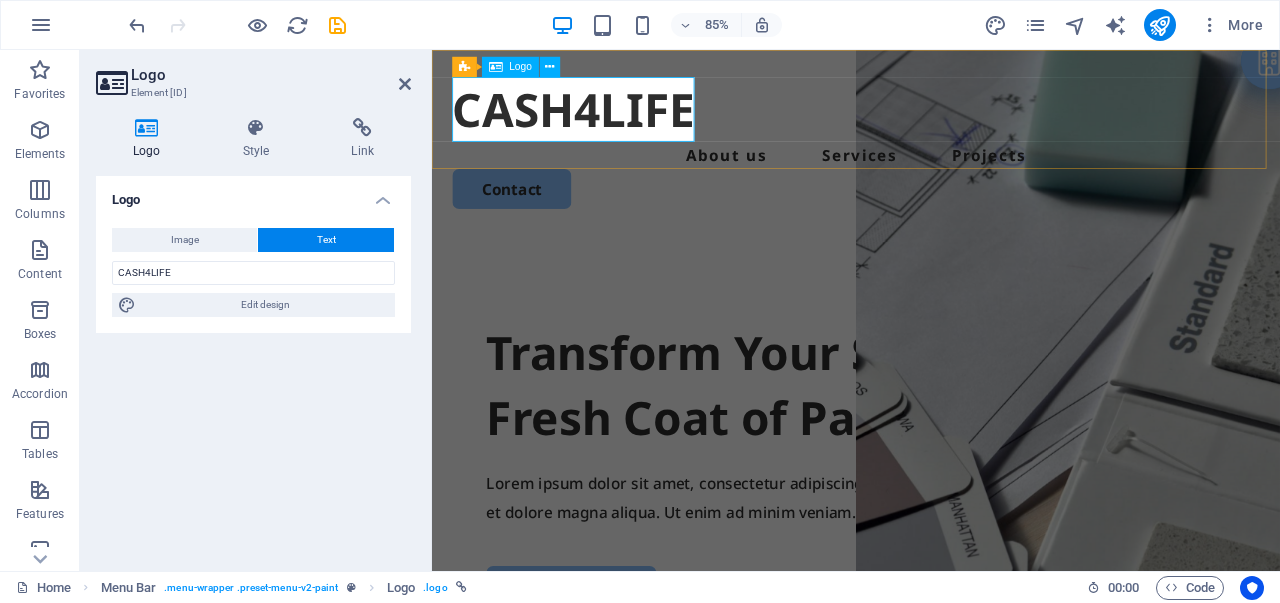click on "CASH4LIFE" at bounding box center (931, 120) 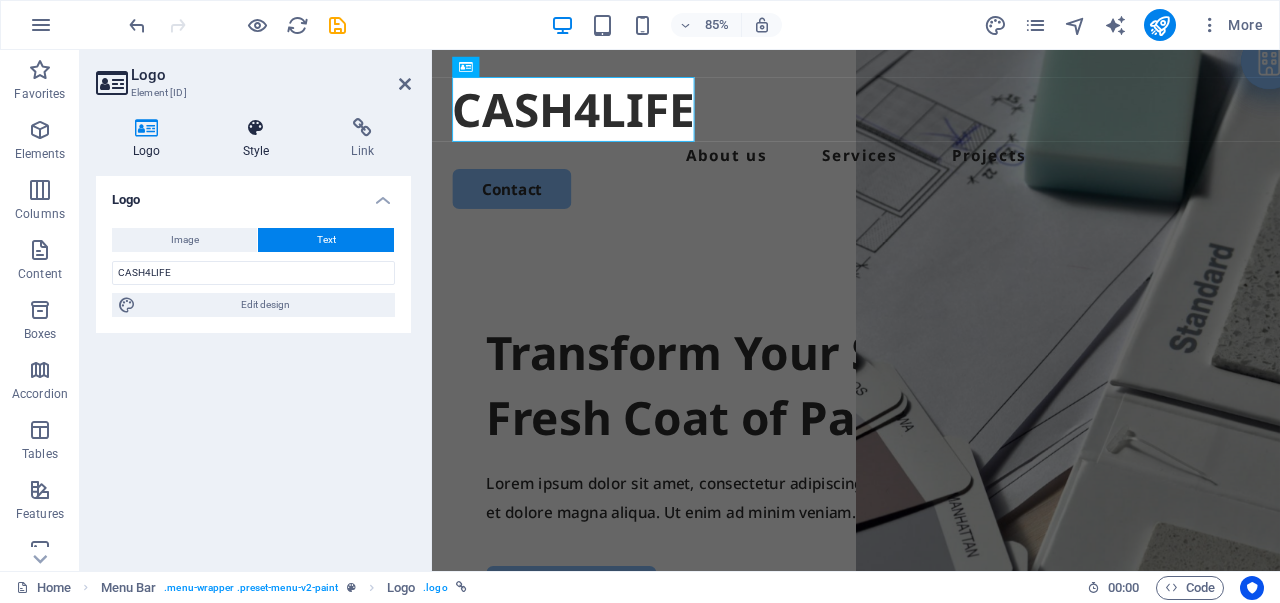 click at bounding box center [256, 128] 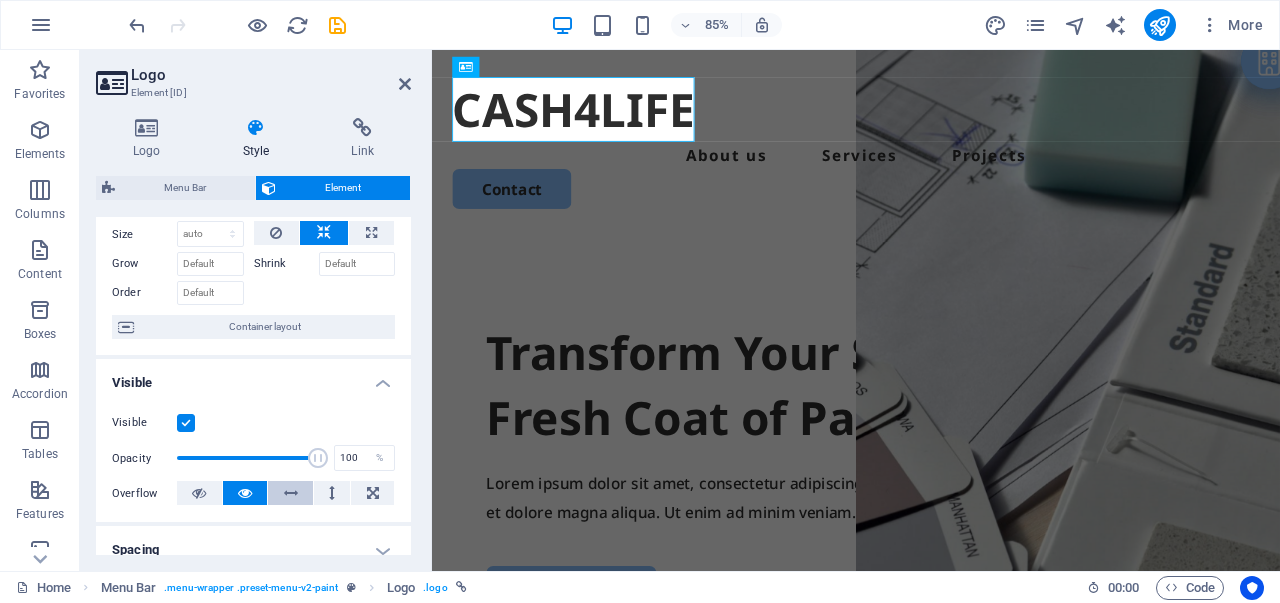scroll, scrollTop: 100, scrollLeft: 0, axis: vertical 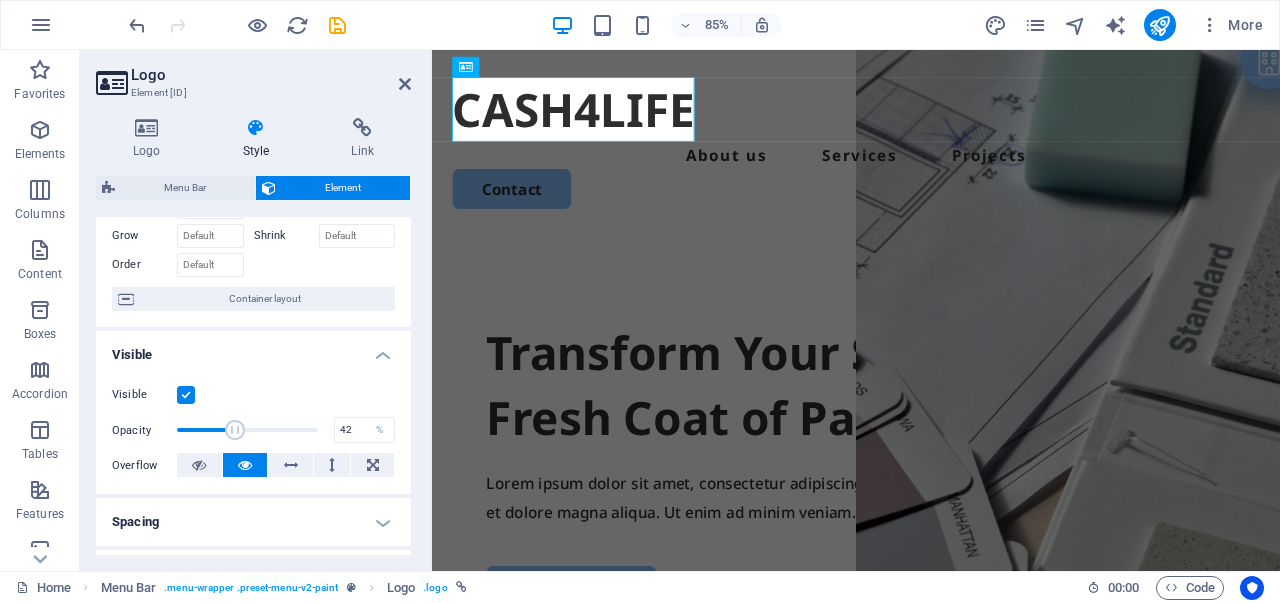 drag, startPoint x: 310, startPoint y: 430, endPoint x: 234, endPoint y: 441, distance: 76.79192 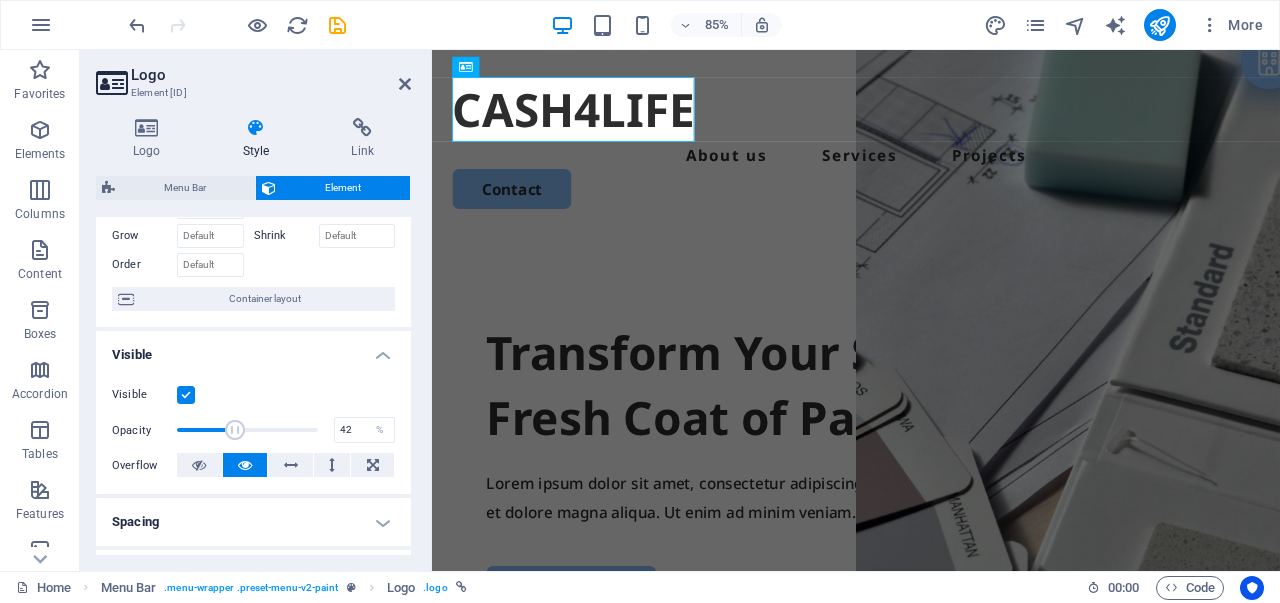 click at bounding box center [247, 430] 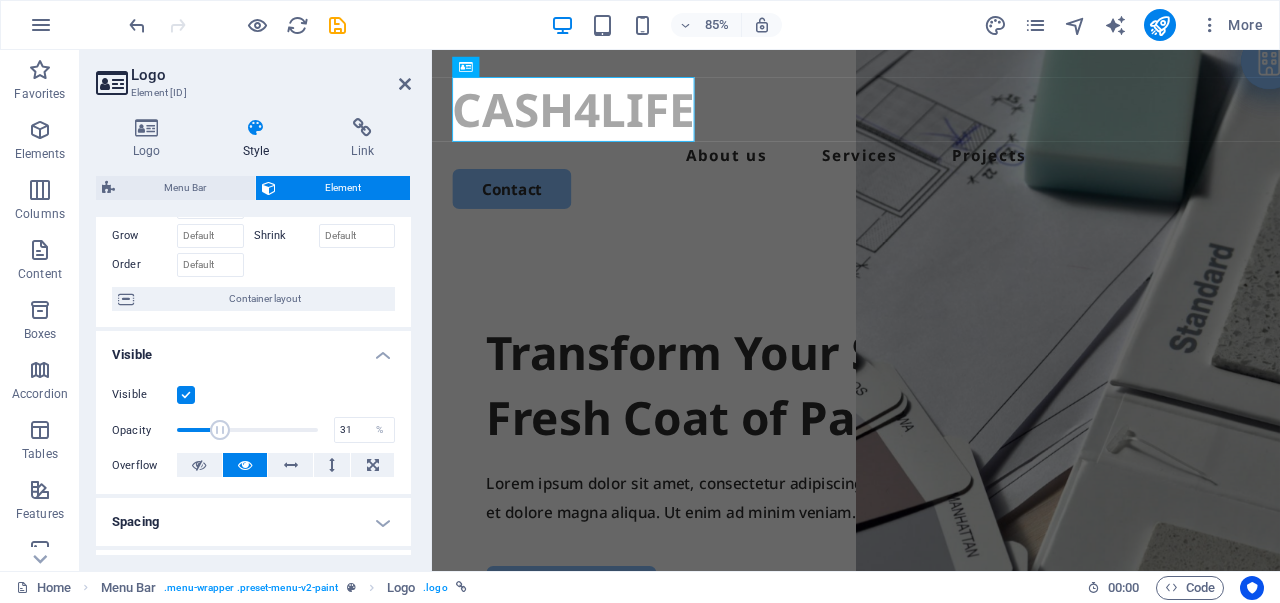 drag, startPoint x: 236, startPoint y: 435, endPoint x: 218, endPoint y: 439, distance: 18.439089 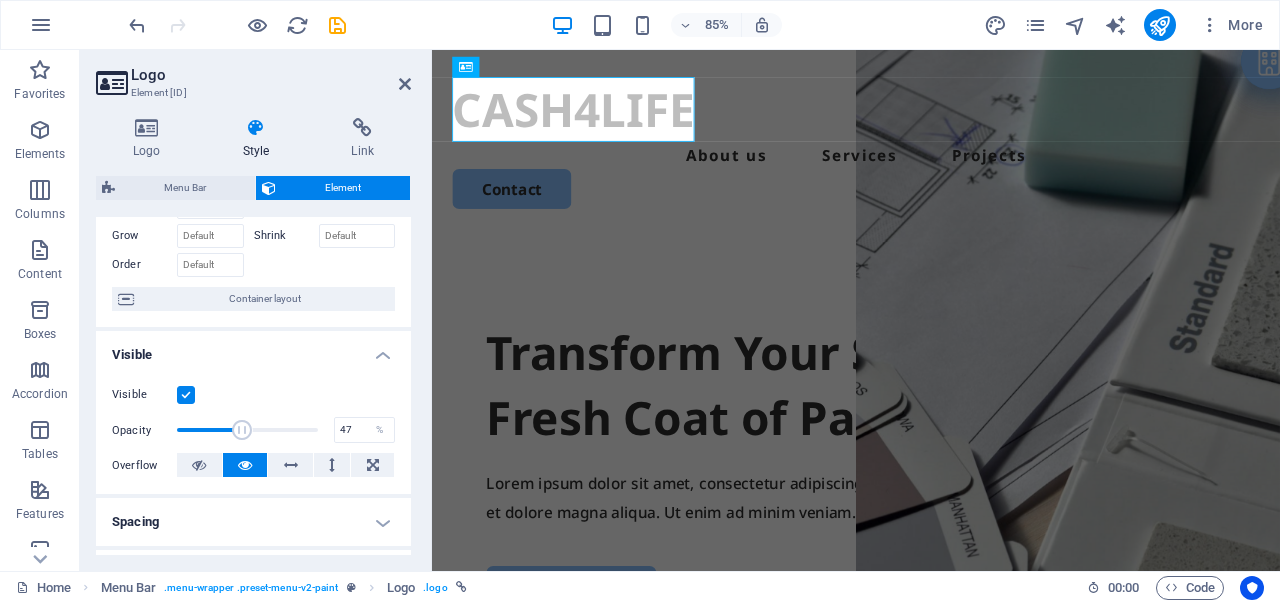 drag, startPoint x: 218, startPoint y: 439, endPoint x: 241, endPoint y: 437, distance: 23.086792 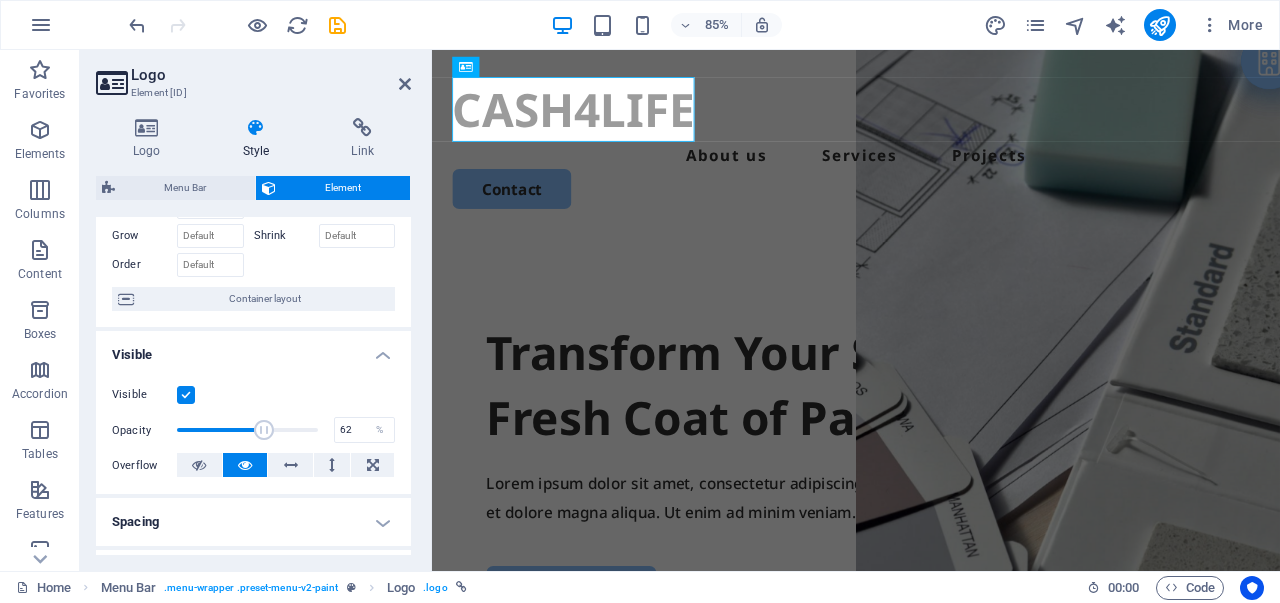 drag, startPoint x: 238, startPoint y: 437, endPoint x: 262, endPoint y: 435, distance: 24.083189 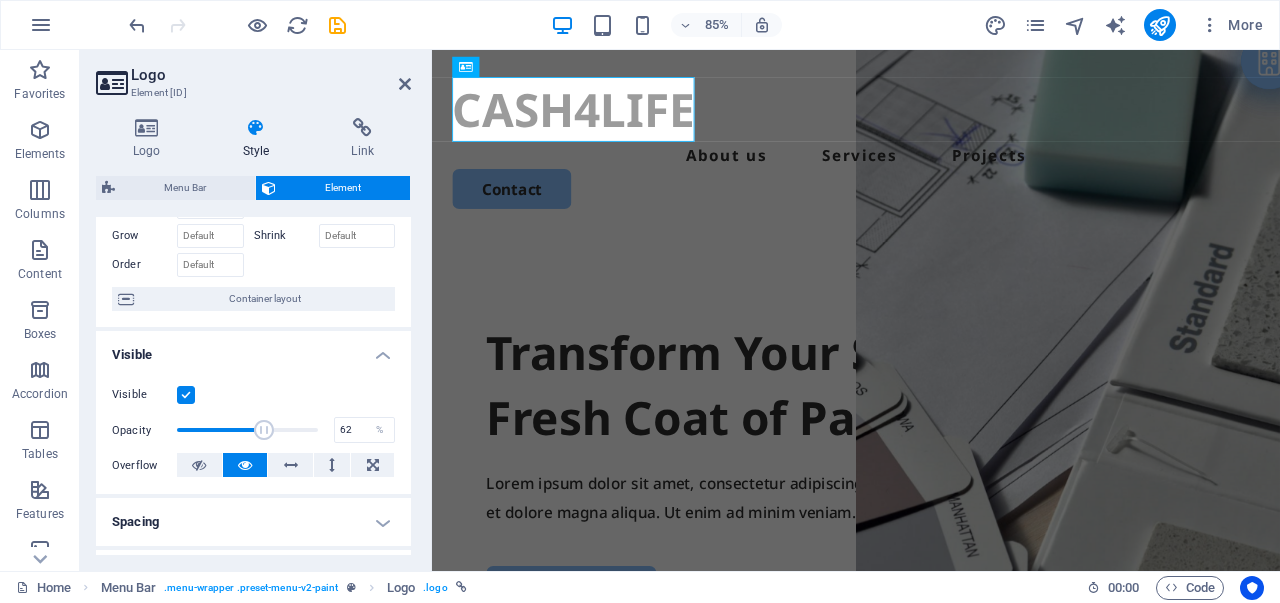 click at bounding box center (264, 430) 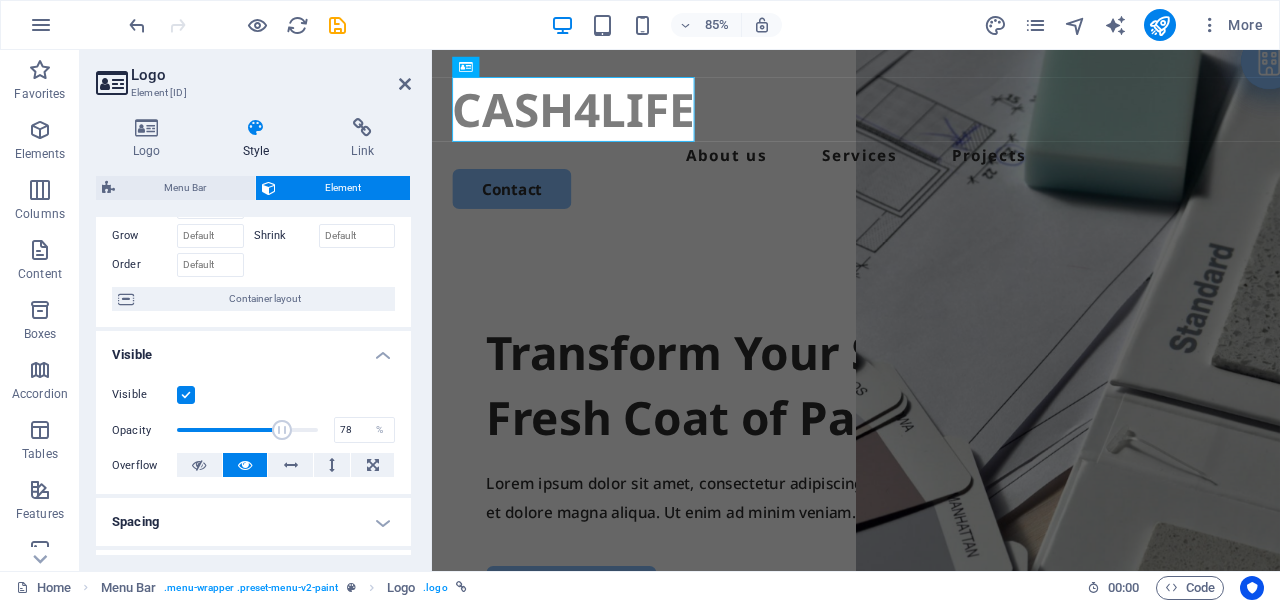 type on "81" 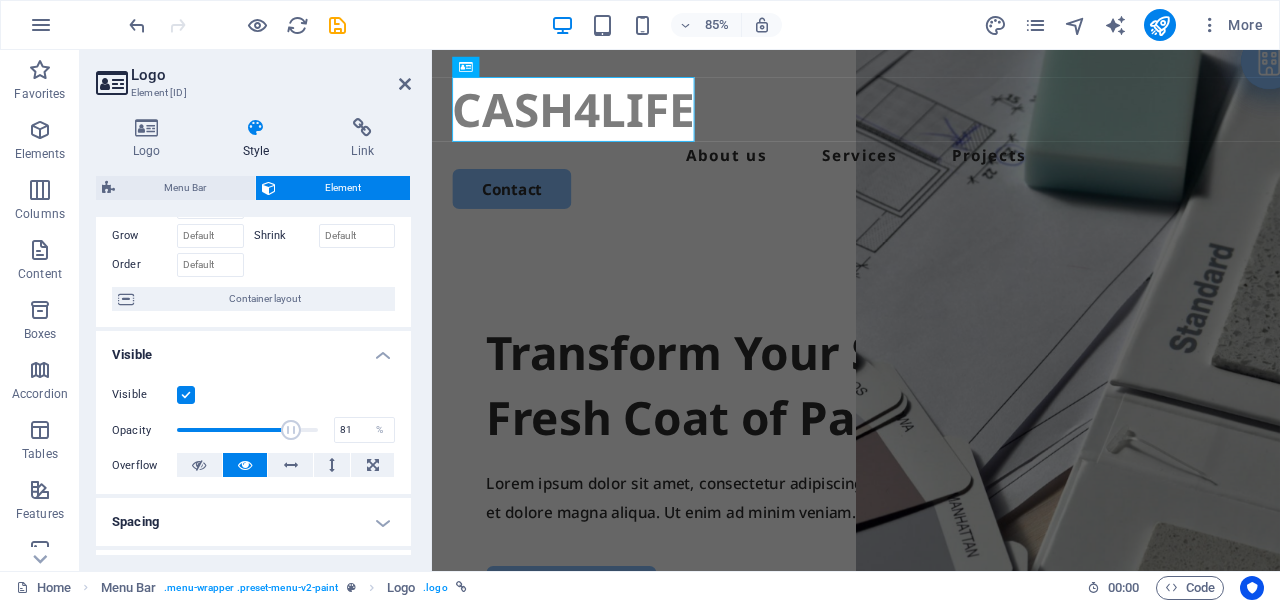 drag, startPoint x: 262, startPoint y: 435, endPoint x: 288, endPoint y: 433, distance: 26.076809 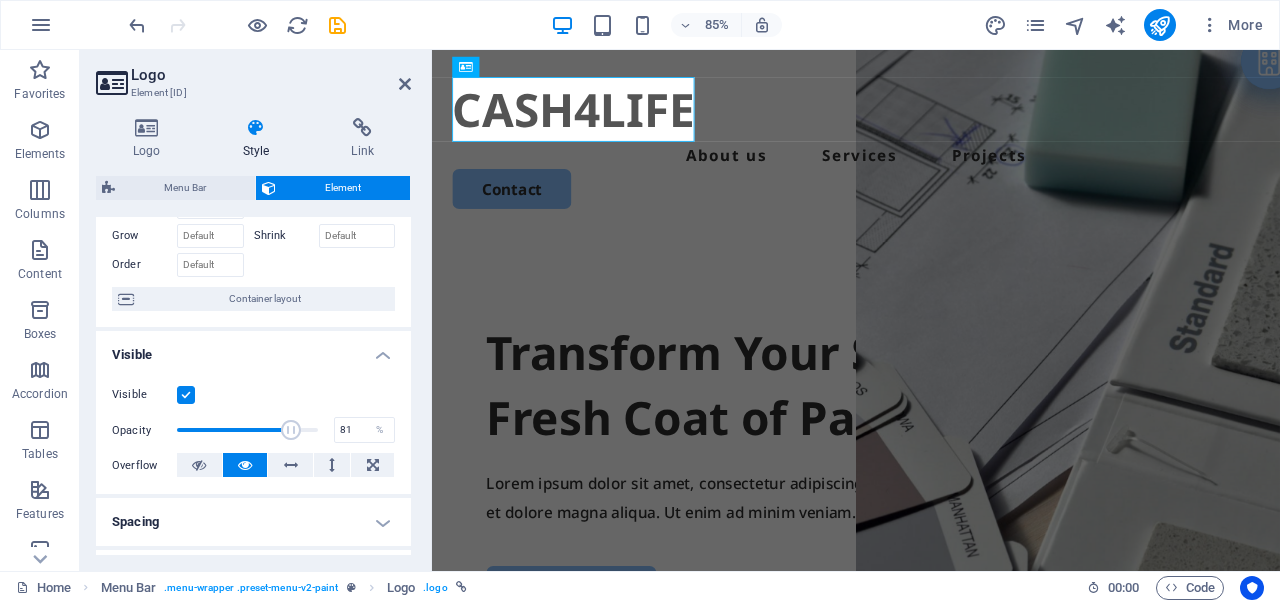 click at bounding box center [291, 430] 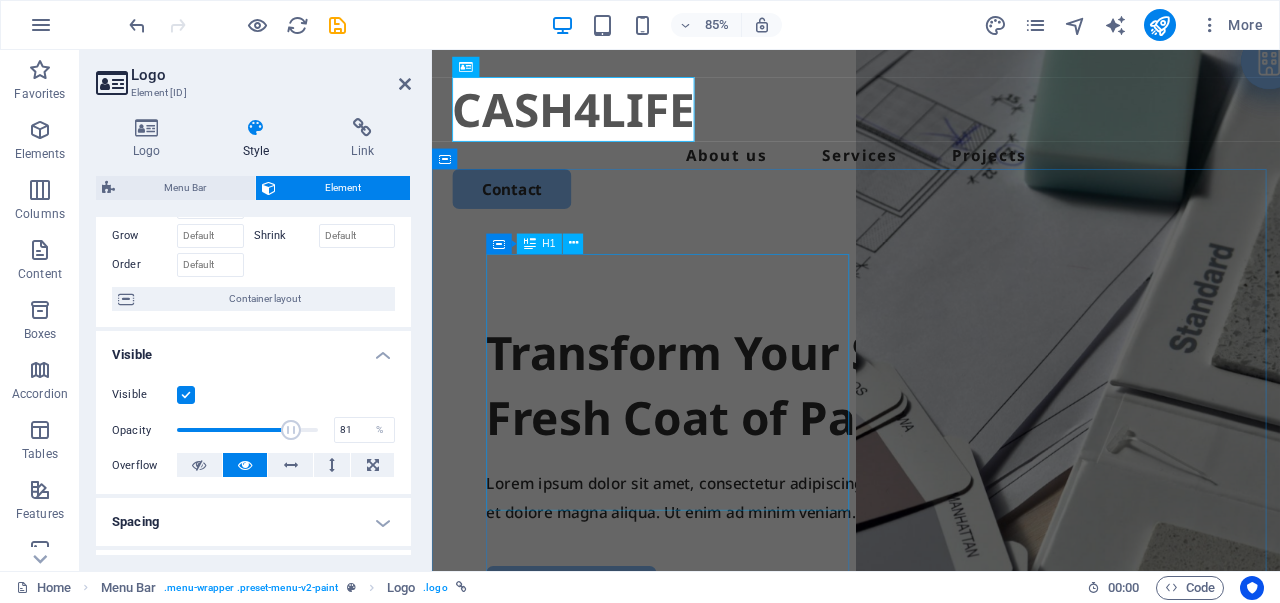 click on "Transform Your Space with a Fresh Coat of Paint" at bounding box center (931, 444) 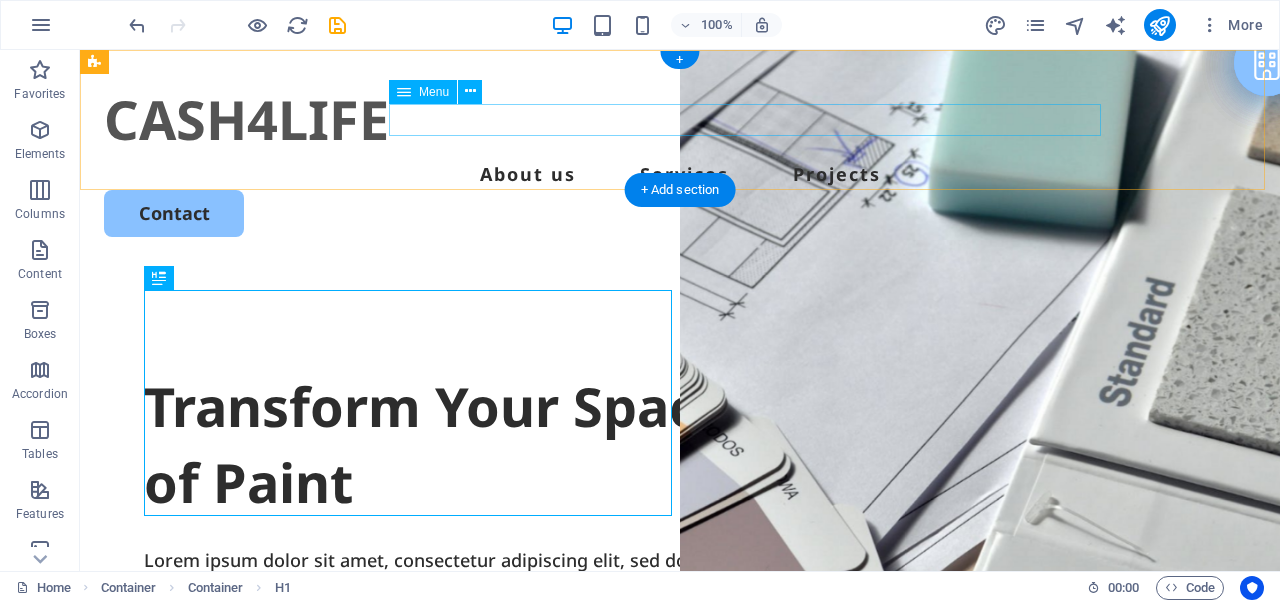 click on "About us Services Projects" at bounding box center (680, 174) 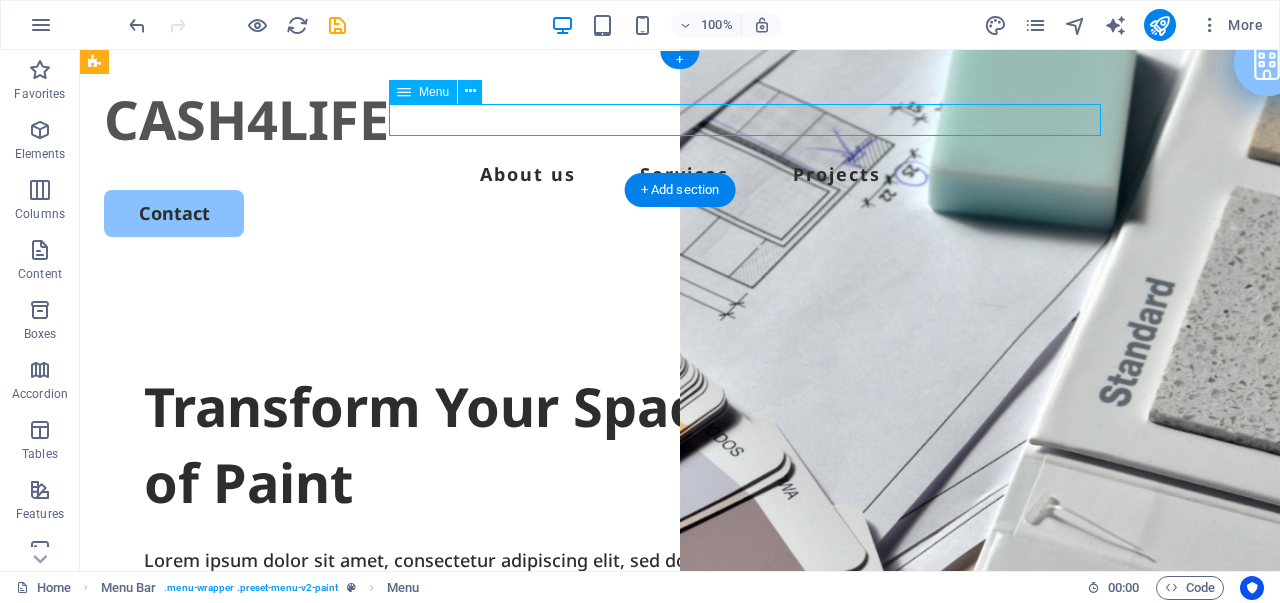 click on "About us Services Projects" at bounding box center (680, 174) 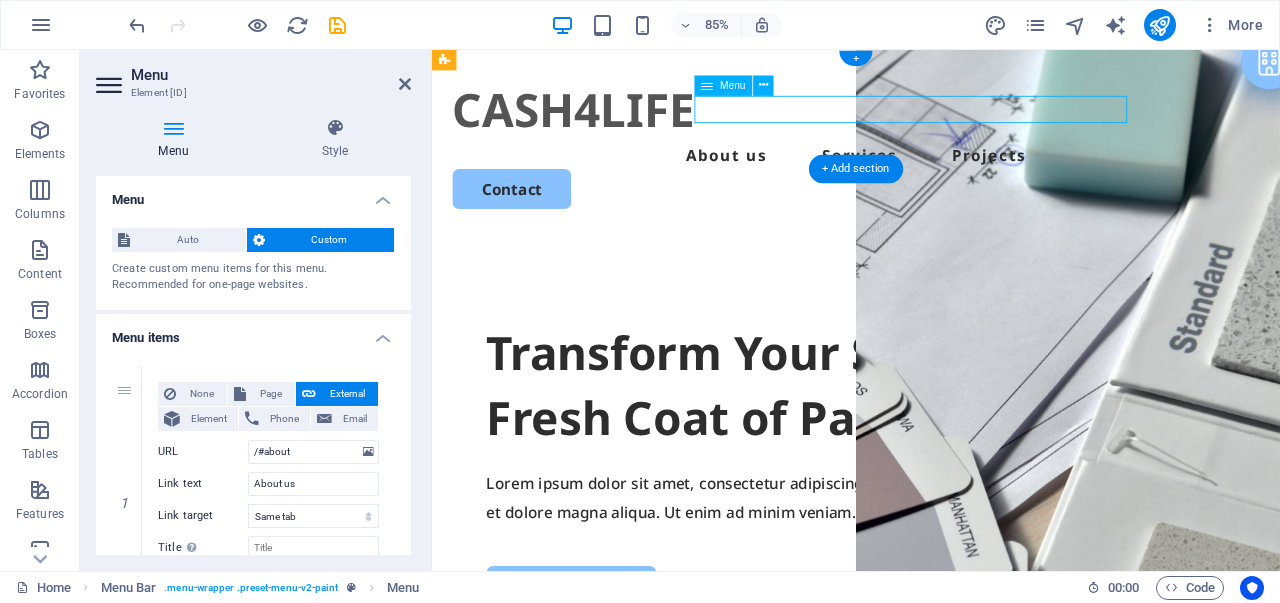 click on "About us Services Projects" at bounding box center (931, 174) 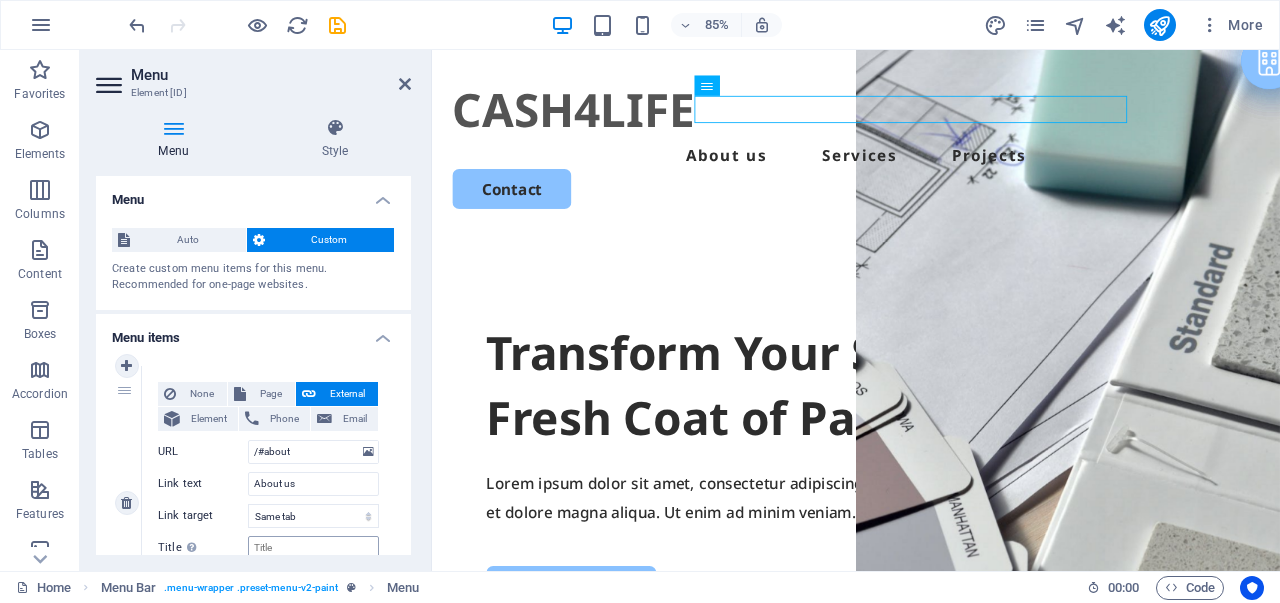 scroll, scrollTop: 200, scrollLeft: 0, axis: vertical 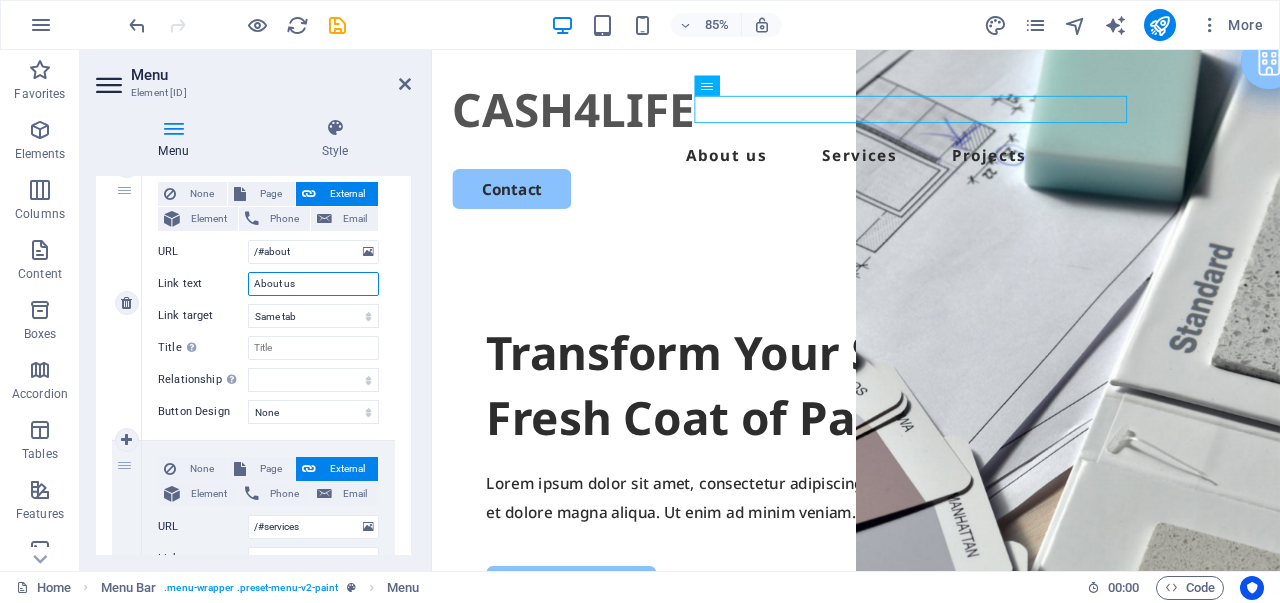 click on "About us" at bounding box center [313, 284] 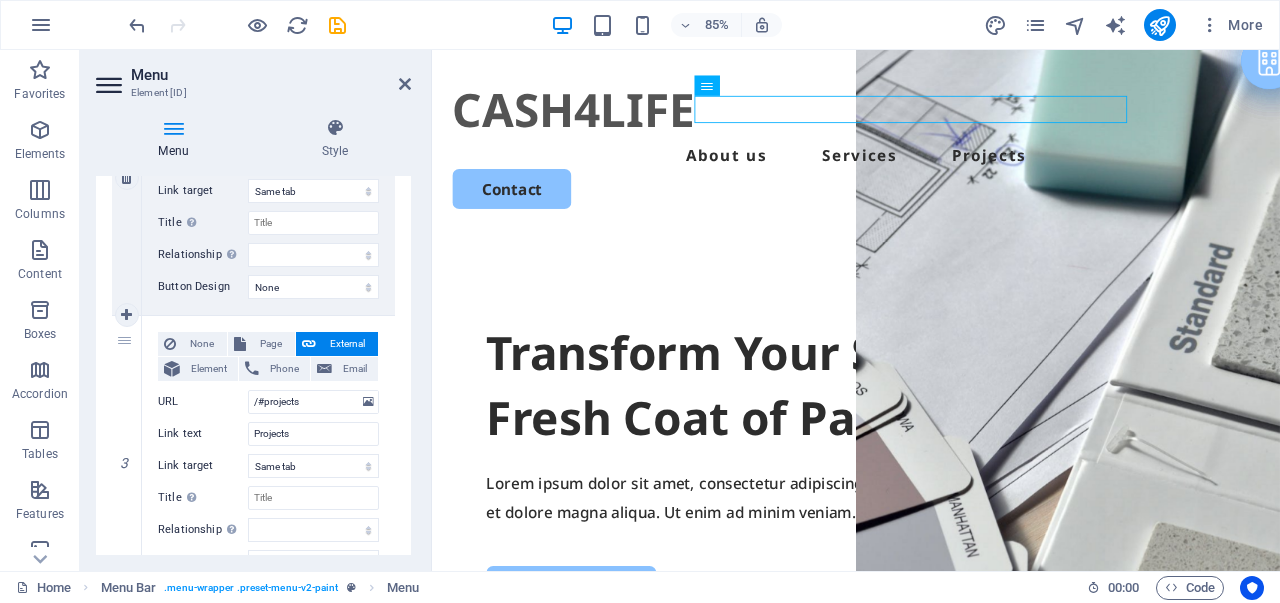 scroll, scrollTop: 690, scrollLeft: 0, axis: vertical 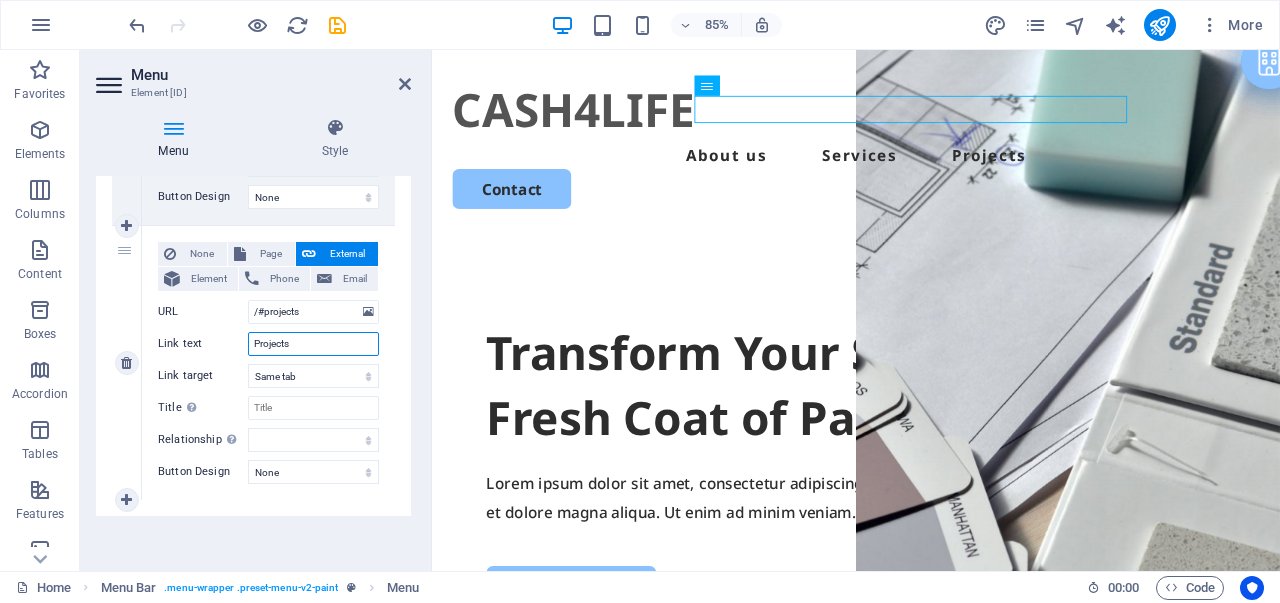 click on "Projects" at bounding box center [313, 344] 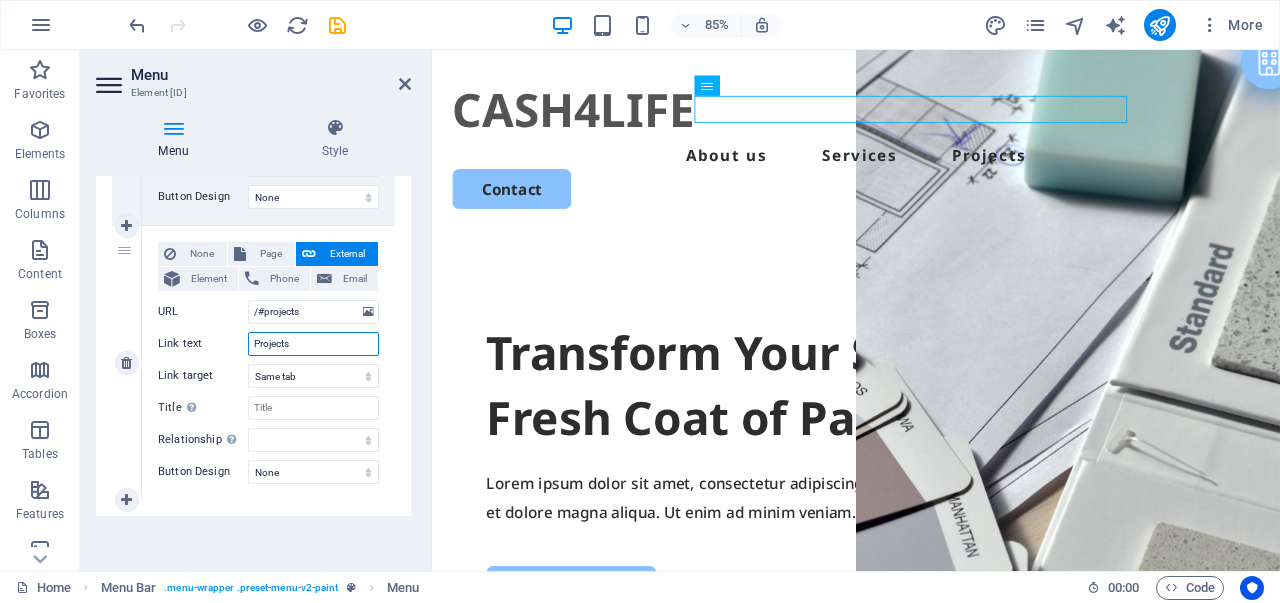 type 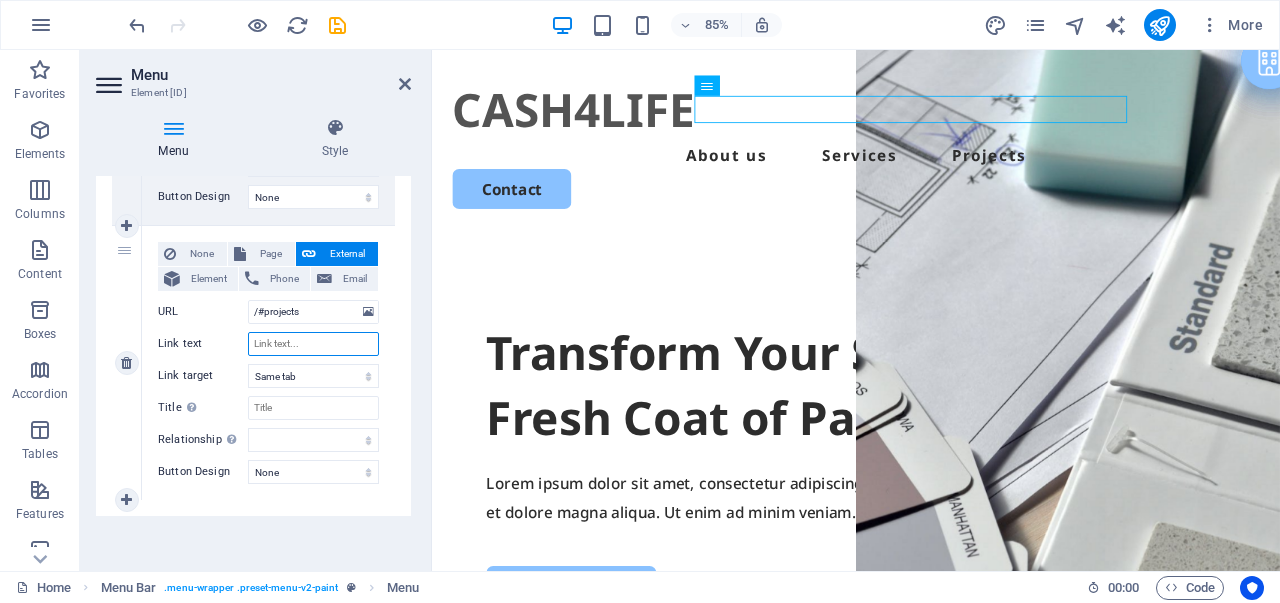 select 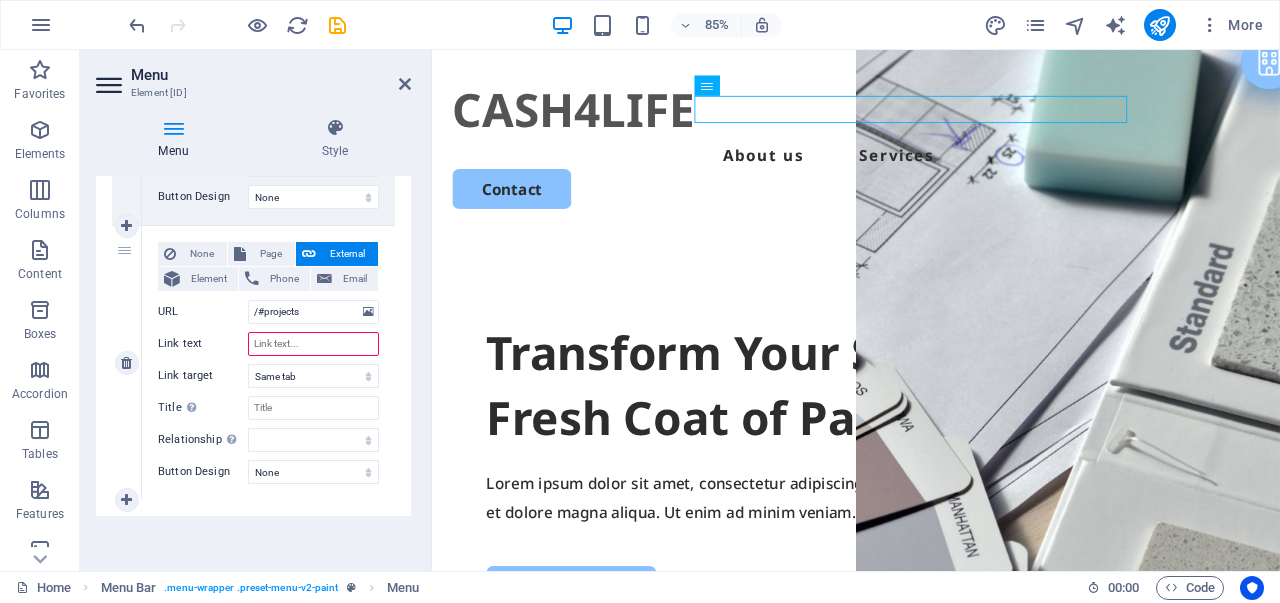 type on "P" 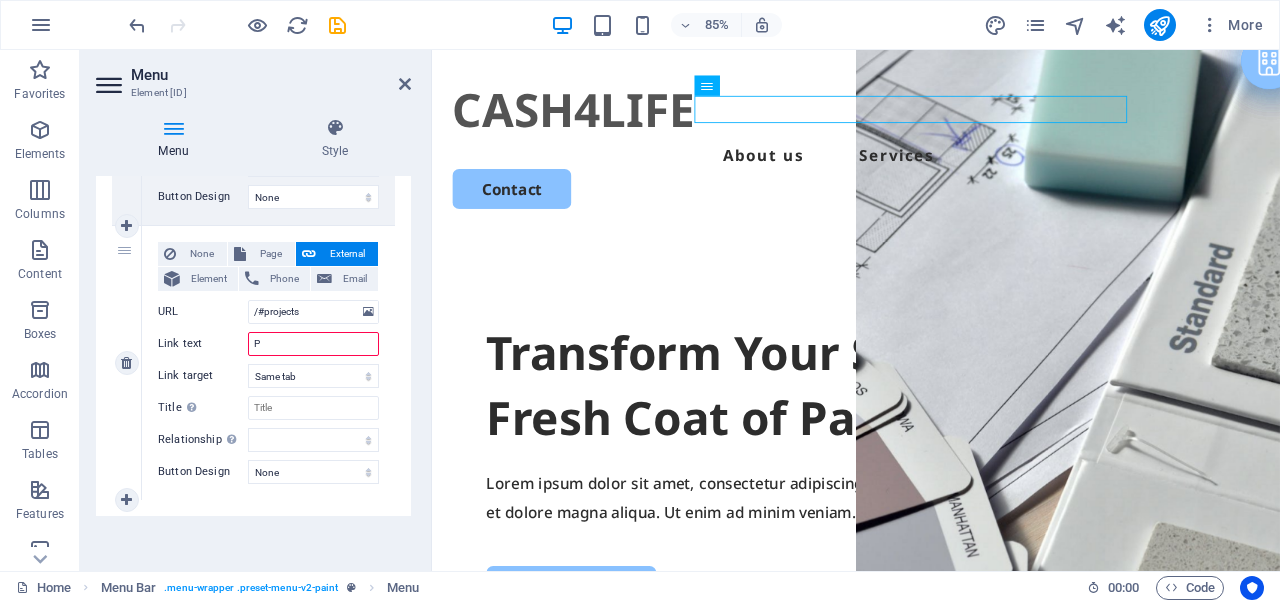 select 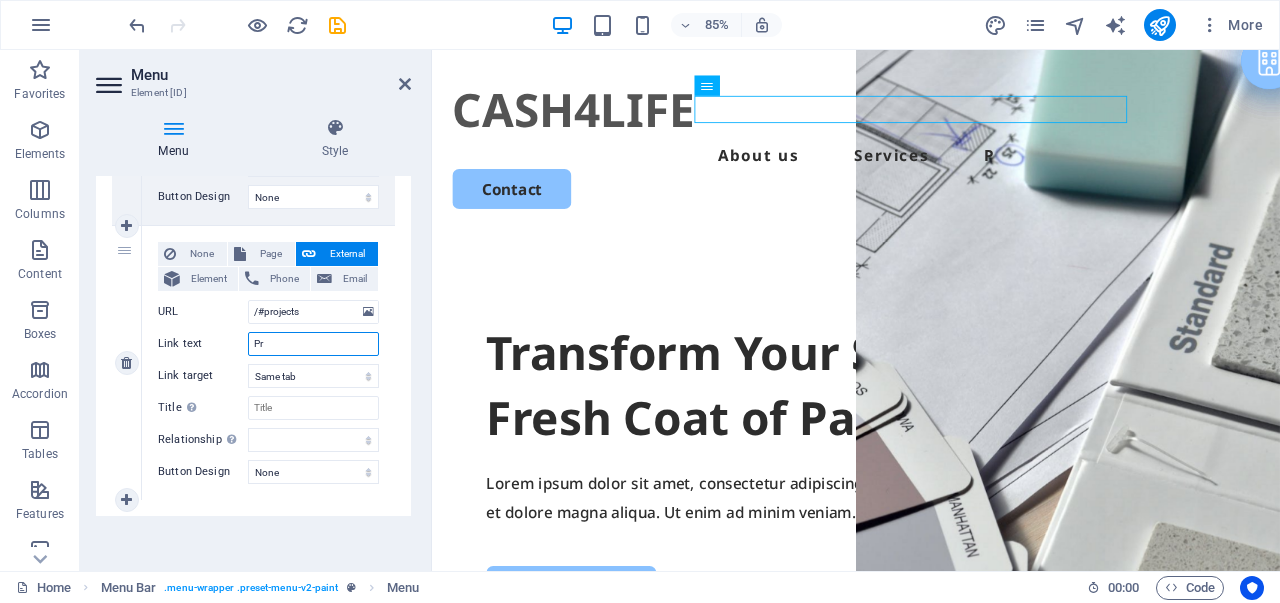 type on "Pri" 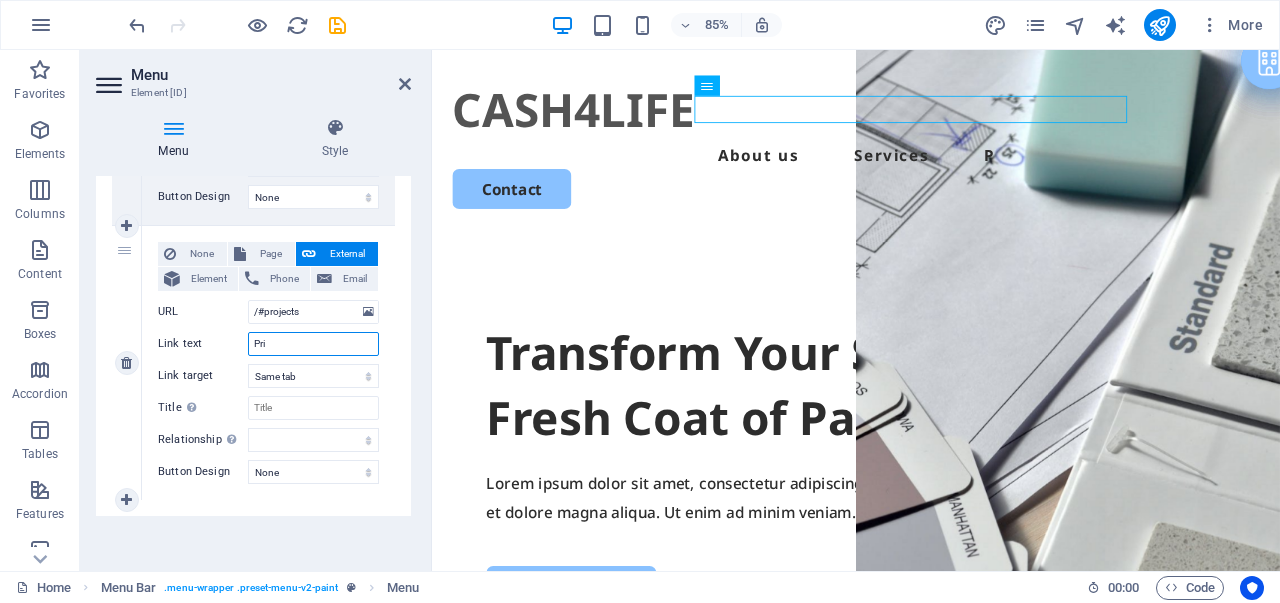 select 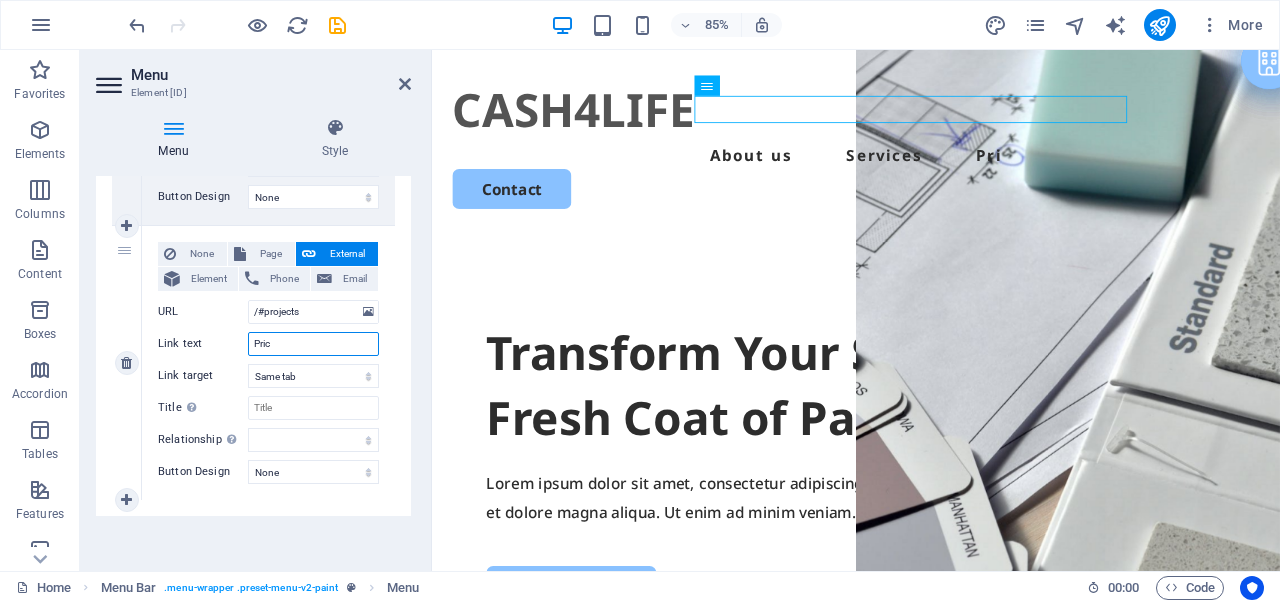 type on "Price" 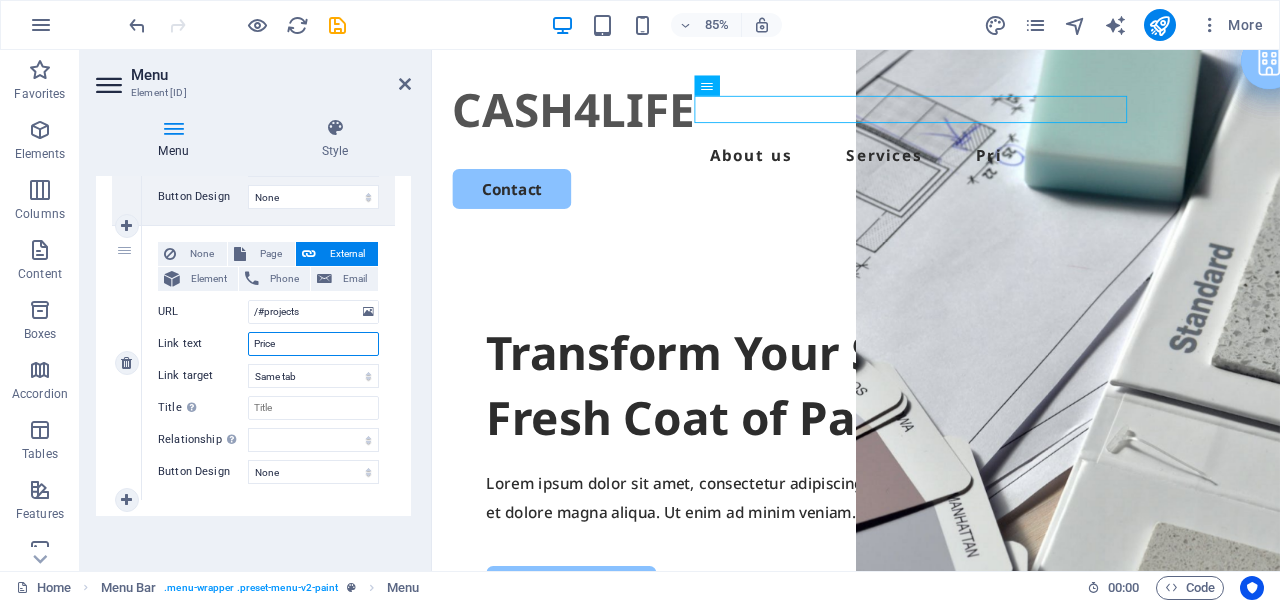 select 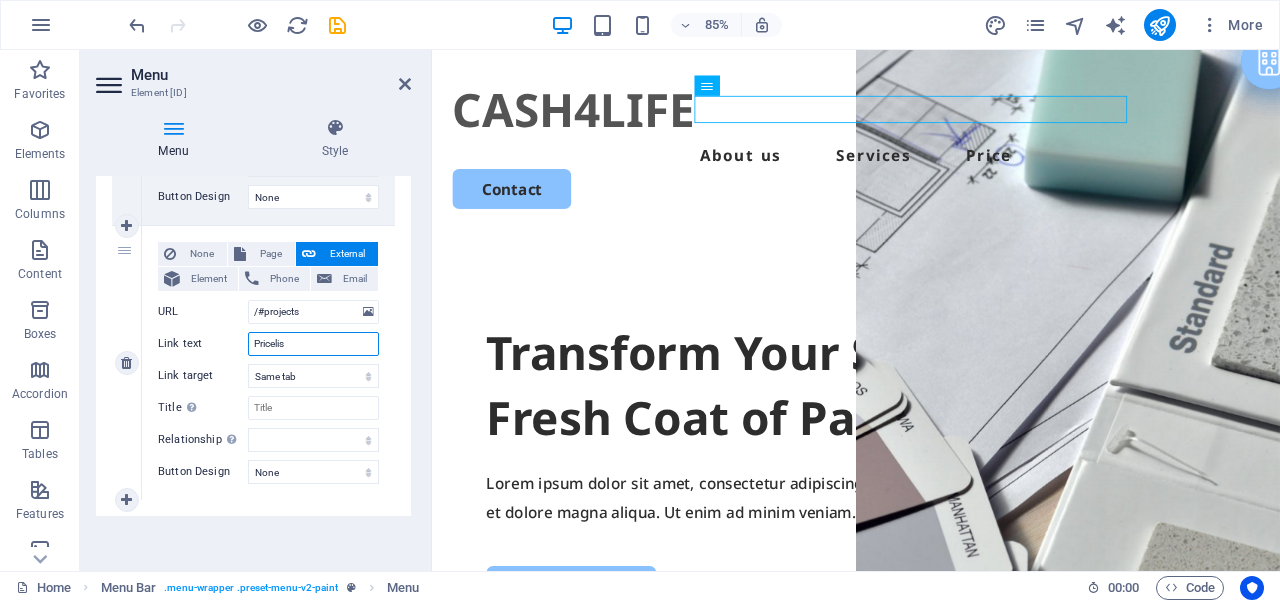 type on "Pricelist" 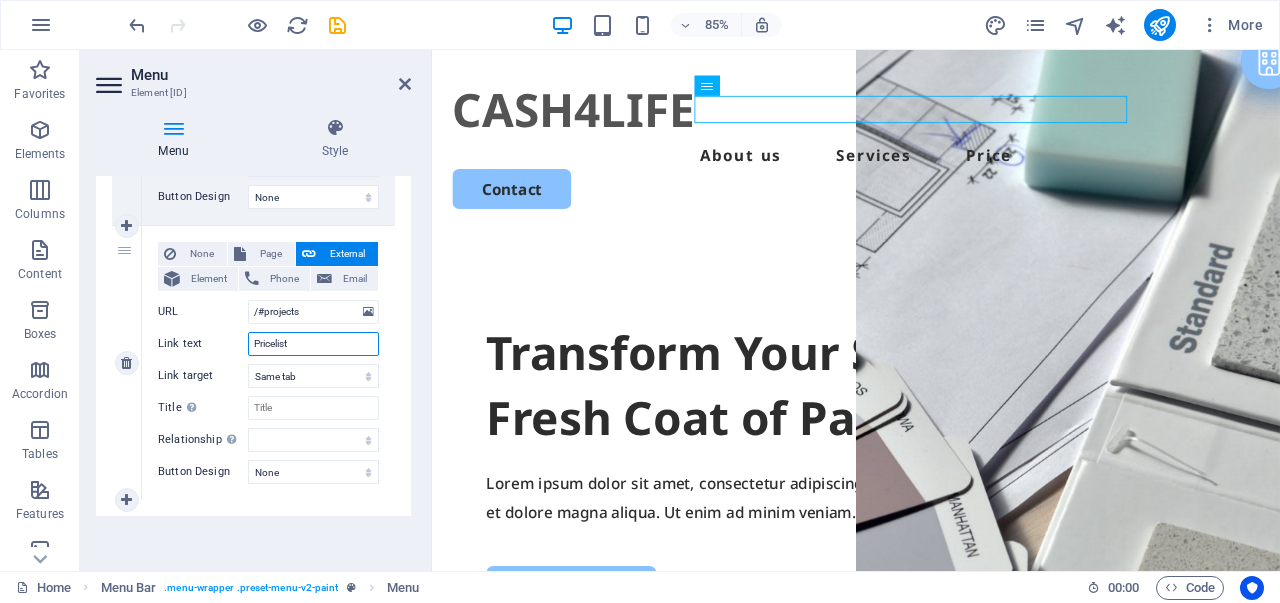 select 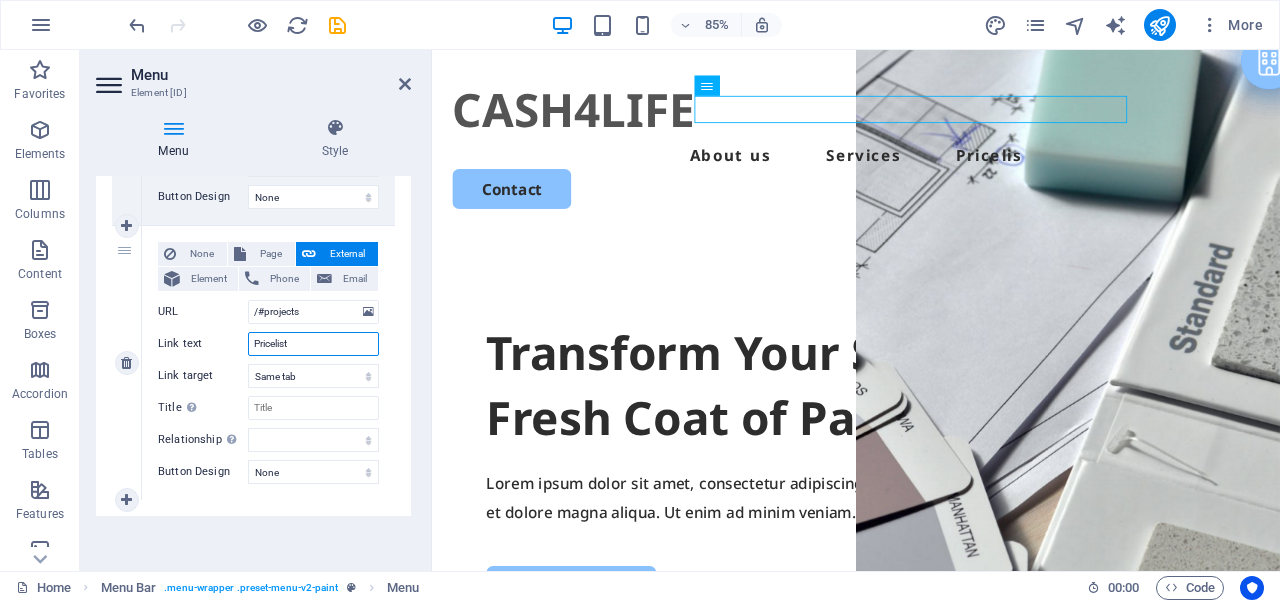select 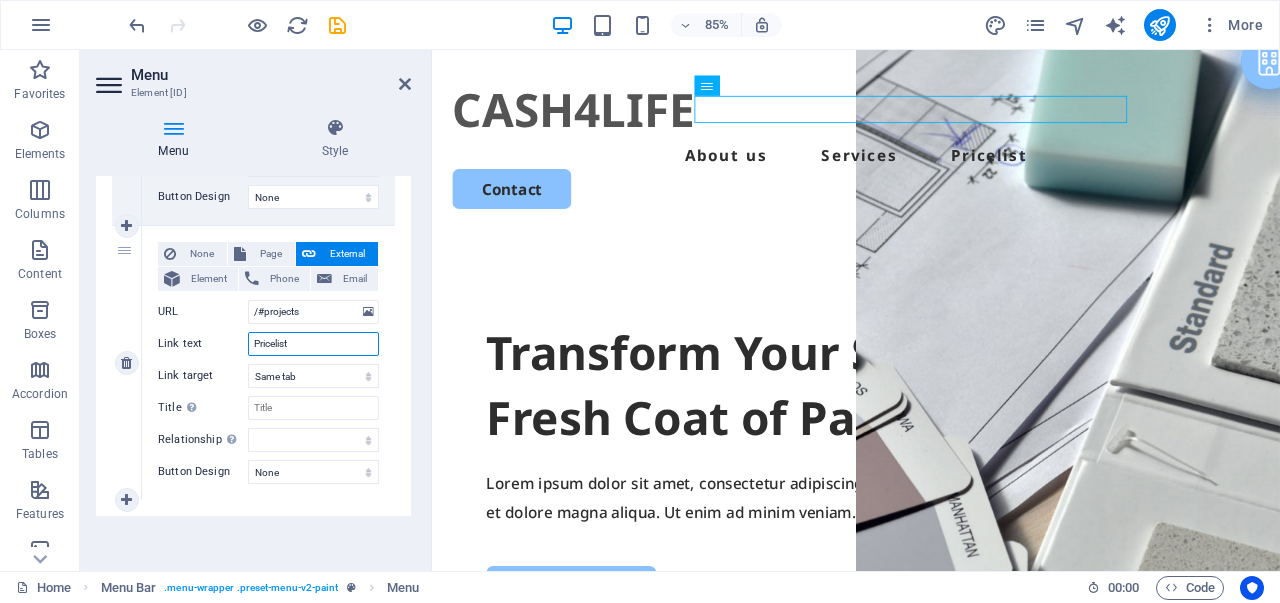 drag, startPoint x: 298, startPoint y: 338, endPoint x: 234, endPoint y: 335, distance: 64.070274 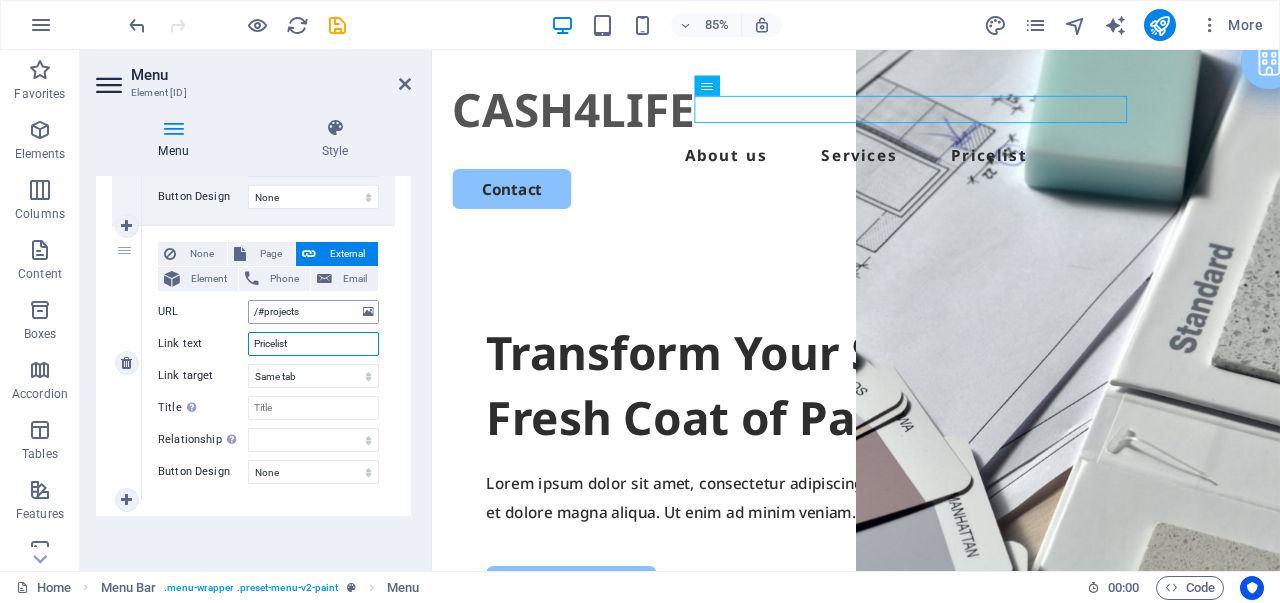 type on "Pricelist" 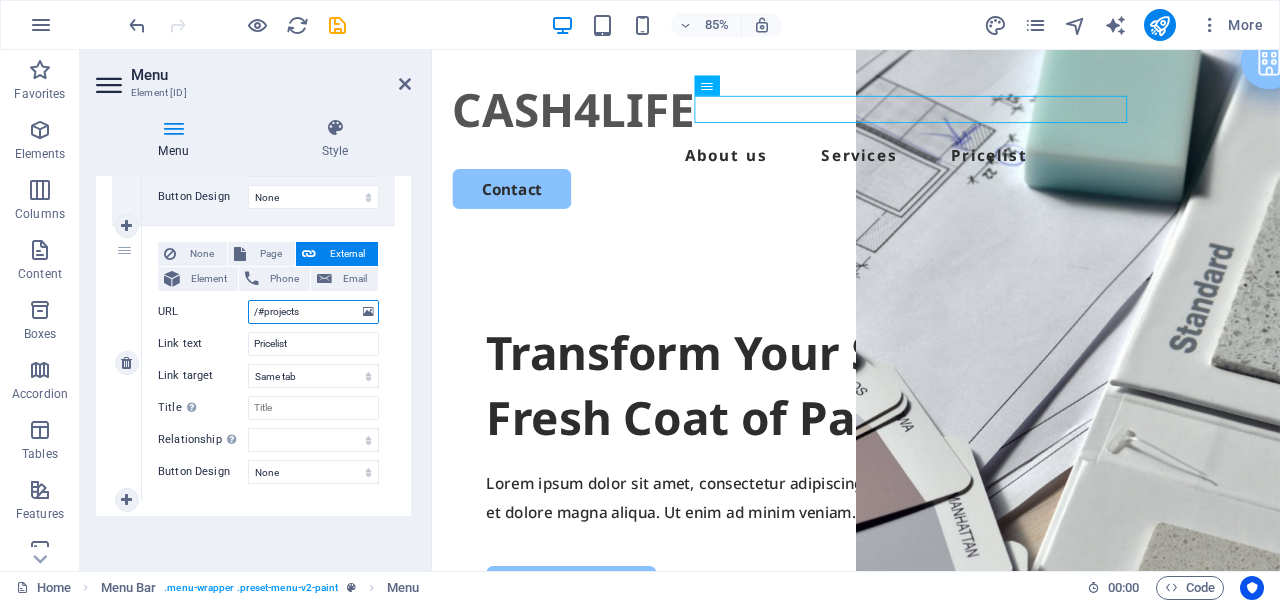 drag, startPoint x: 326, startPoint y: 307, endPoint x: 262, endPoint y: 317, distance: 64.77654 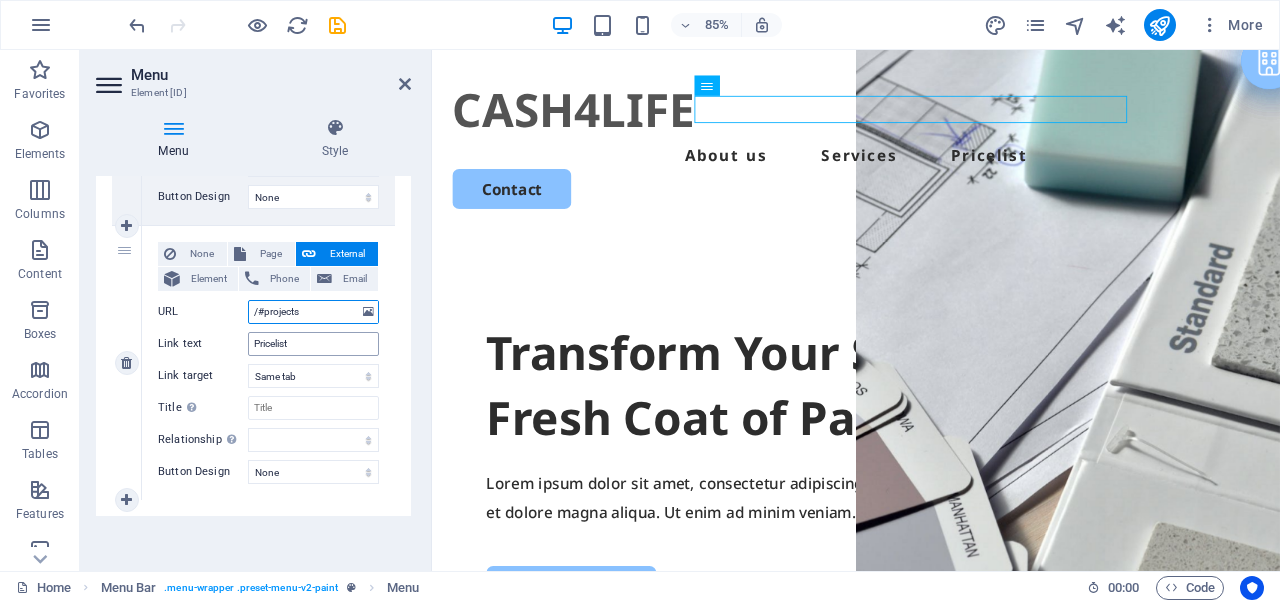 paste on "Pricelist" 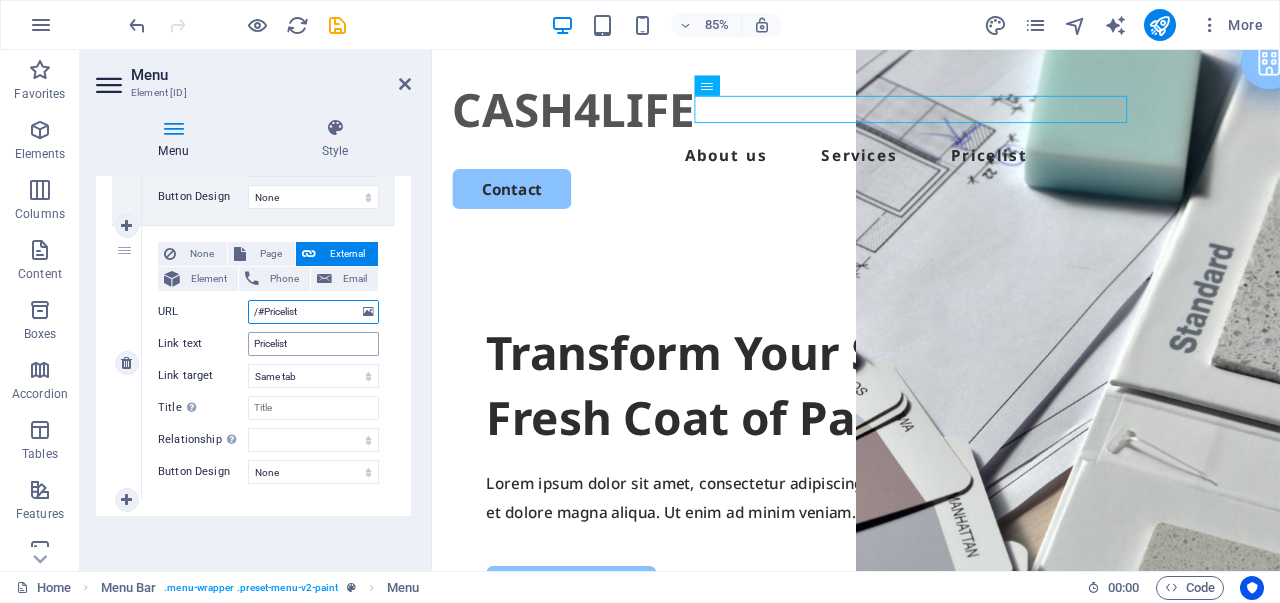 select 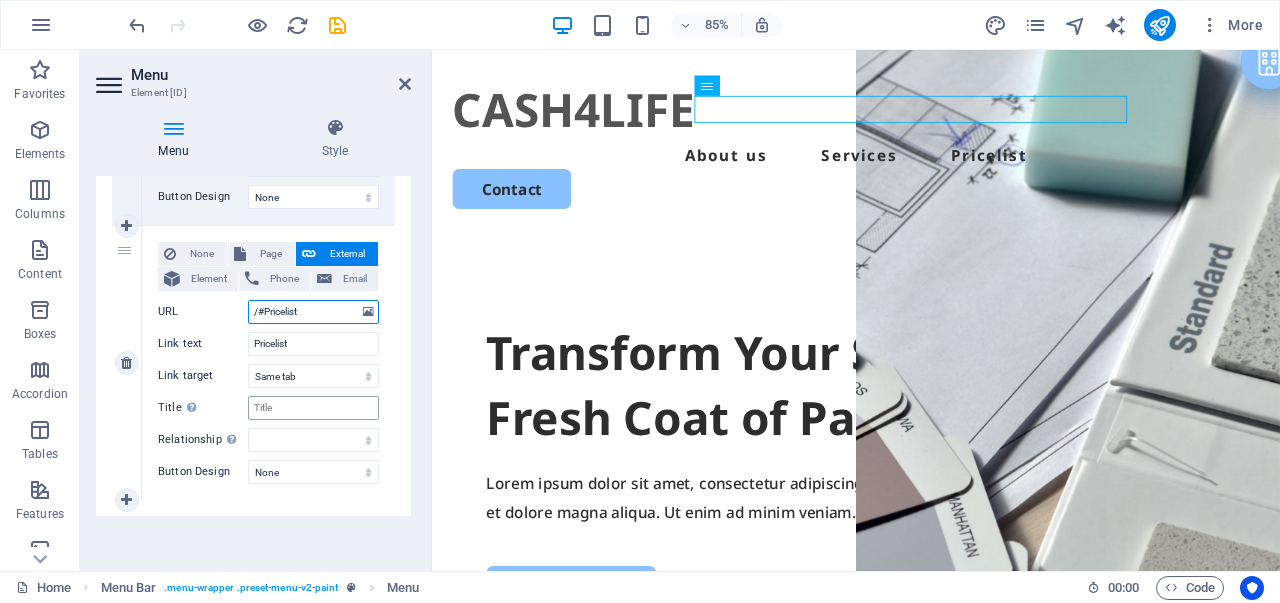 type on "/#Pricelist" 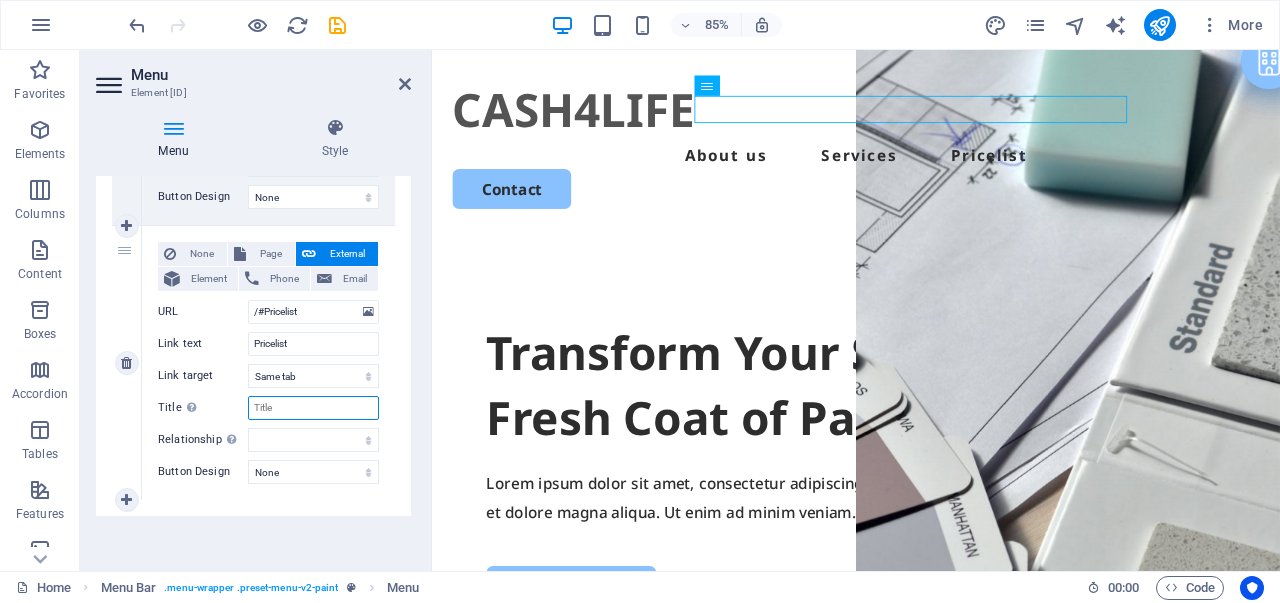 drag, startPoint x: 300, startPoint y: 416, endPoint x: 293, endPoint y: 405, distance: 13.038404 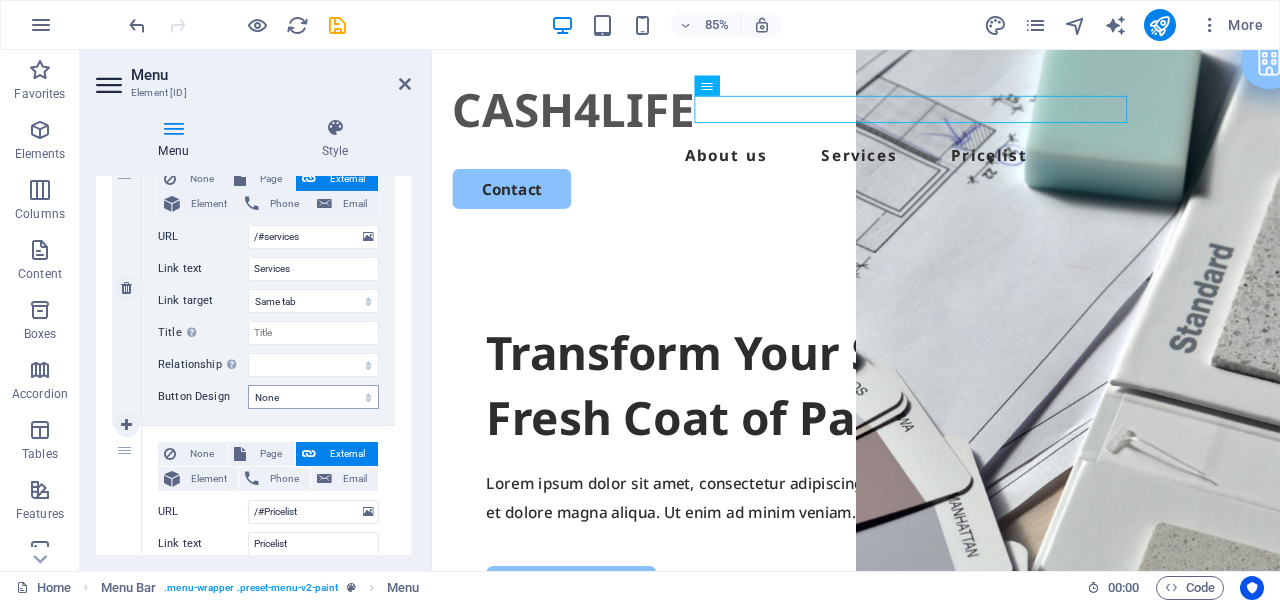 scroll, scrollTop: 390, scrollLeft: 0, axis: vertical 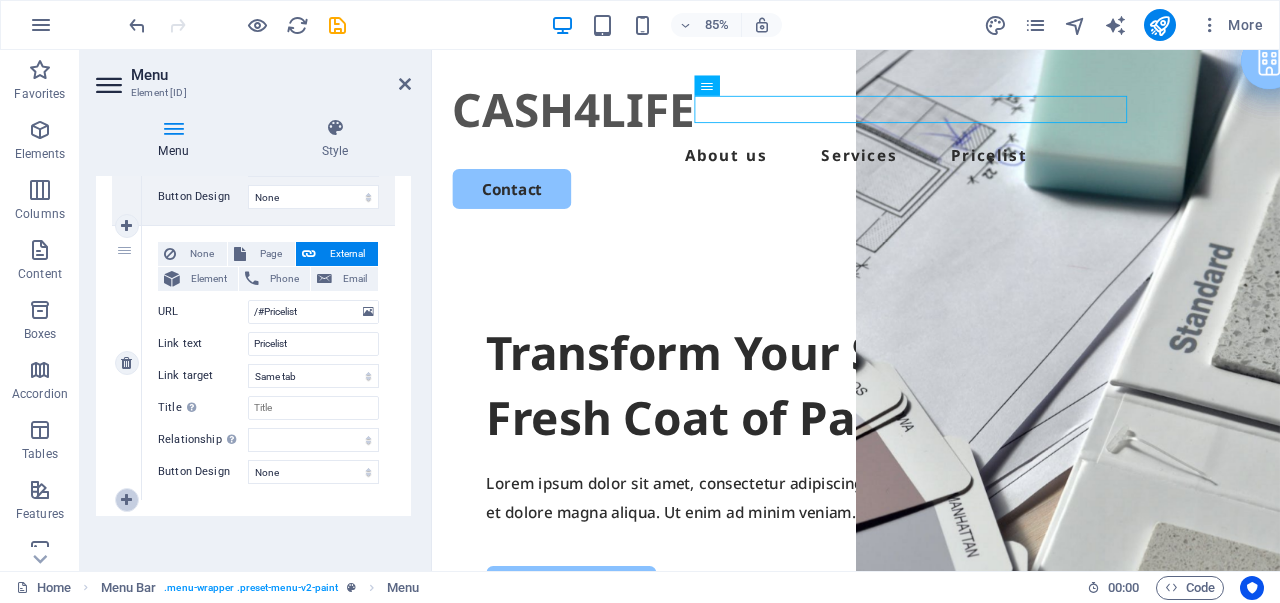 click at bounding box center [126, 500] 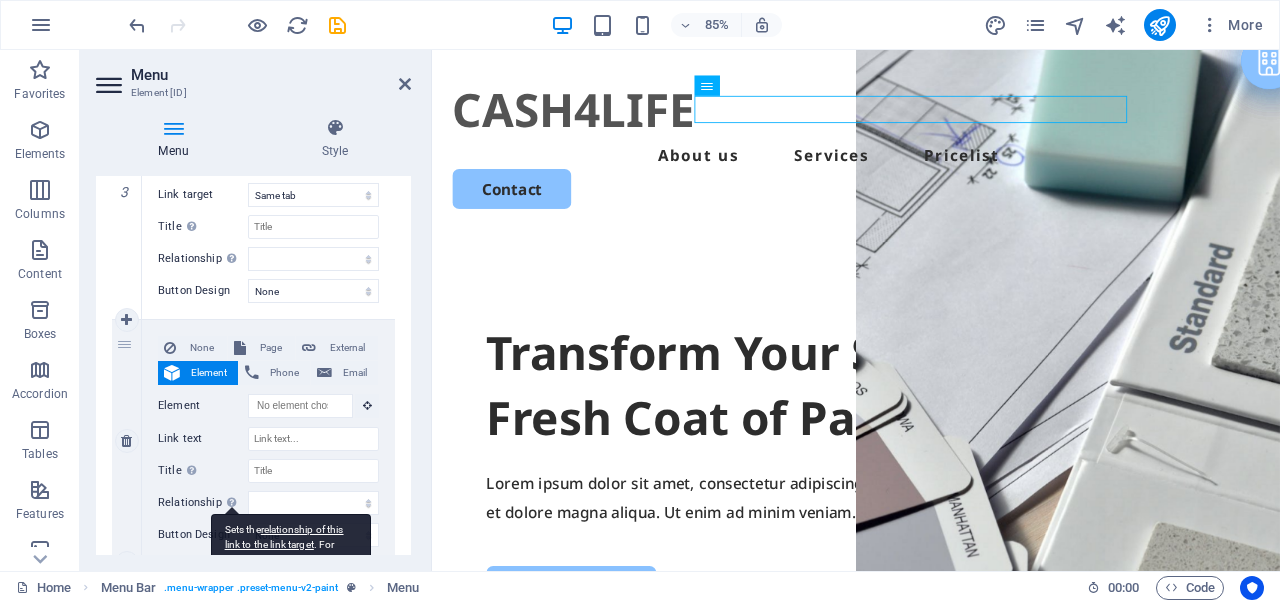 scroll, scrollTop: 890, scrollLeft: 0, axis: vertical 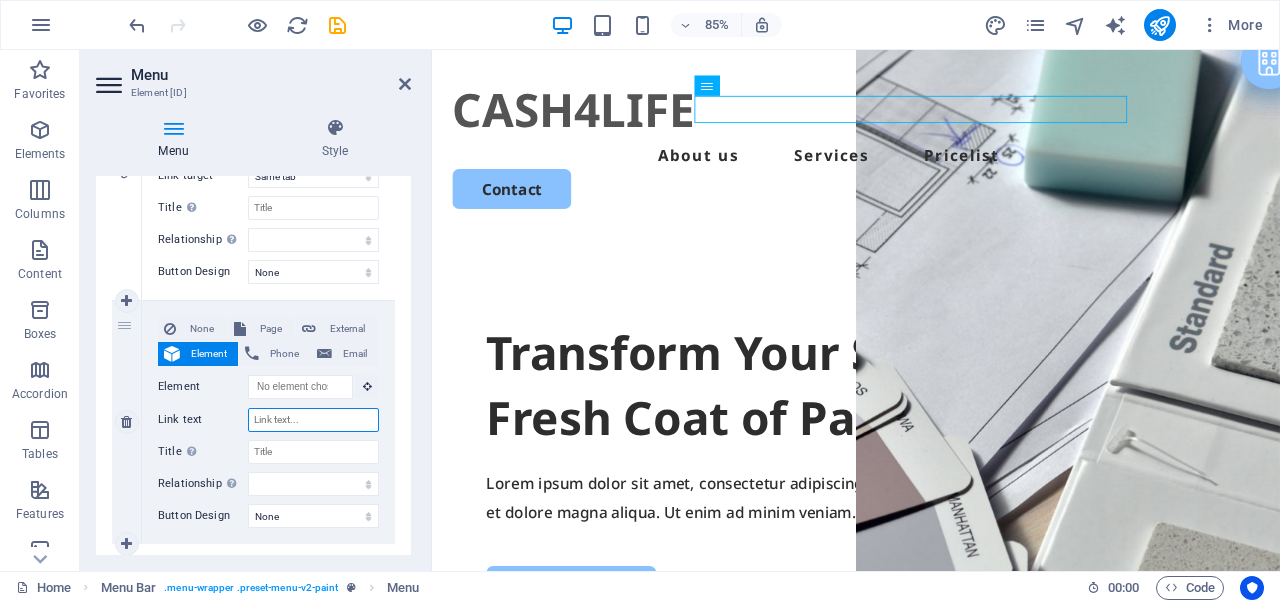 click on "Link text" at bounding box center (313, 420) 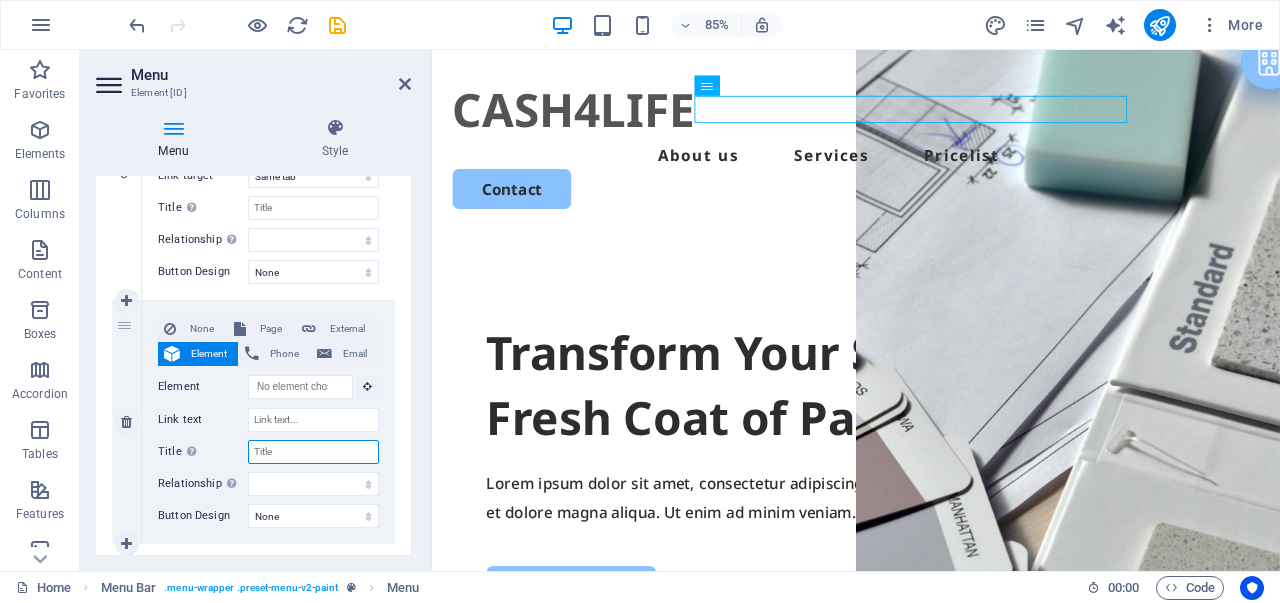click on "Title Additional link description, should not be the same as the link text. The title is most often shown as a tooltip text when the mouse moves over the element. Leave empty if uncertain." at bounding box center (313, 452) 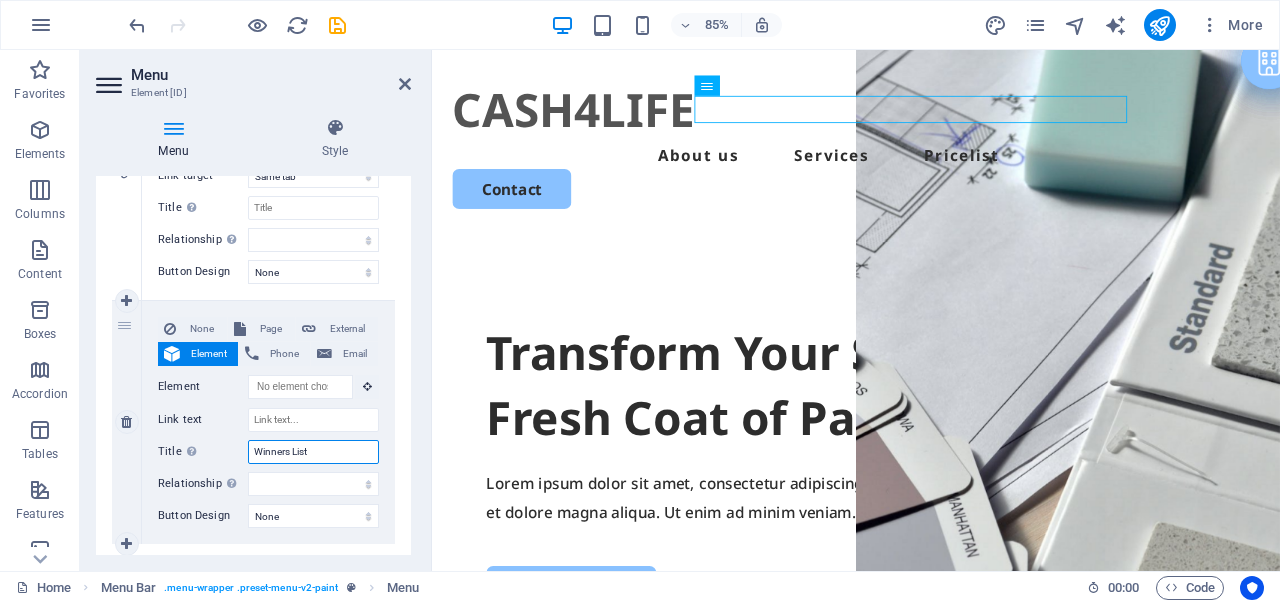 select 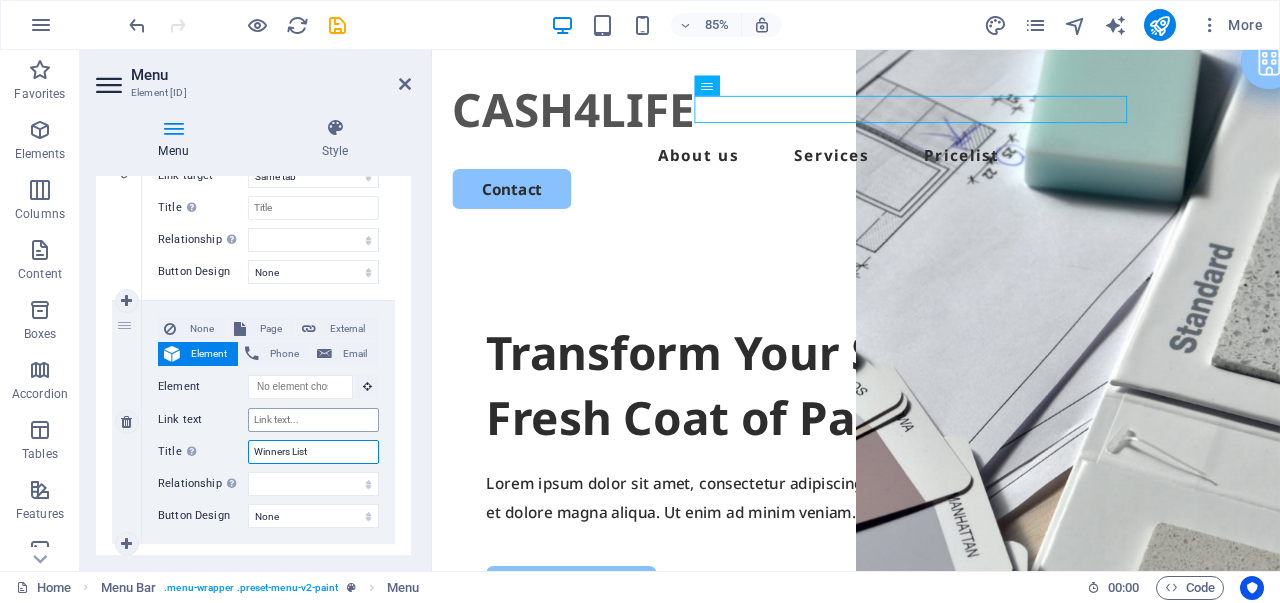type on "Winners List" 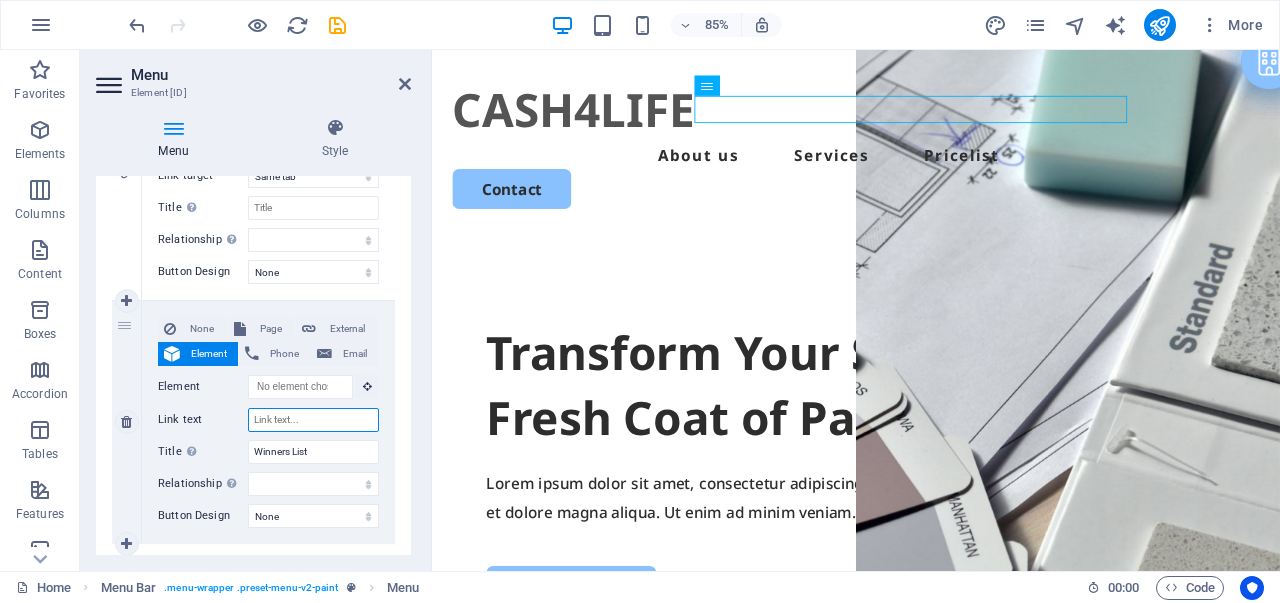 click on "Link text" at bounding box center [313, 420] 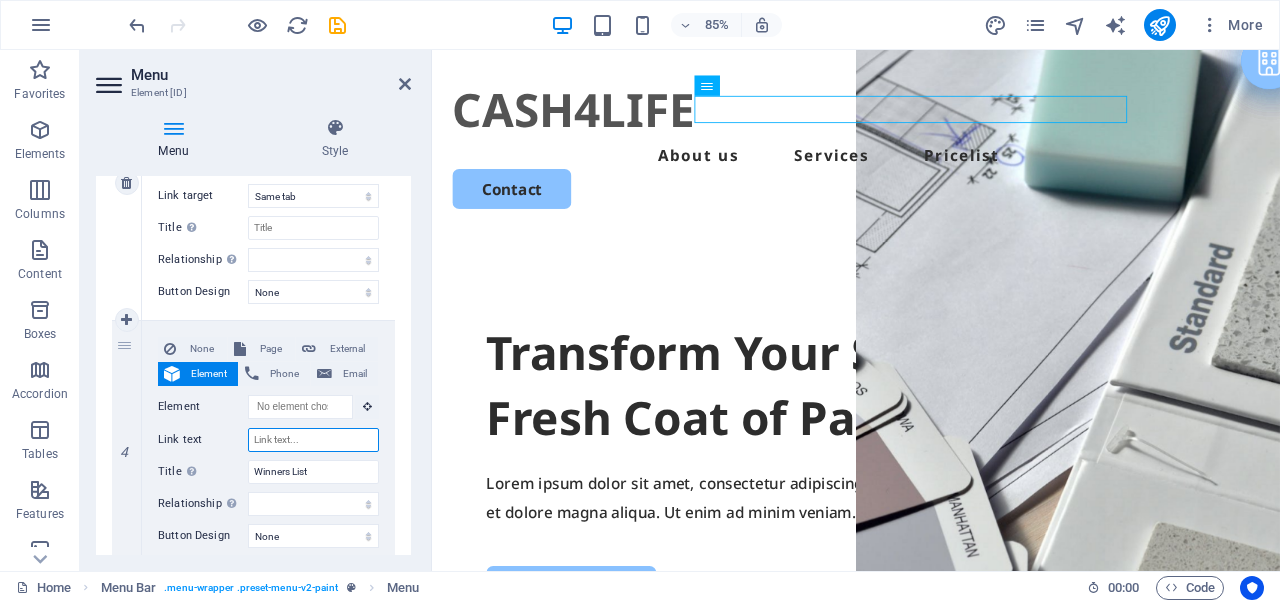 scroll, scrollTop: 890, scrollLeft: 0, axis: vertical 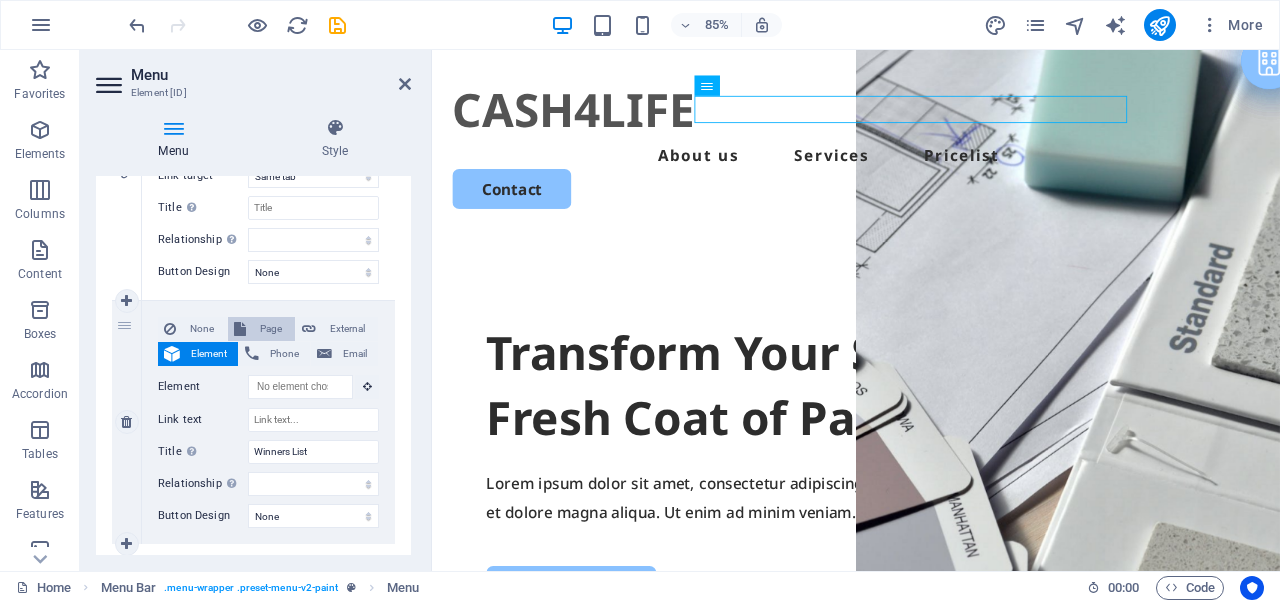 click on "Page" at bounding box center [270, 329] 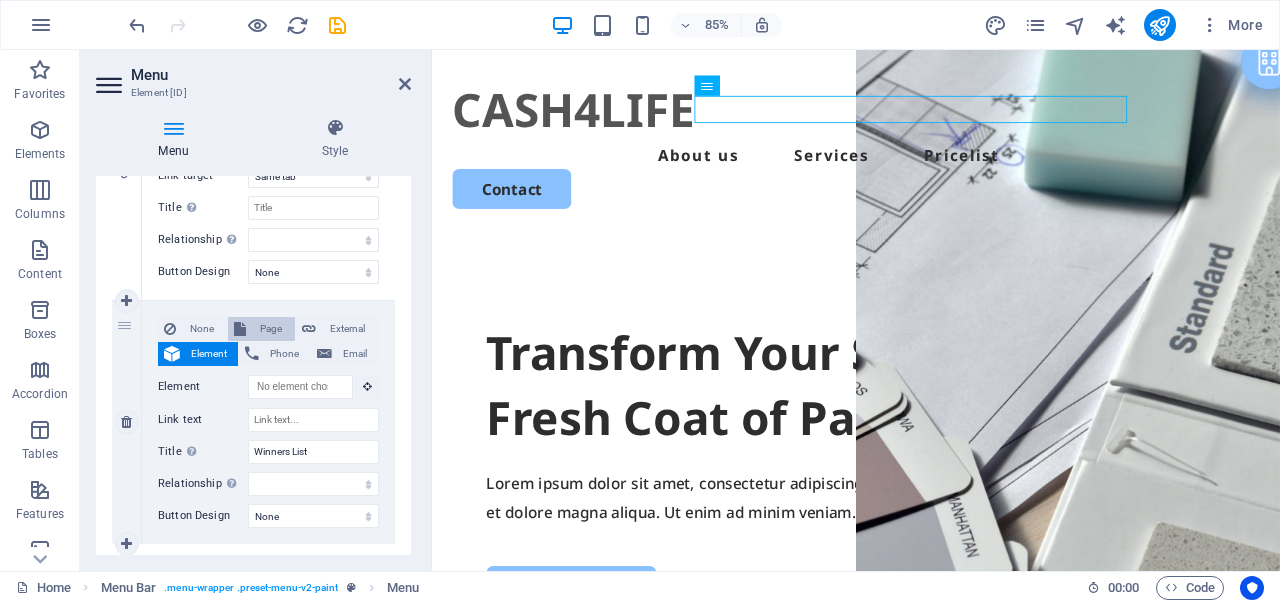 select 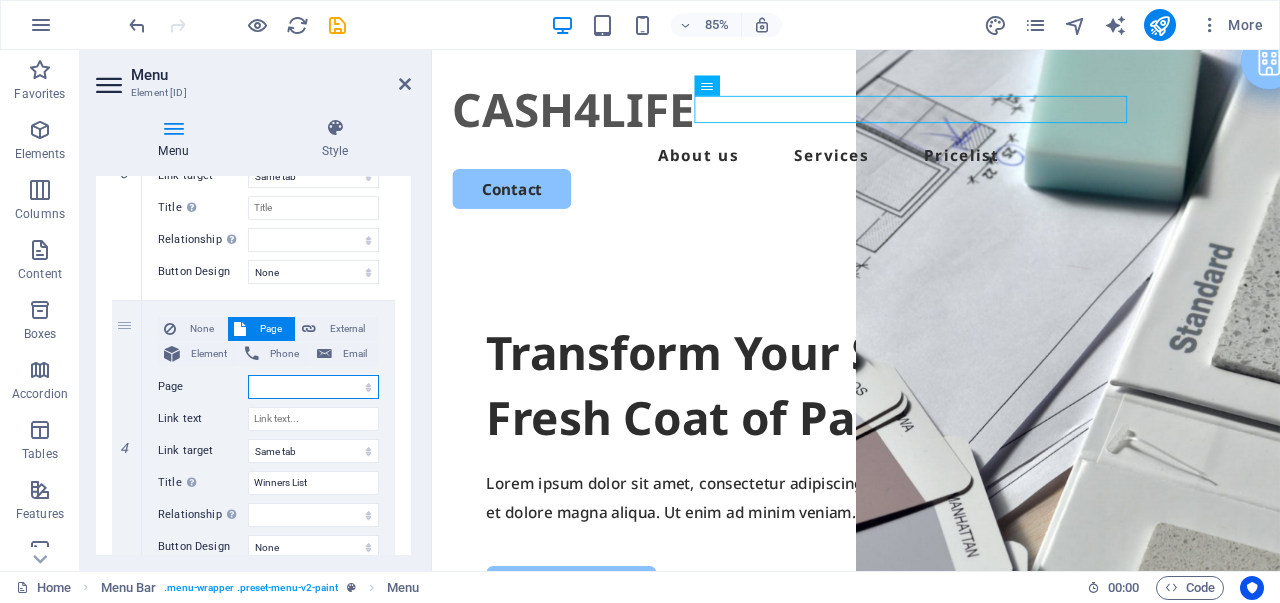 scroll, scrollTop: 964, scrollLeft: 0, axis: vertical 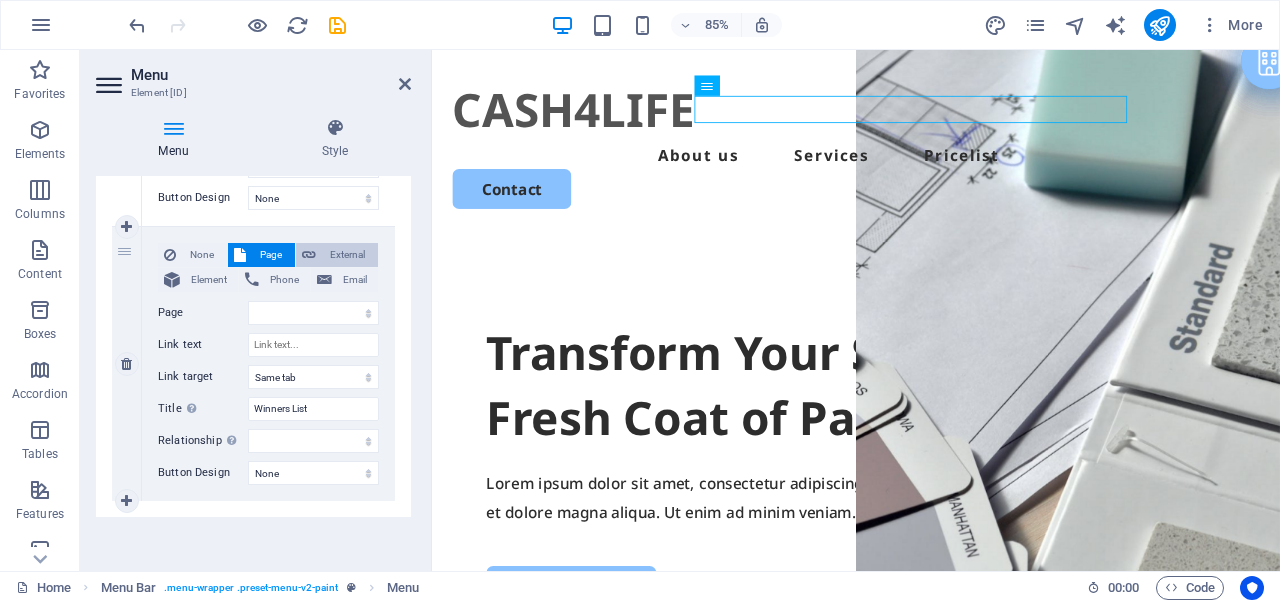 click on "External" at bounding box center (347, 255) 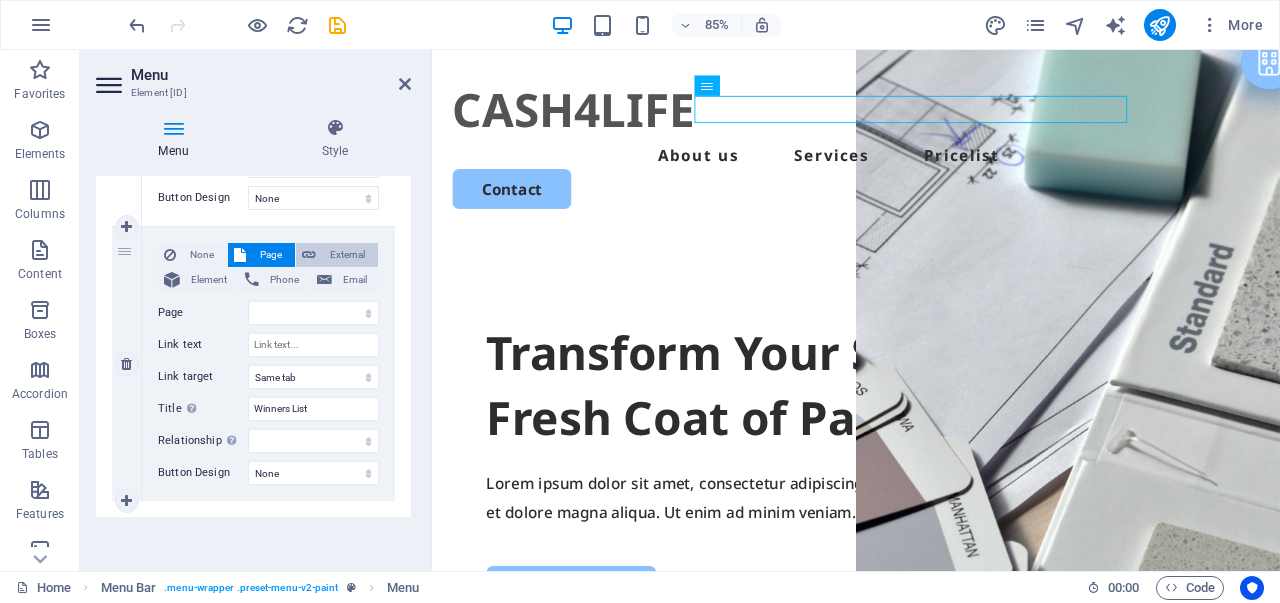 select on "blank" 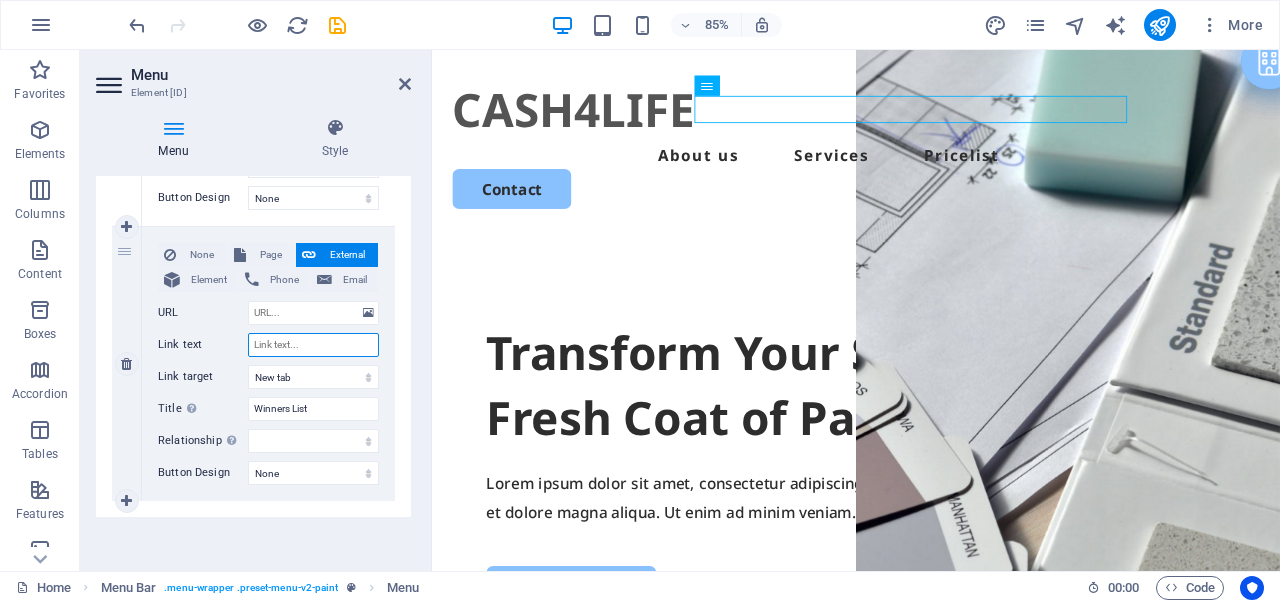 click on "Link text" at bounding box center (313, 345) 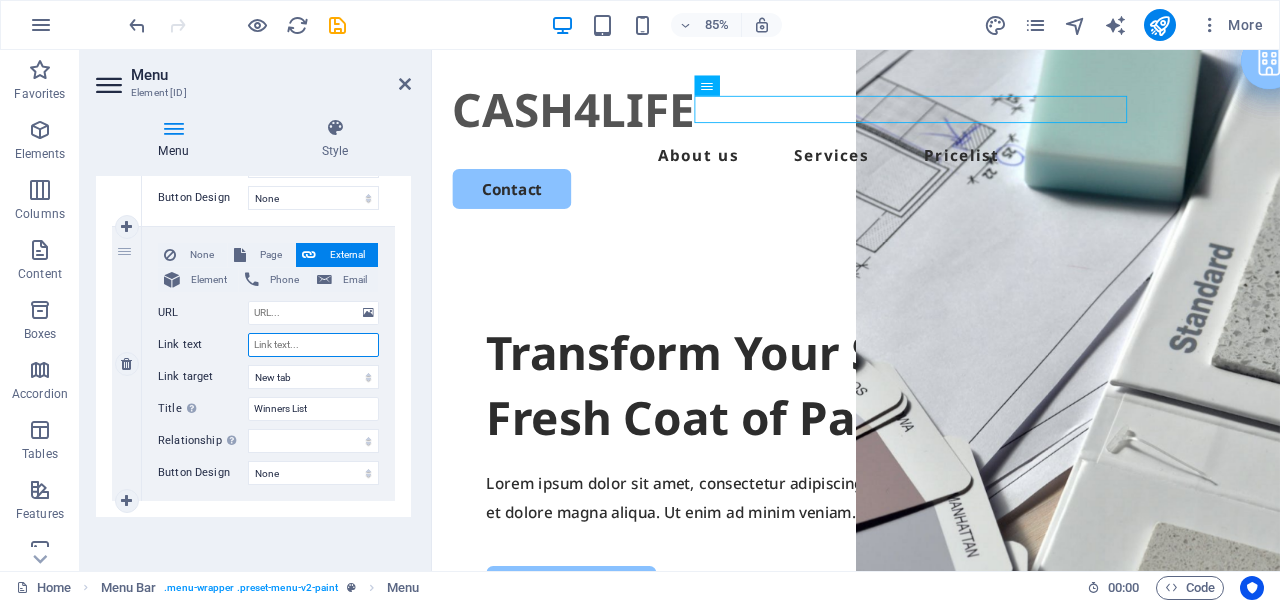 paste on "Winners List" 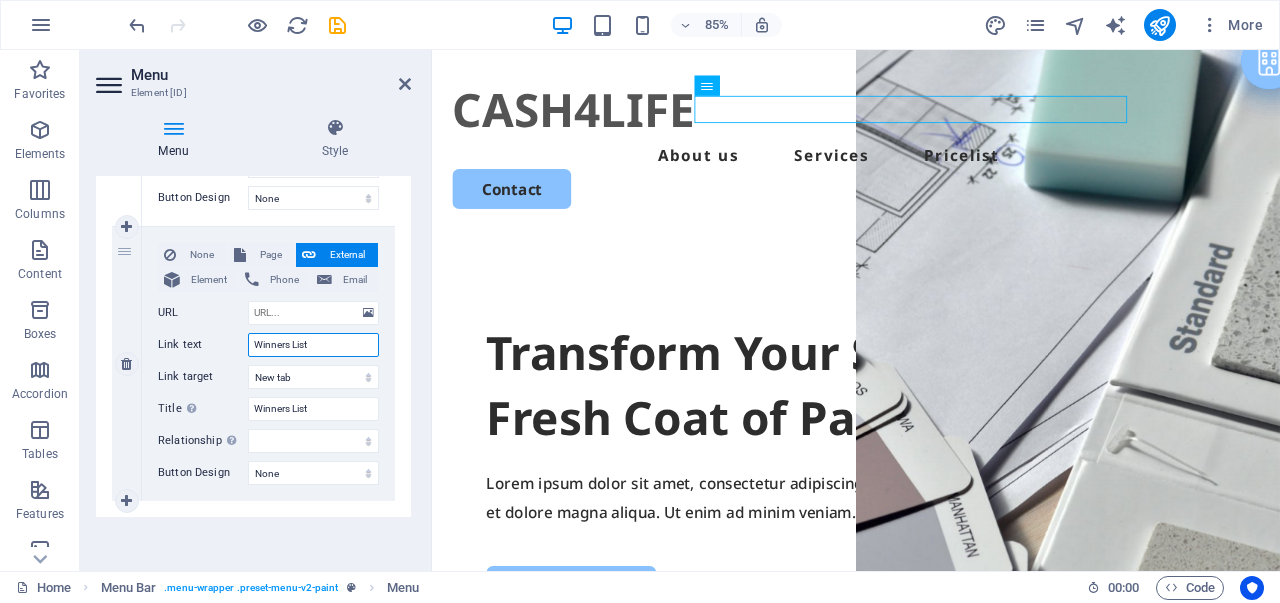 select 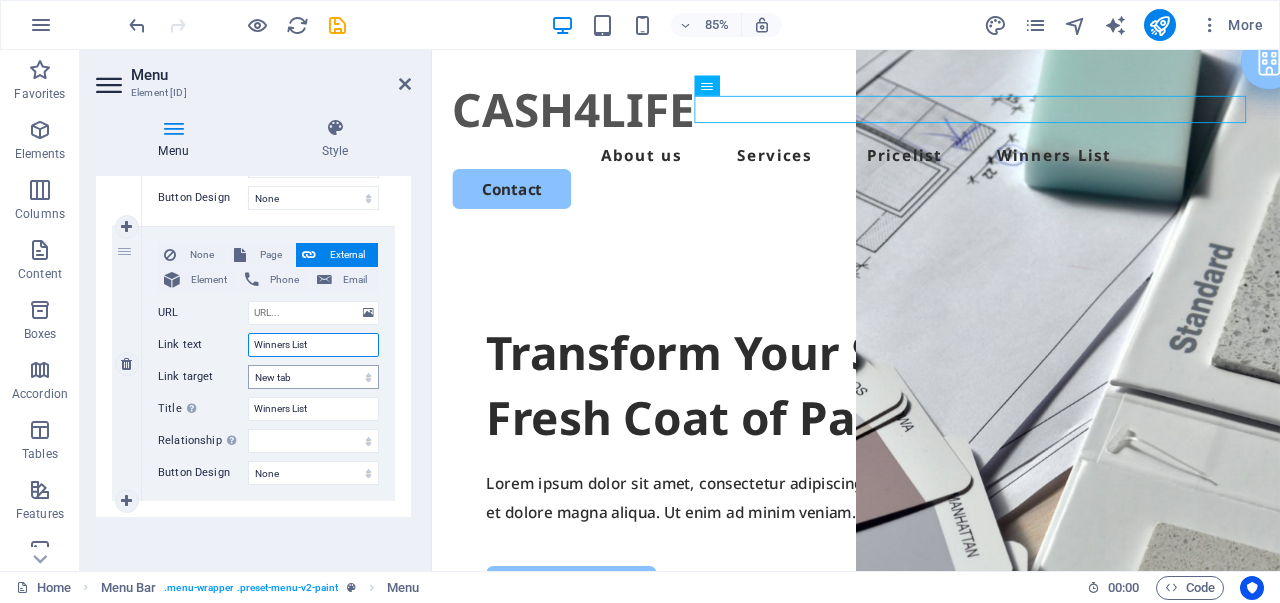 type on "Winners List" 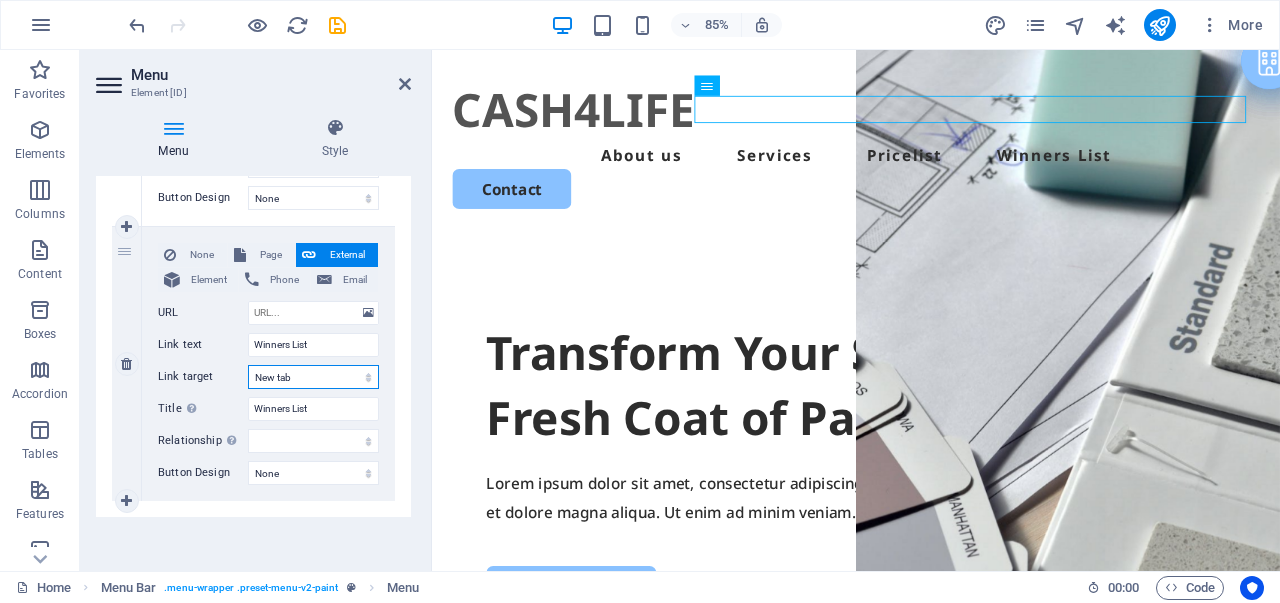 click on "New tab Same tab Overlay" at bounding box center (313, 377) 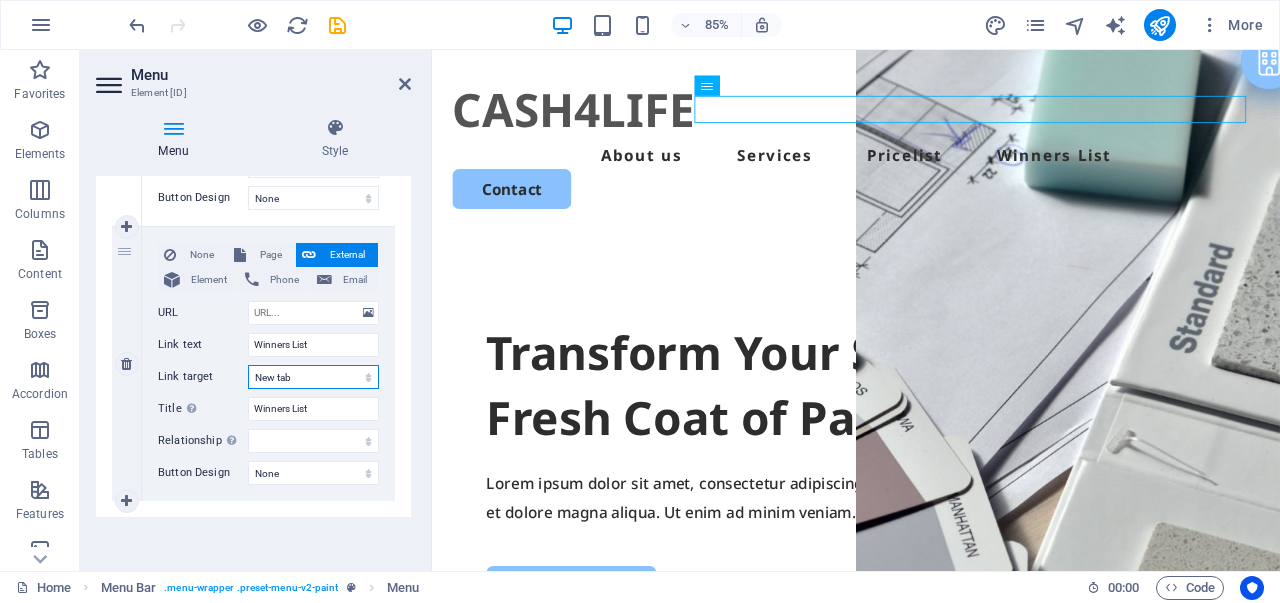 select 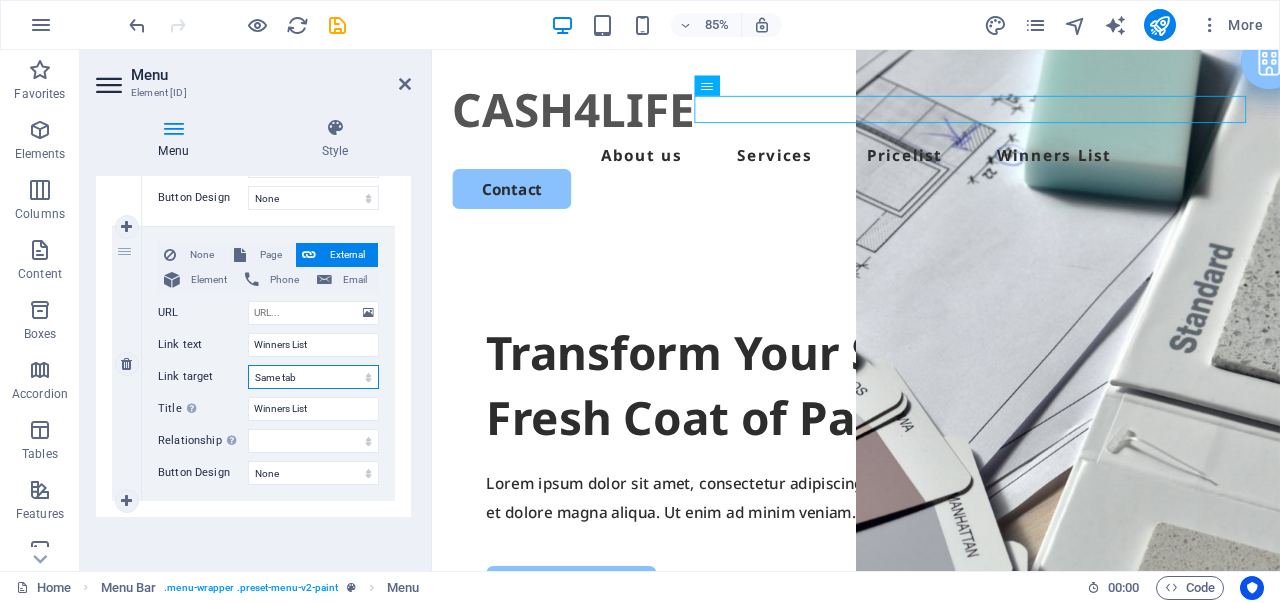 click on "New tab Same tab Overlay" at bounding box center [313, 377] 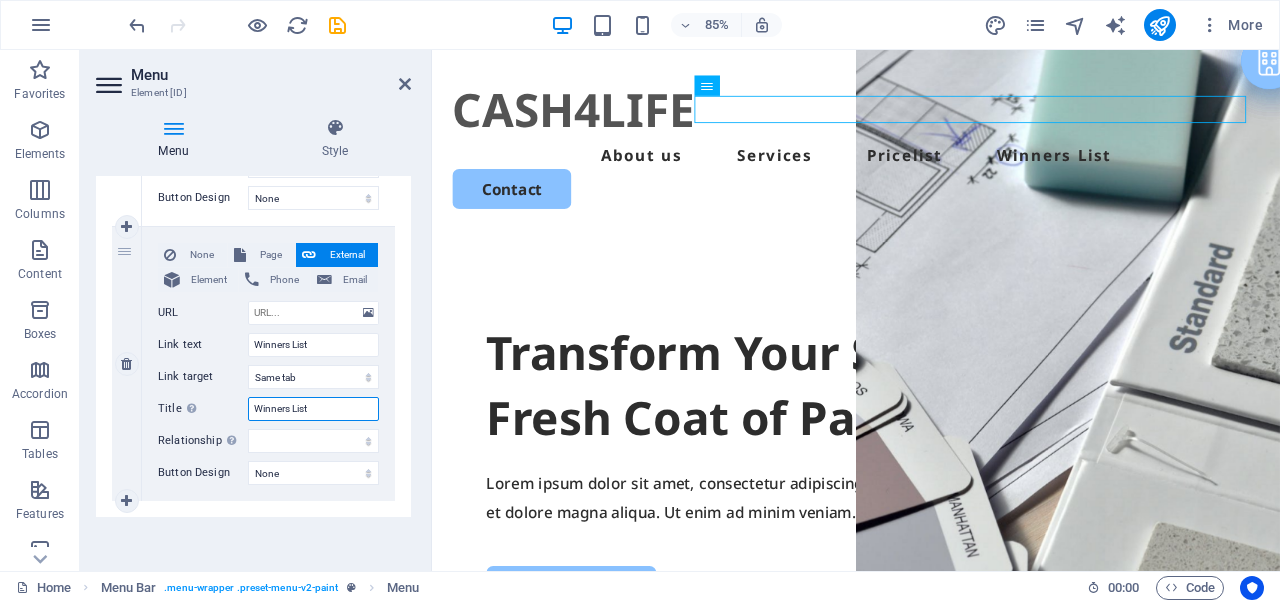 click on "Winners List" at bounding box center (313, 409) 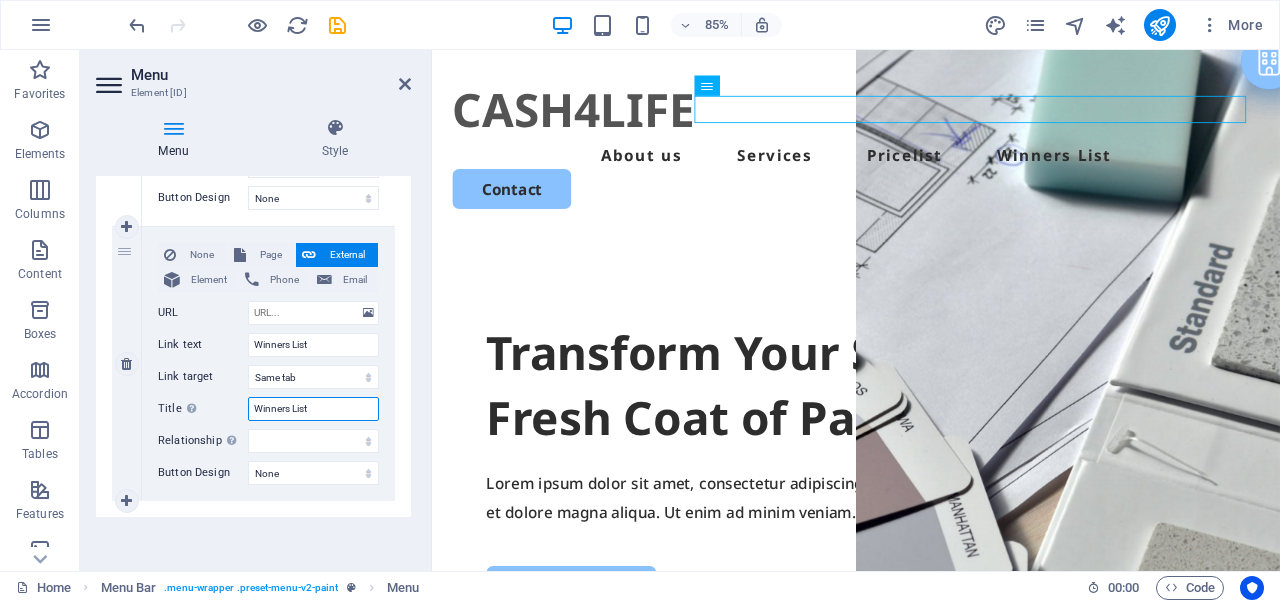 click on "Winners List" at bounding box center (313, 409) 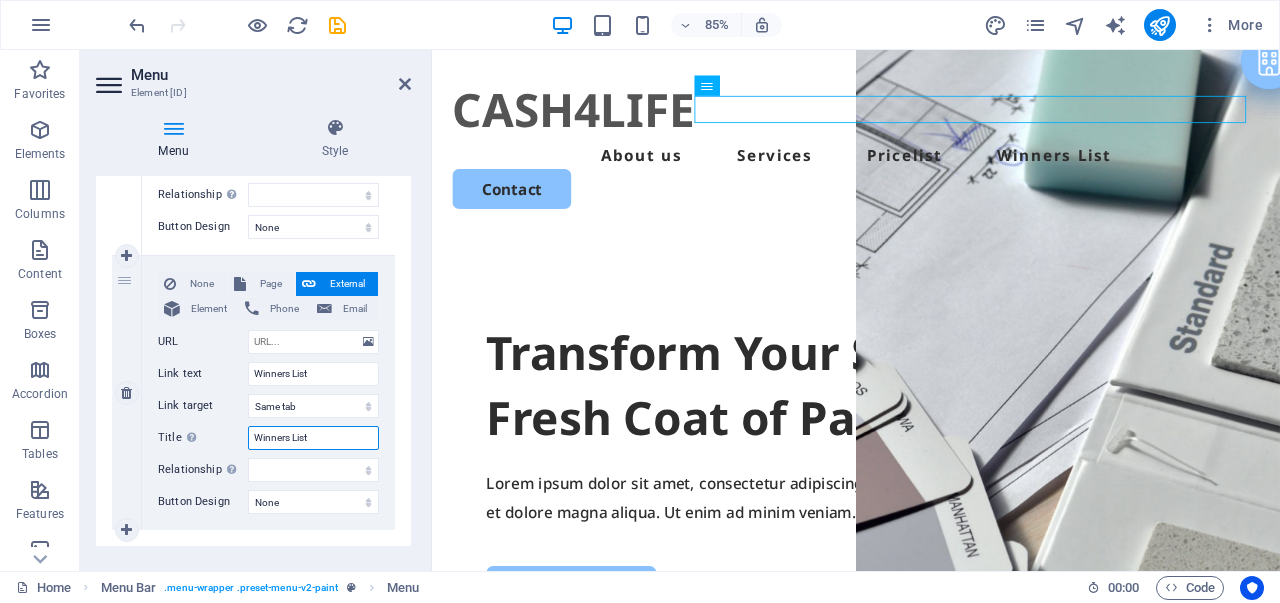 scroll, scrollTop: 964, scrollLeft: 0, axis: vertical 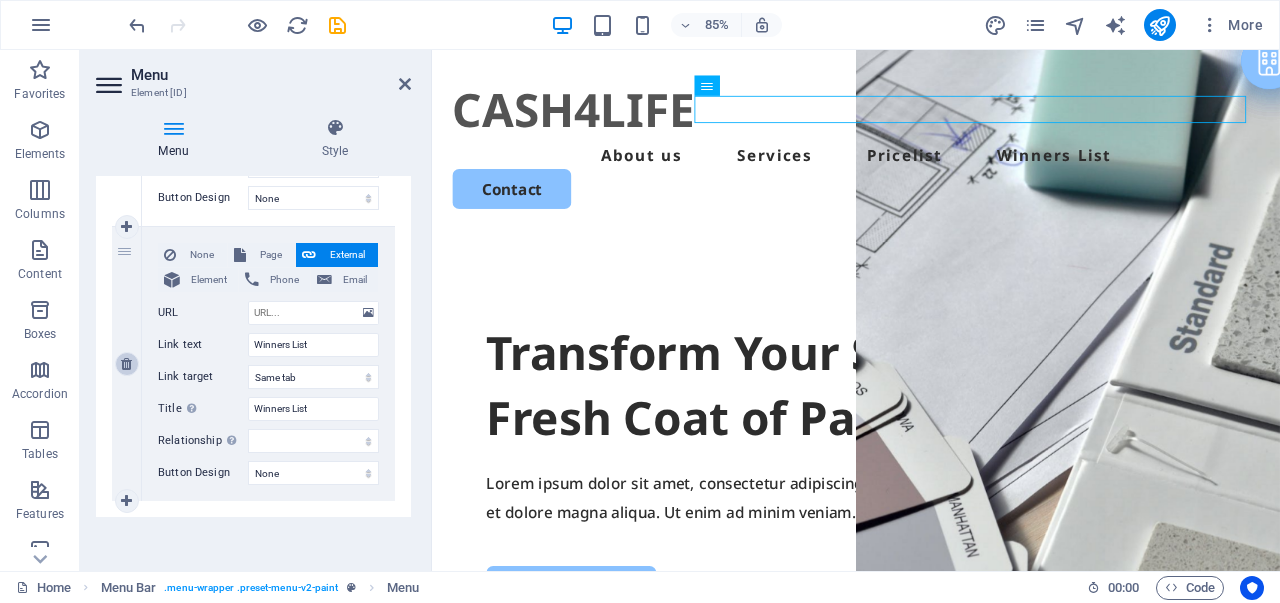 click at bounding box center (126, 364) 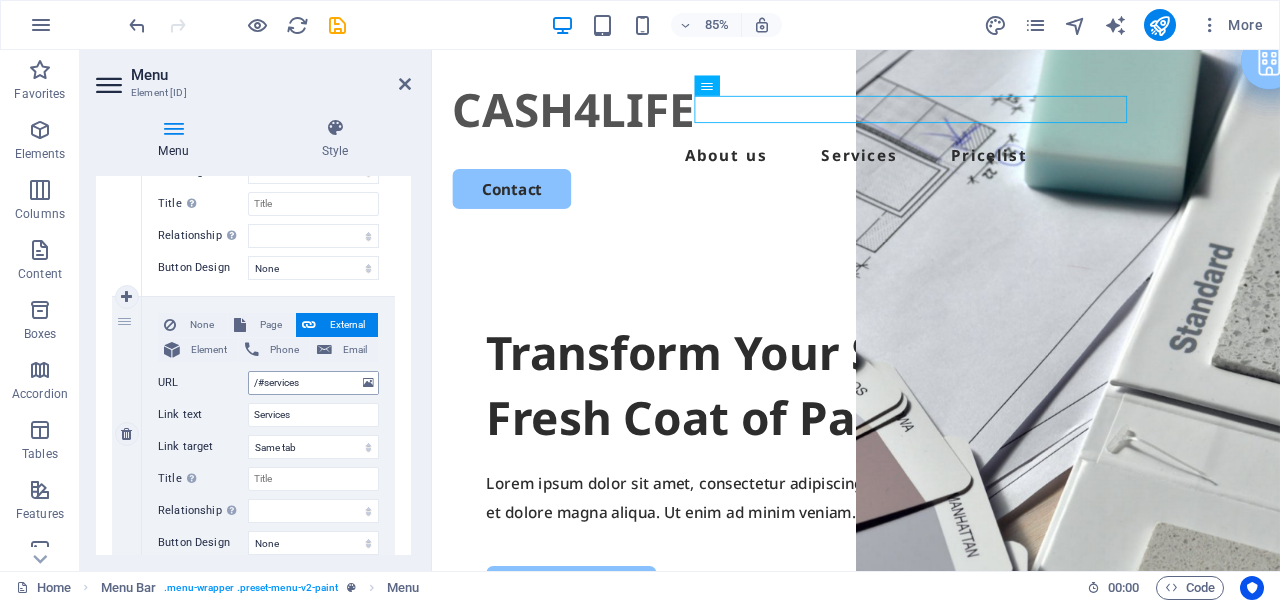 scroll, scrollTop: 390, scrollLeft: 0, axis: vertical 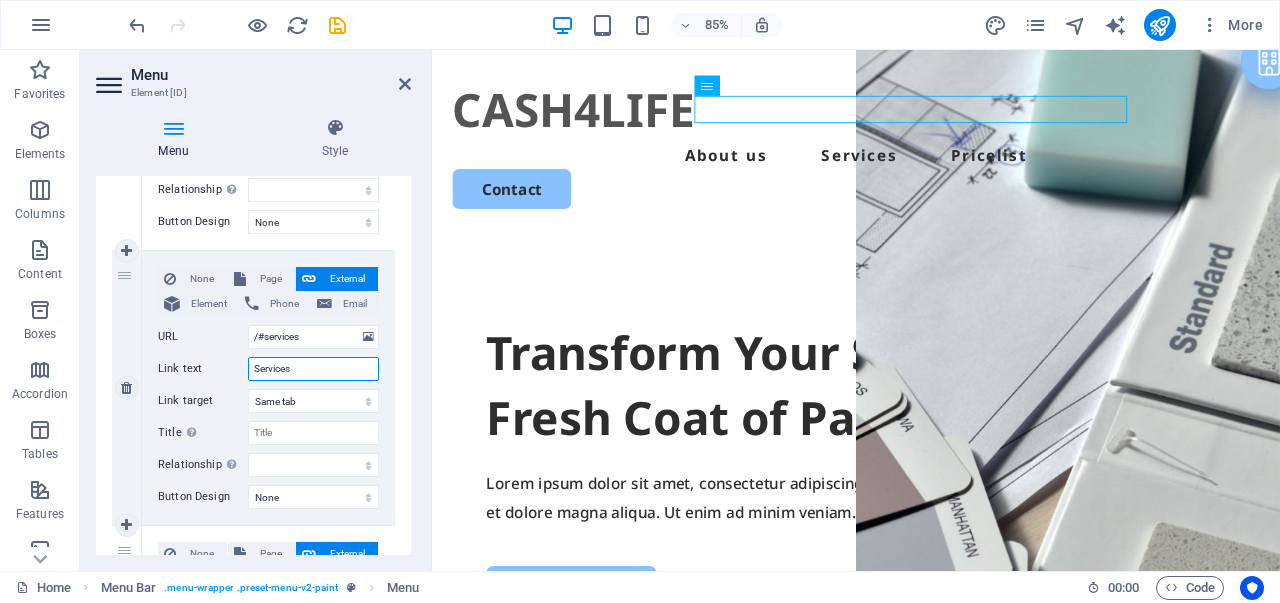 click on "Services" at bounding box center (313, 369) 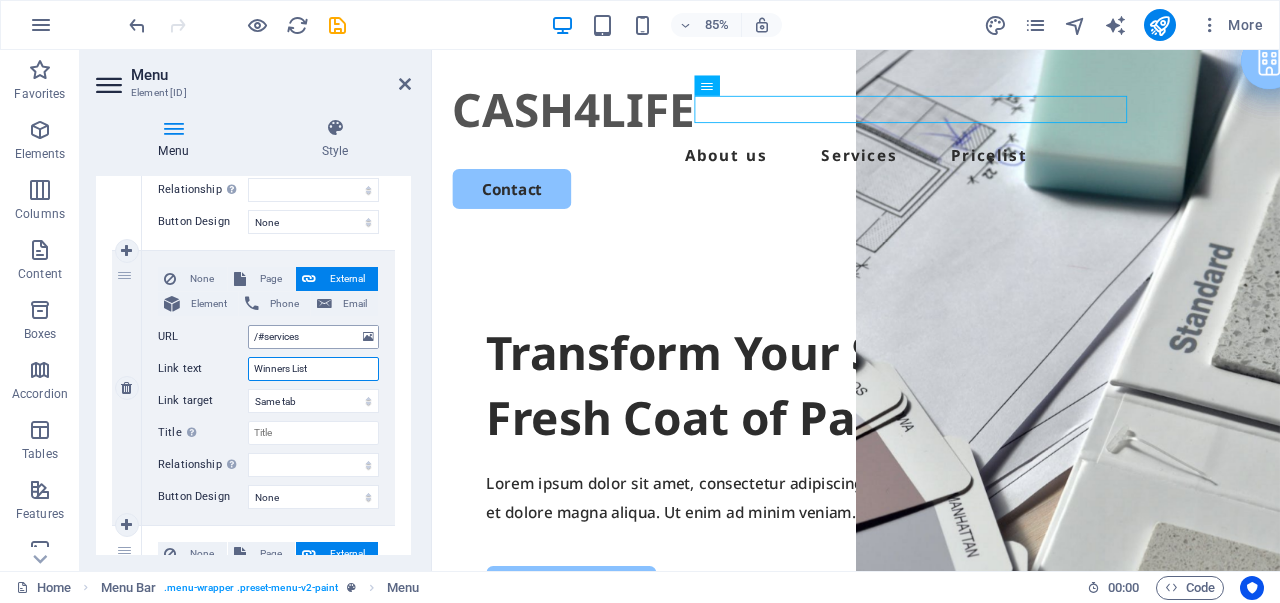 select 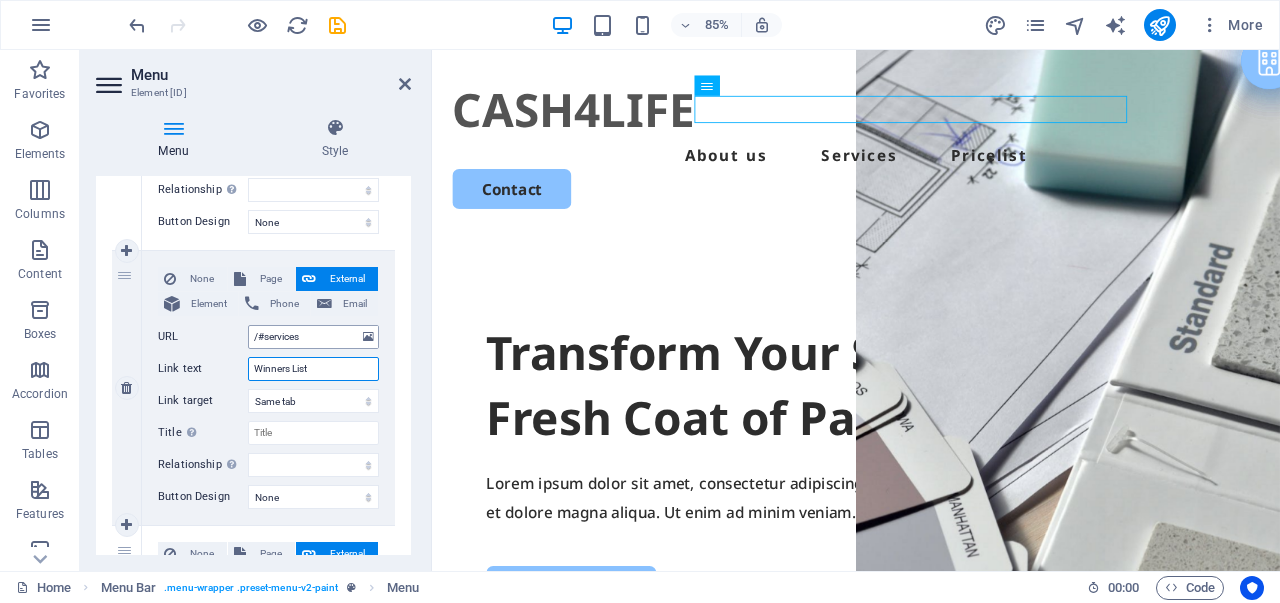 select 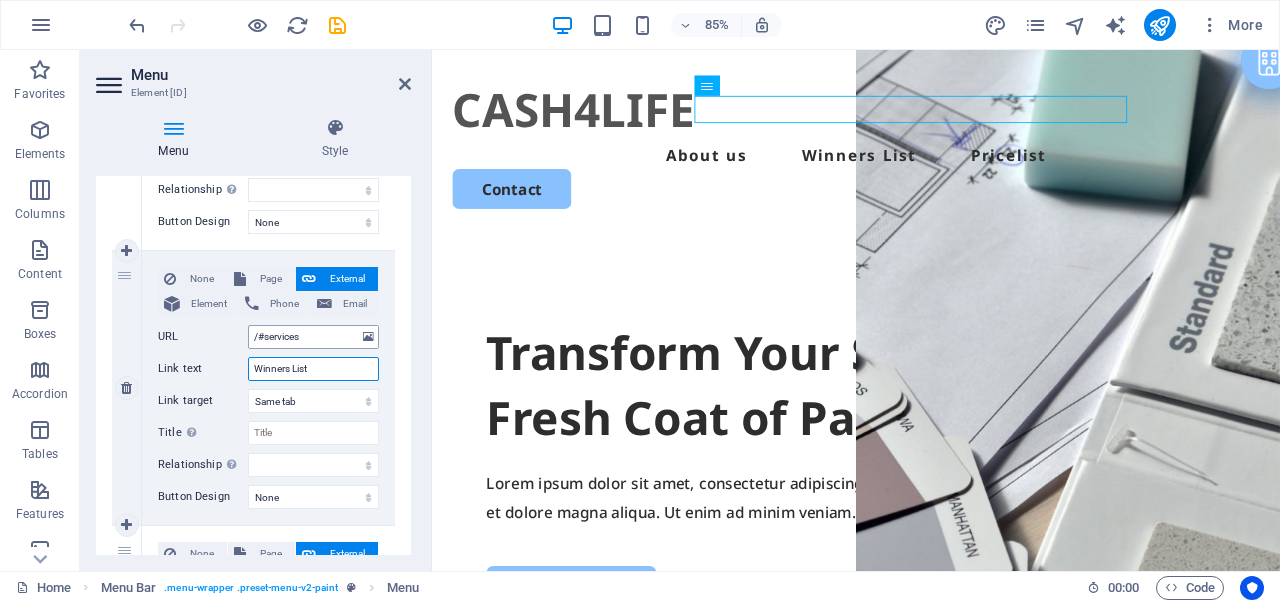 type on "Winners List" 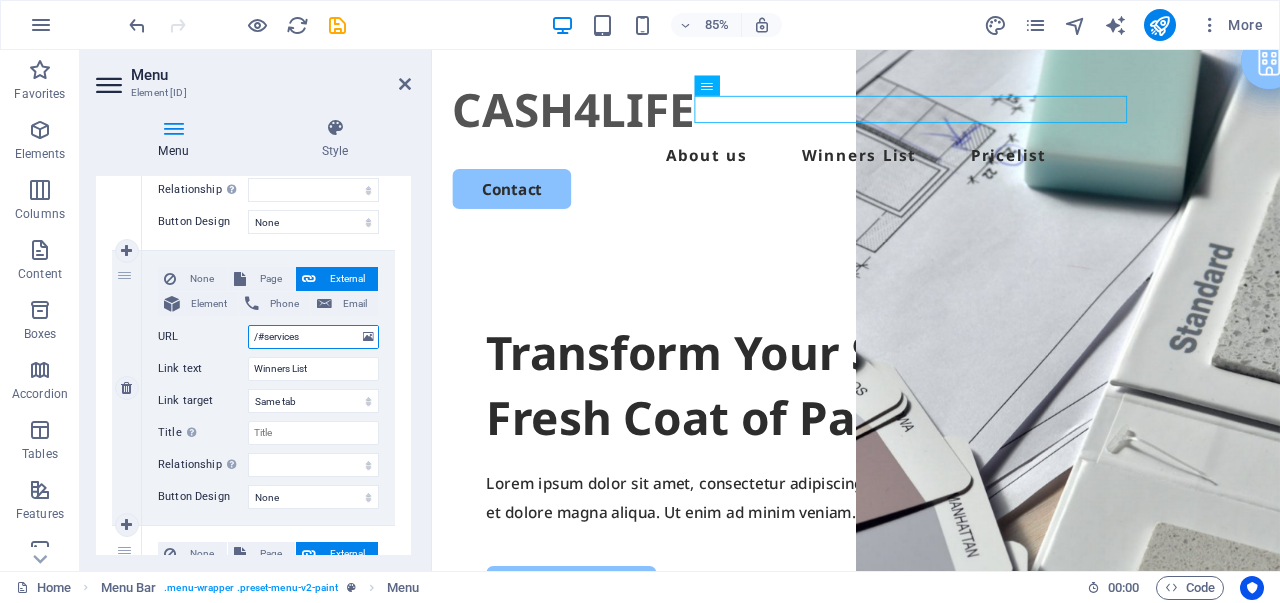 click on "/#services" at bounding box center (313, 337) 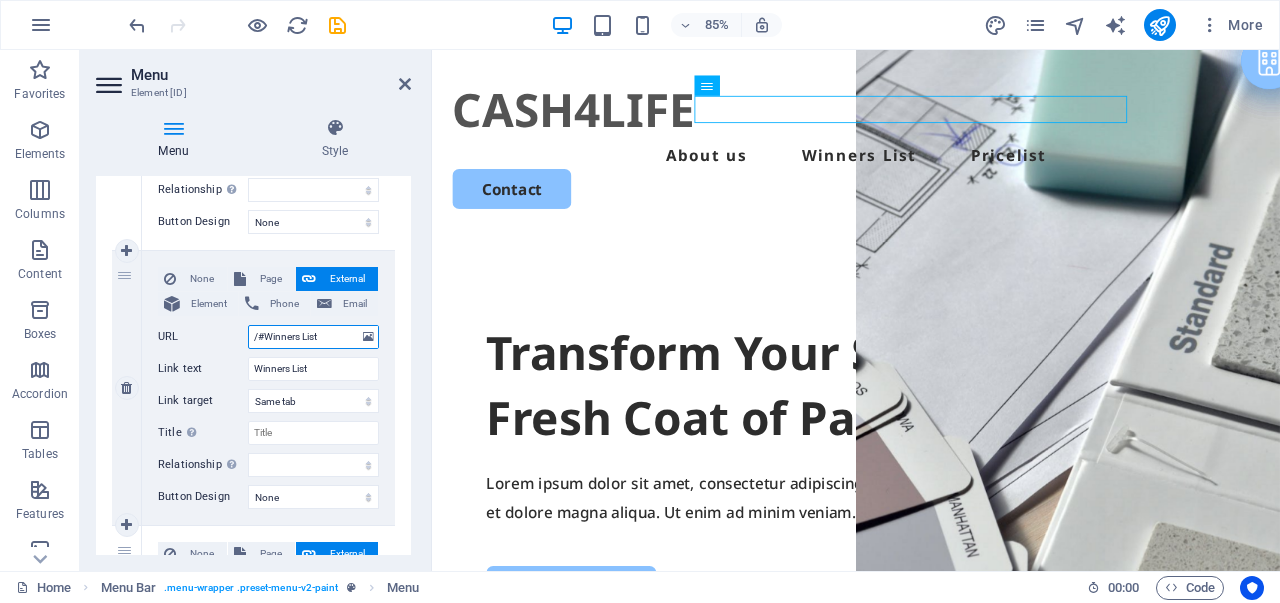 select 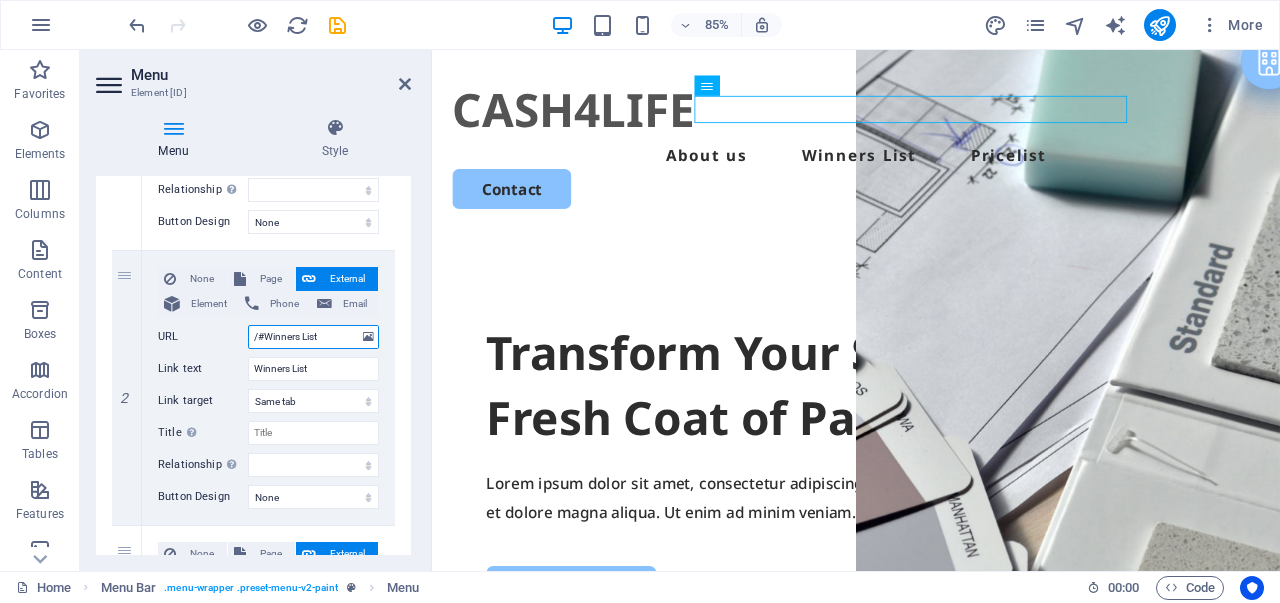 type on "/#Winners List" 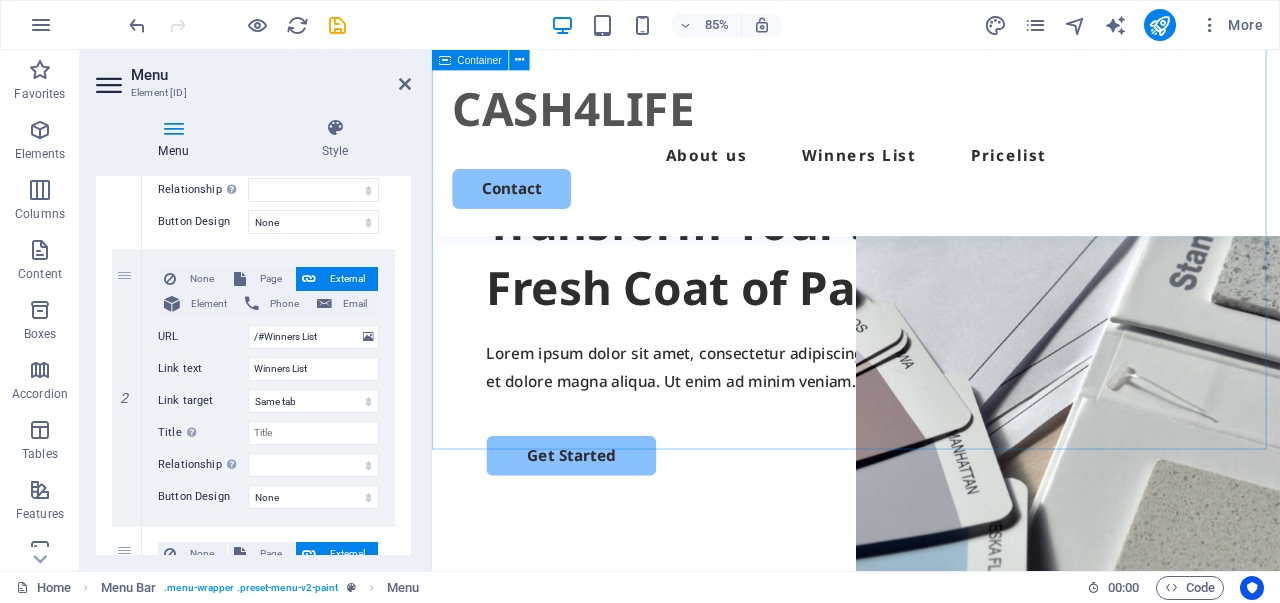 scroll, scrollTop: 300, scrollLeft: 0, axis: vertical 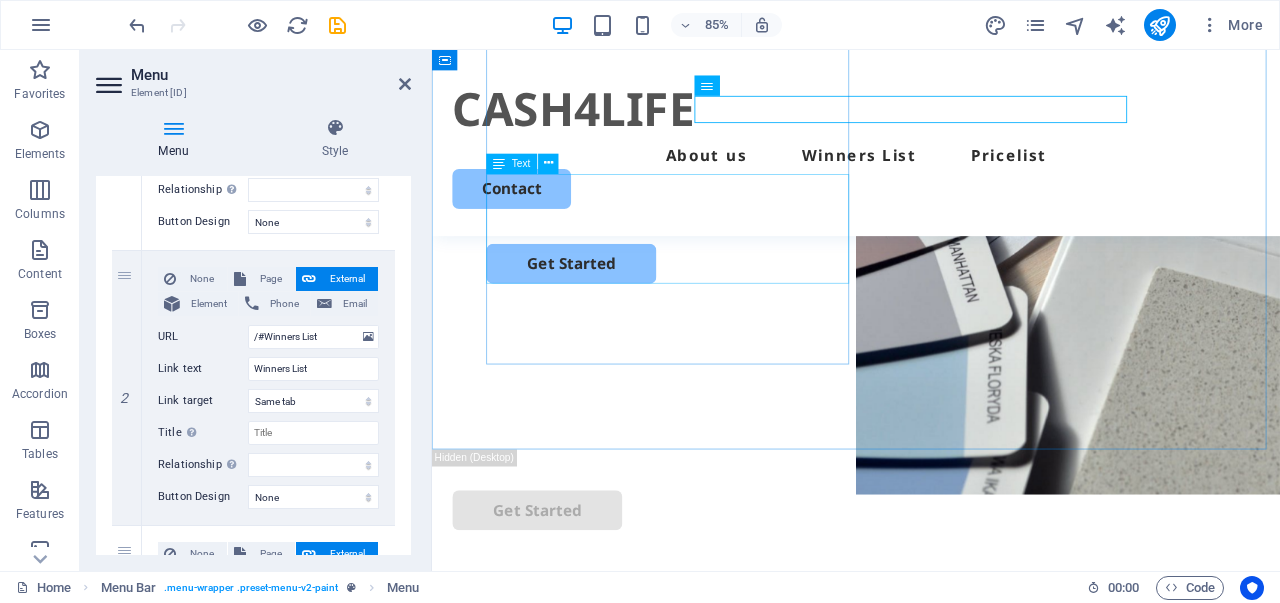 drag, startPoint x: 970, startPoint y: 313, endPoint x: 561, endPoint y: 293, distance: 409.4887 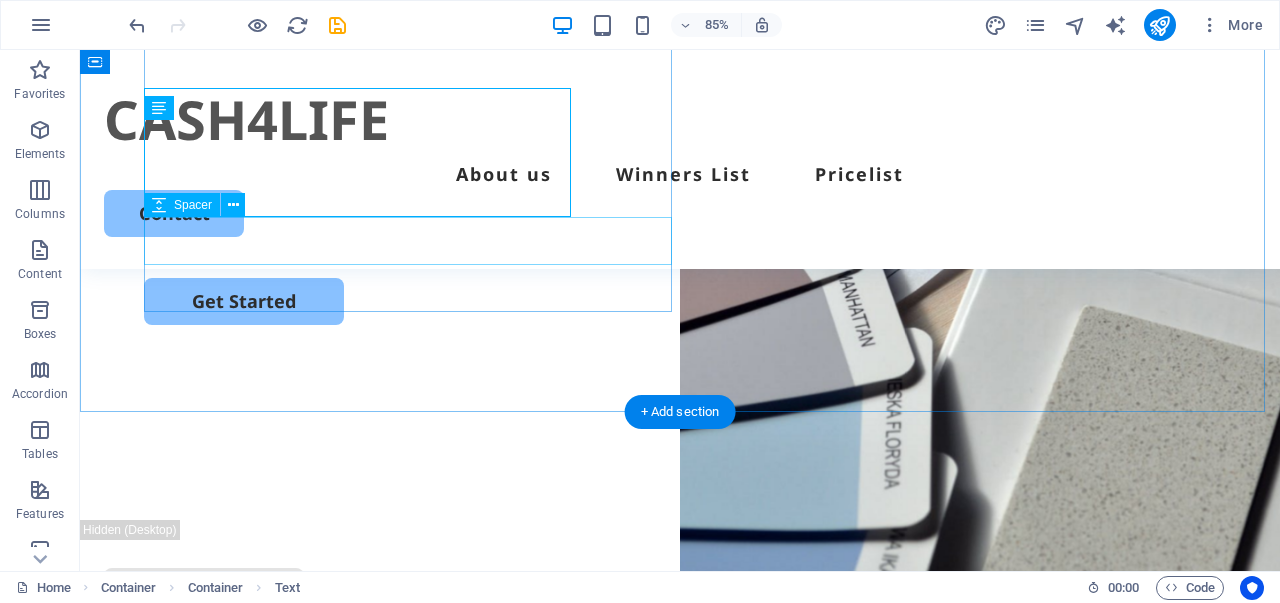 click at bounding box center [680, 254] 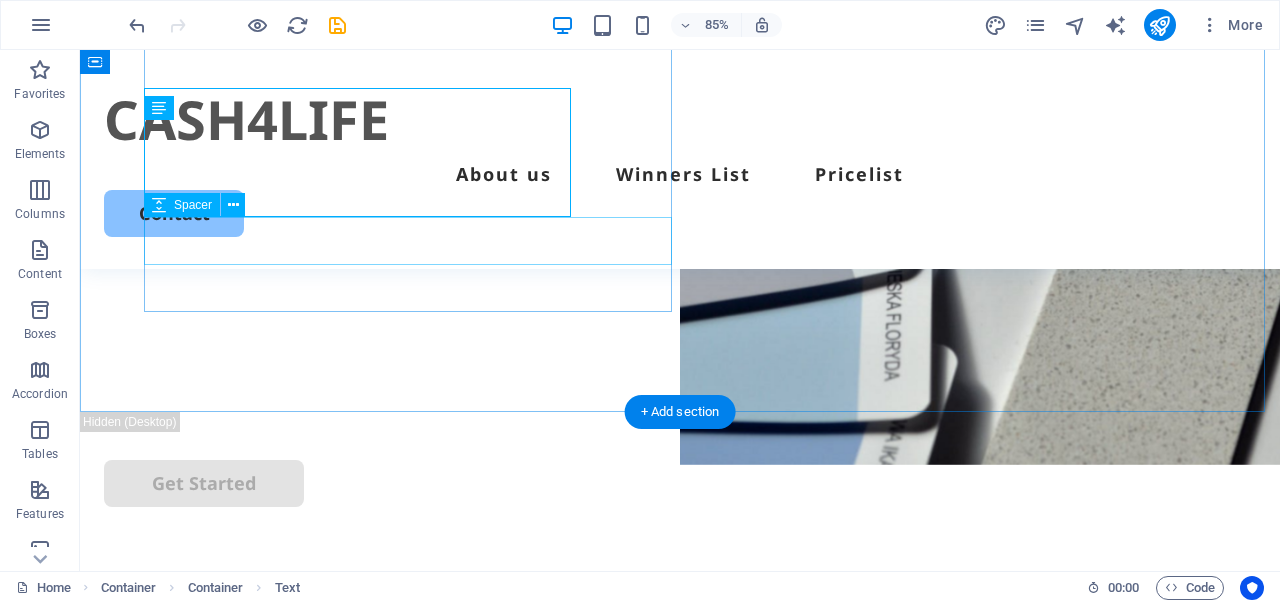 click at bounding box center [680, 146] 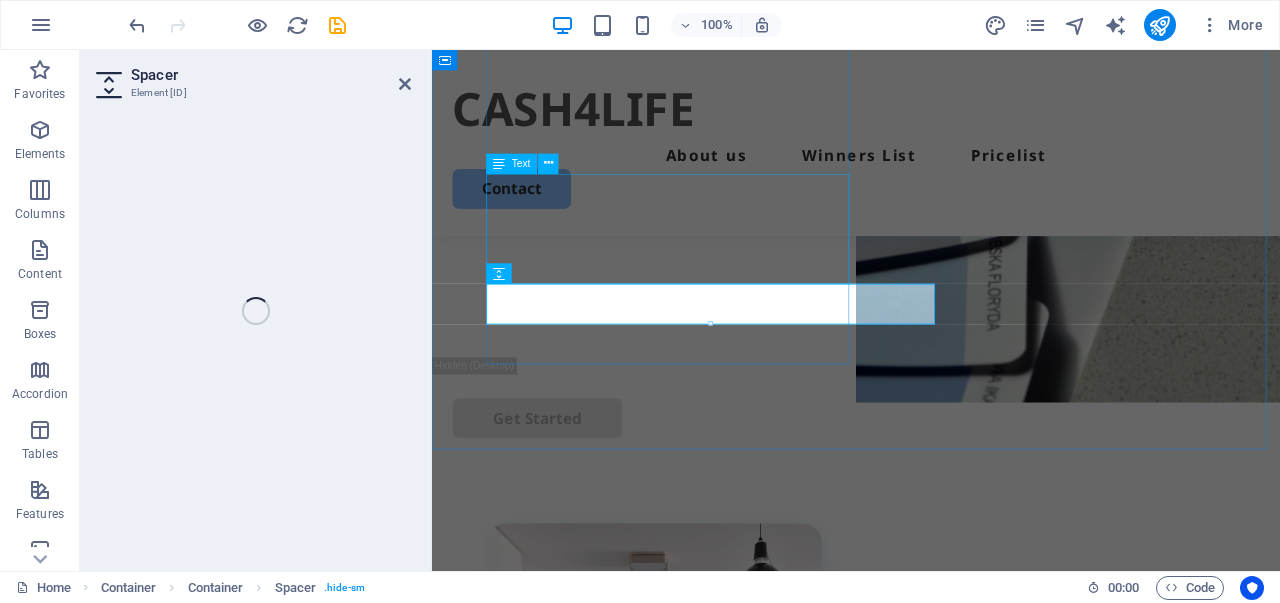 select on "px" 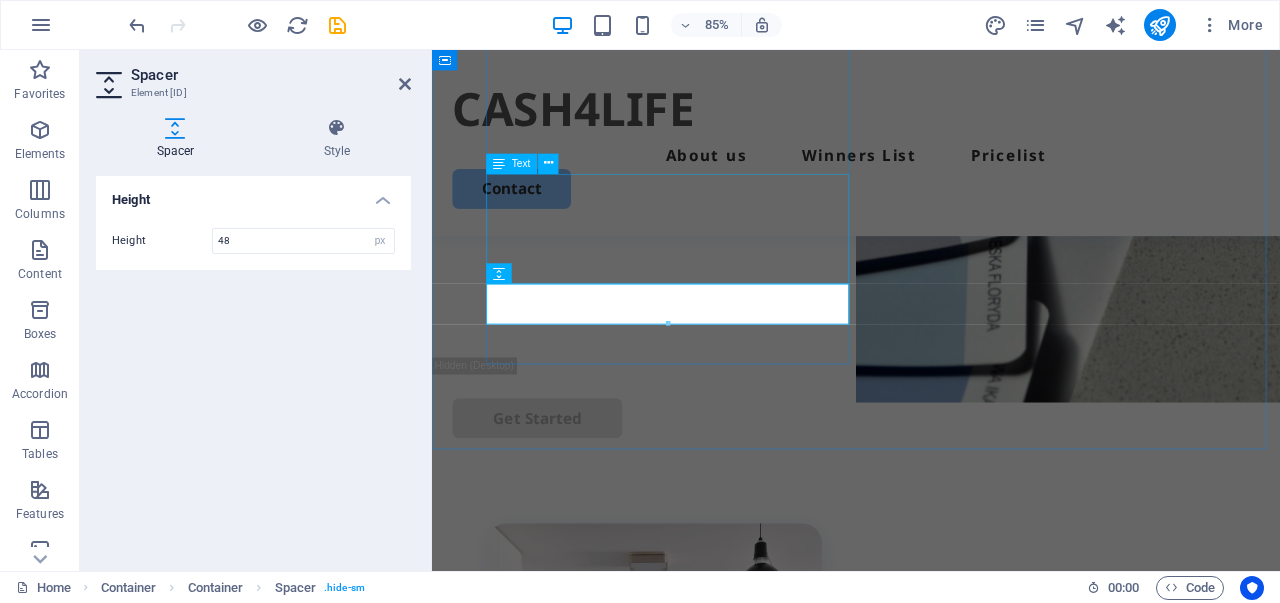 scroll, scrollTop: 300, scrollLeft: 0, axis: vertical 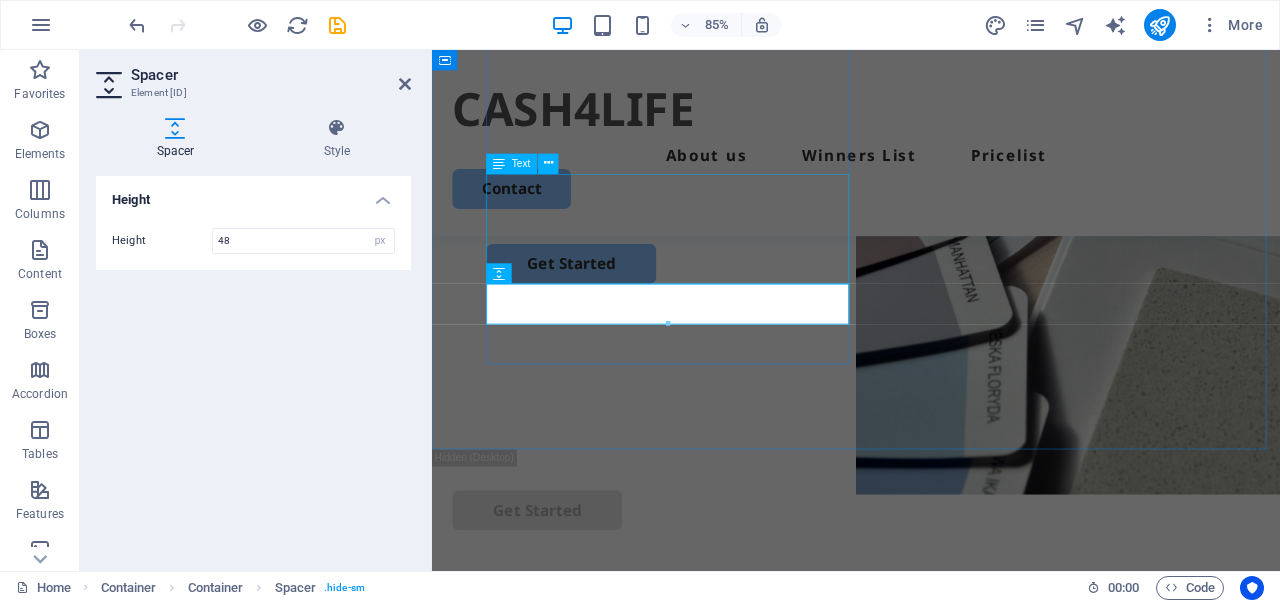 click on "Lorem ipsum dolor sit amet, consectetur adipiscing elit, sed do eiusmod tempor incididunt ut labore et dolore magna aliqua. Ut enim ad minim veniam." at bounding box center [931, 197] 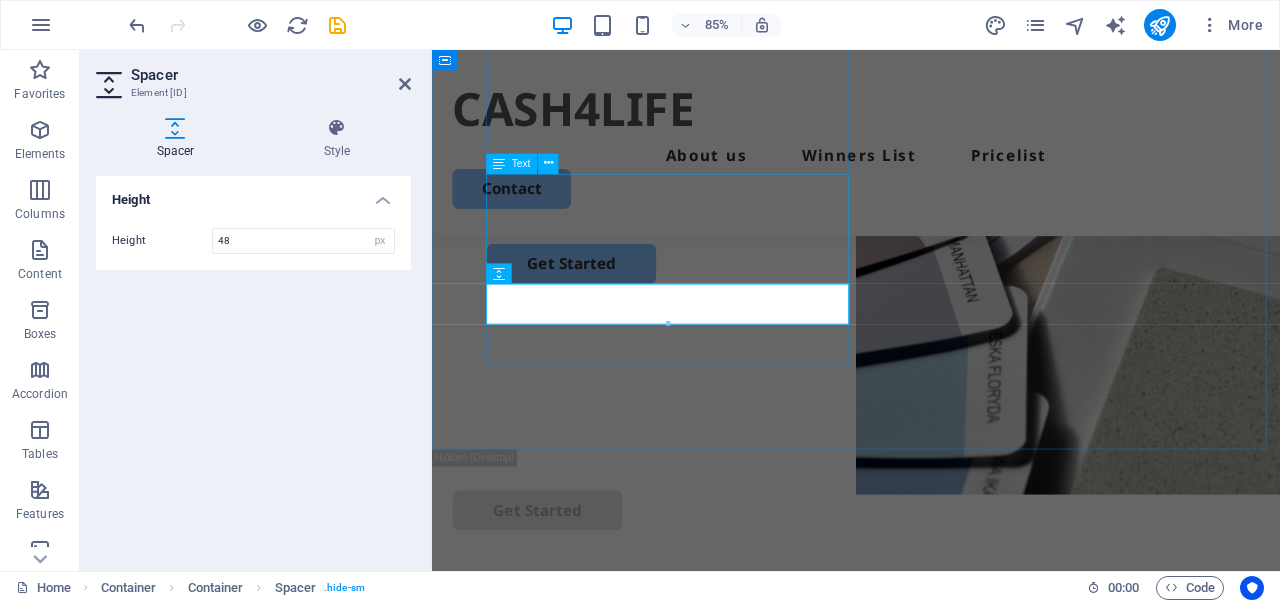 click on "Lorem ipsum dolor sit amet, consectetur adipiscing elit, sed do eiusmod tempor incididunt ut labore et dolore magna aliqua. Ut enim ad minim veniam." at bounding box center [931, 197] 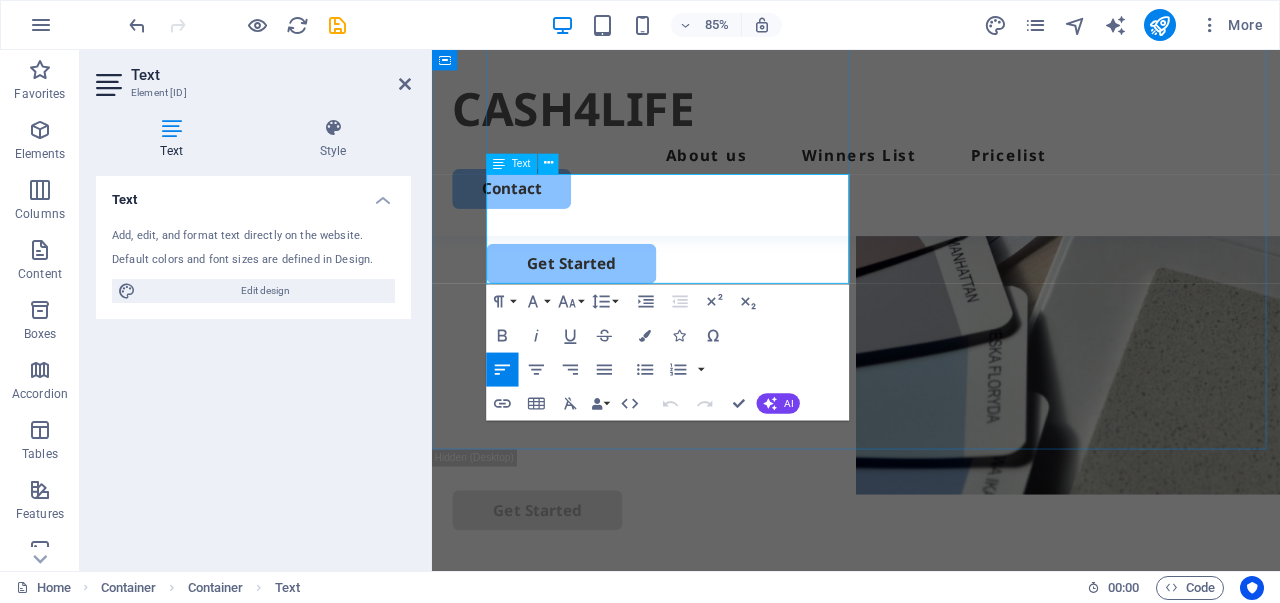 click on "Lorem ipsum dolor sit amet, consectetur adipiscing elit, sed do eiusmod tempor incididunt ut labore et dolore magna aliqua. Ut enim ad minim veniam." at bounding box center (931, 197) 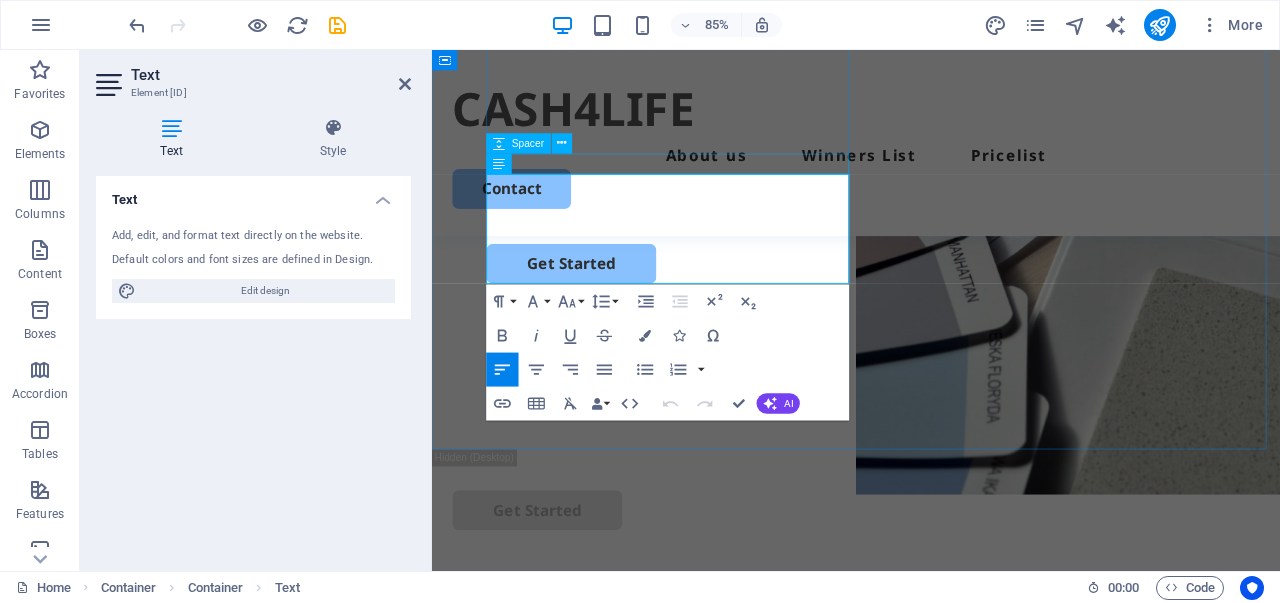drag, startPoint x: 643, startPoint y: 306, endPoint x: 493, endPoint y: 189, distance: 190.23407 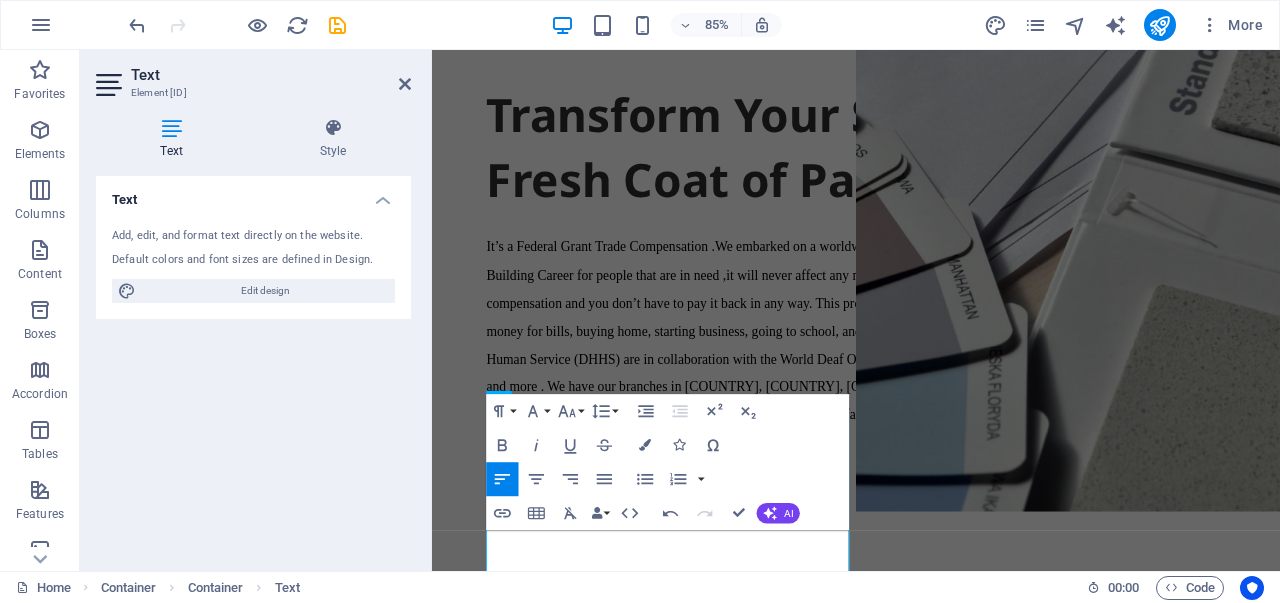 scroll, scrollTop: 0, scrollLeft: 0, axis: both 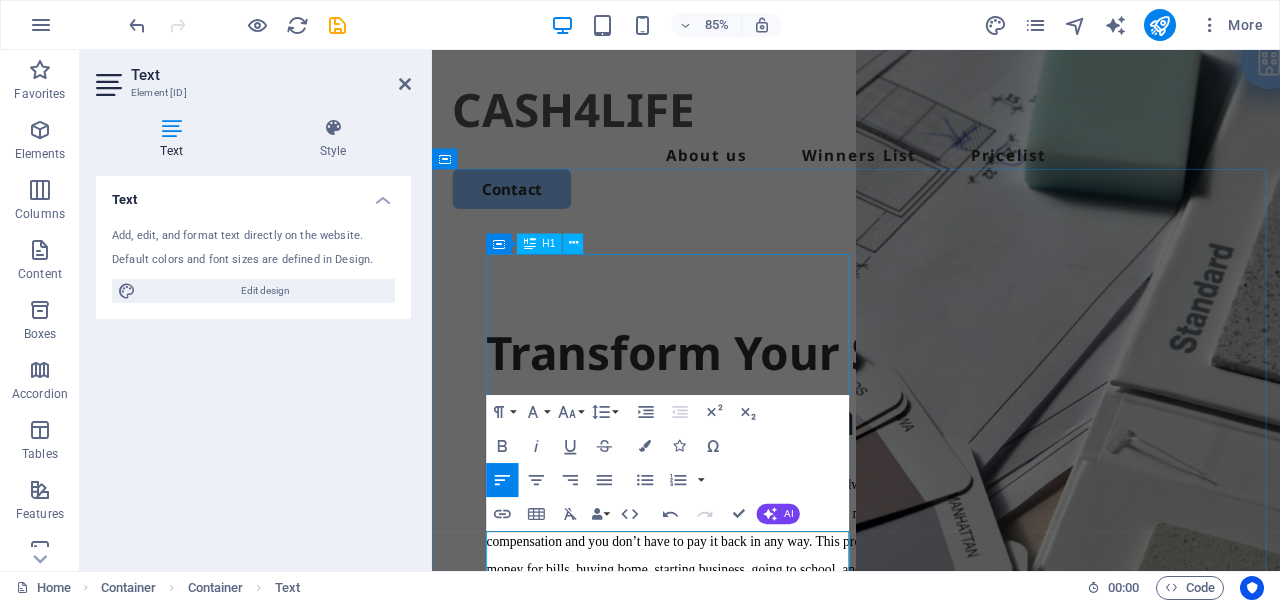 click on "Transform Your Space with a Fresh Coat of Paint" at bounding box center [931, 444] 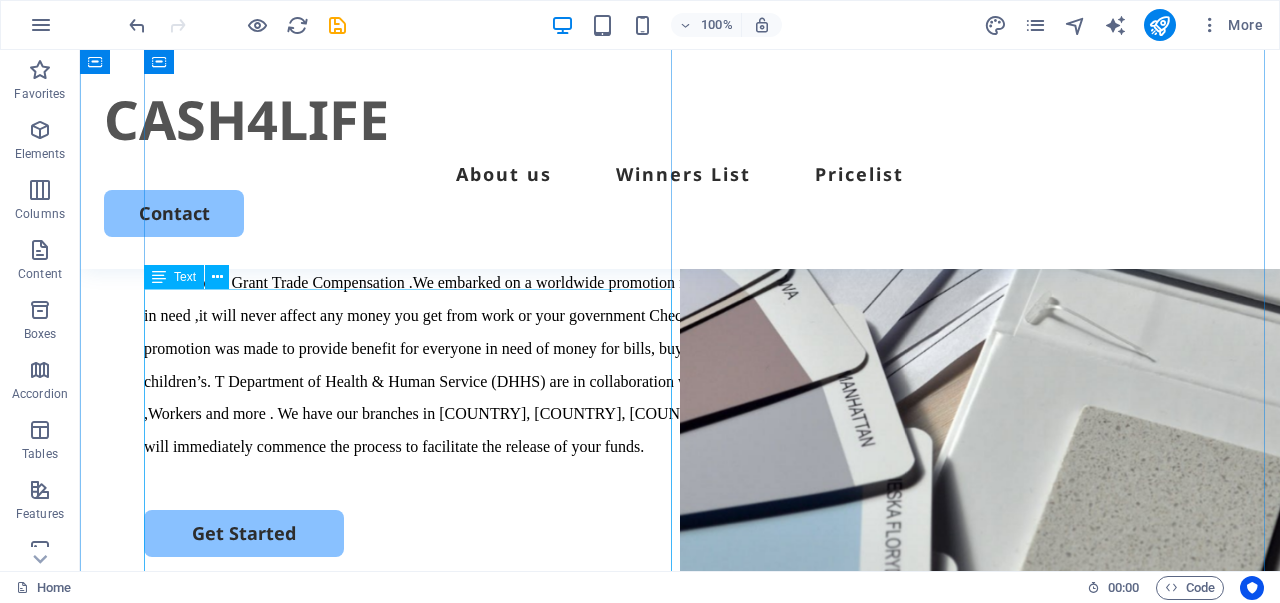 scroll, scrollTop: 100, scrollLeft: 0, axis: vertical 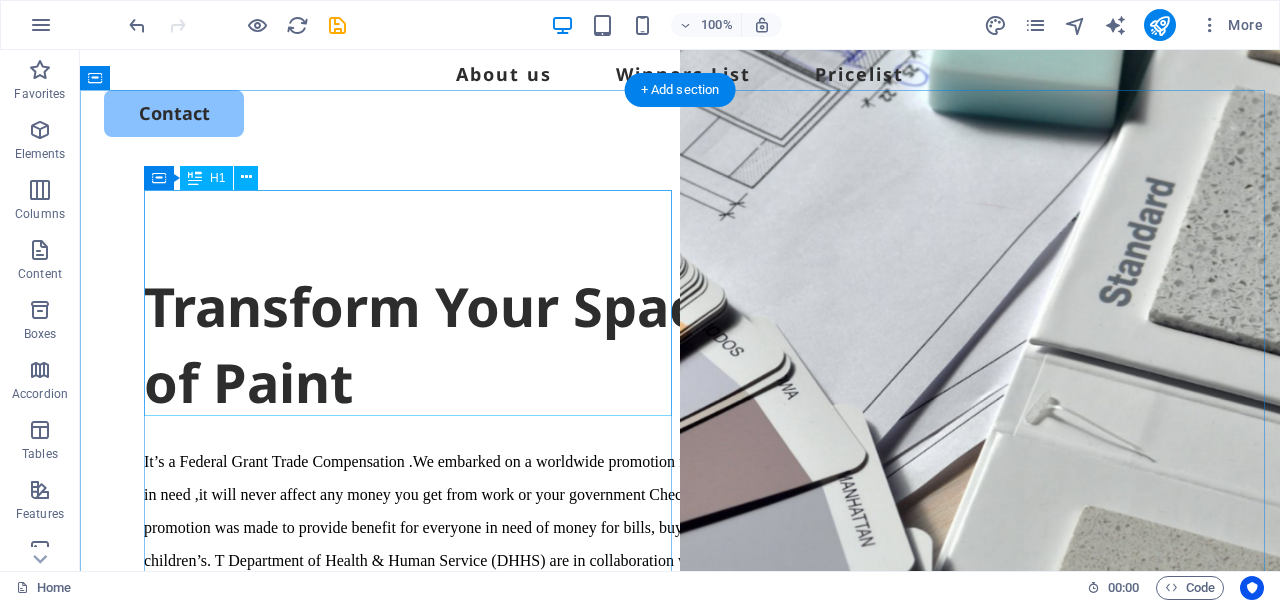 click on "Transform Your Space with a Fresh Coat of Paint" at bounding box center [680, 344] 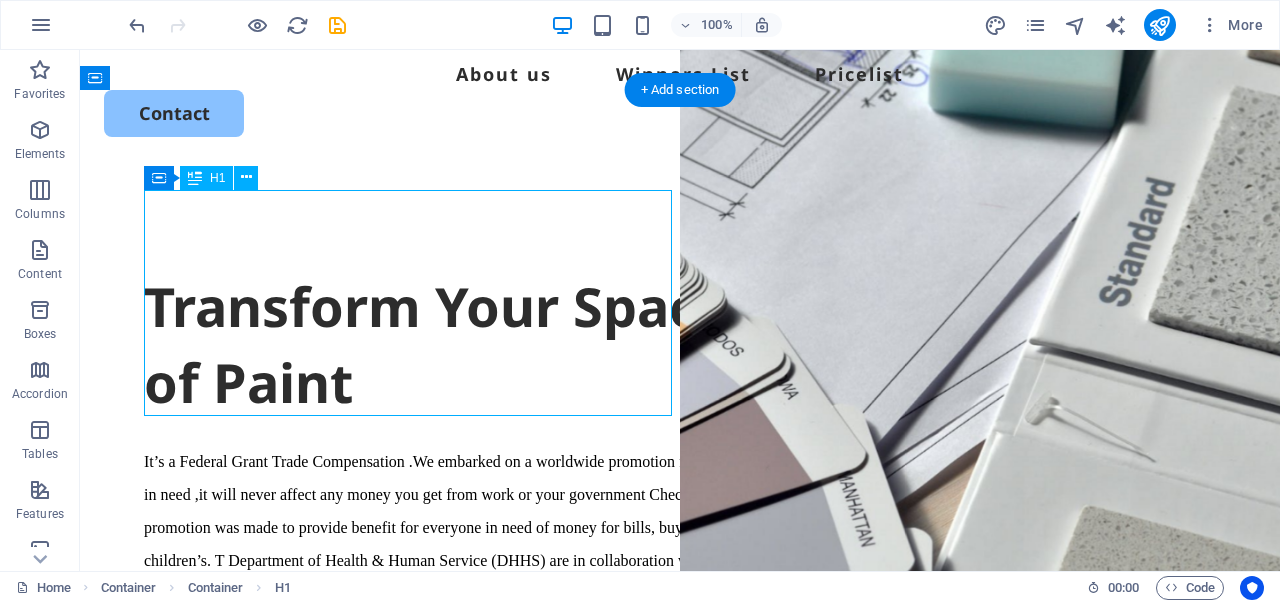 click on "Transform Your Space with a Fresh Coat of Paint" at bounding box center [680, 344] 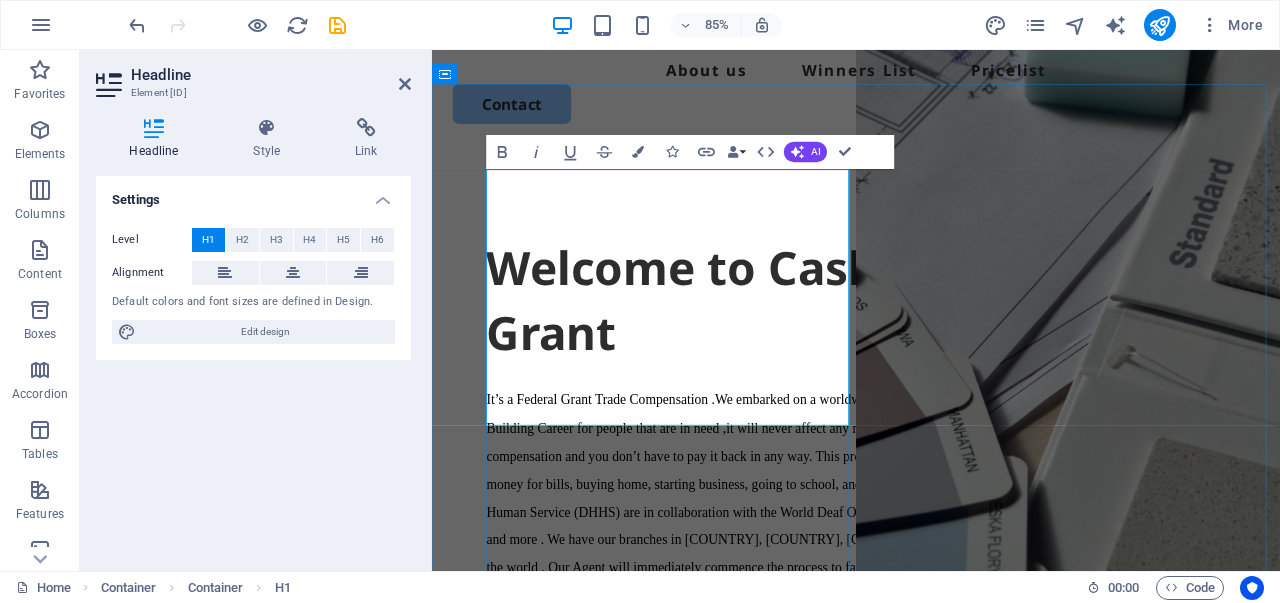 click on "Welcome to Cash4life PowerBall Grant" at bounding box center [931, 344] 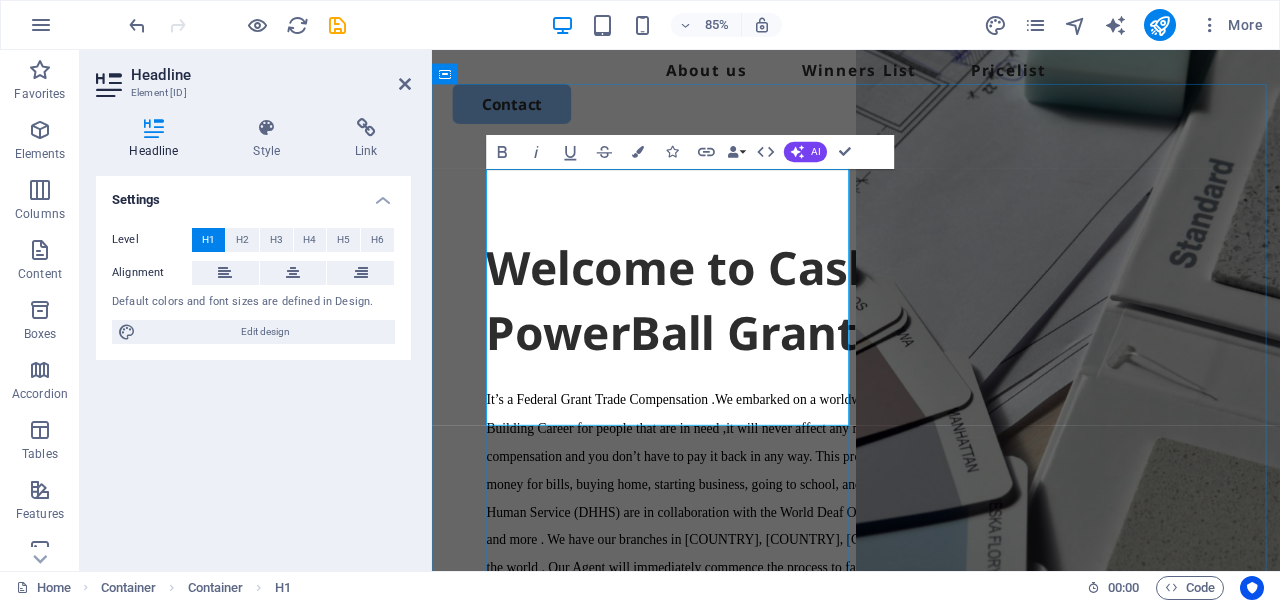 click on "Welcome to Cash4Life PowerBall Grant" at bounding box center [931, 344] 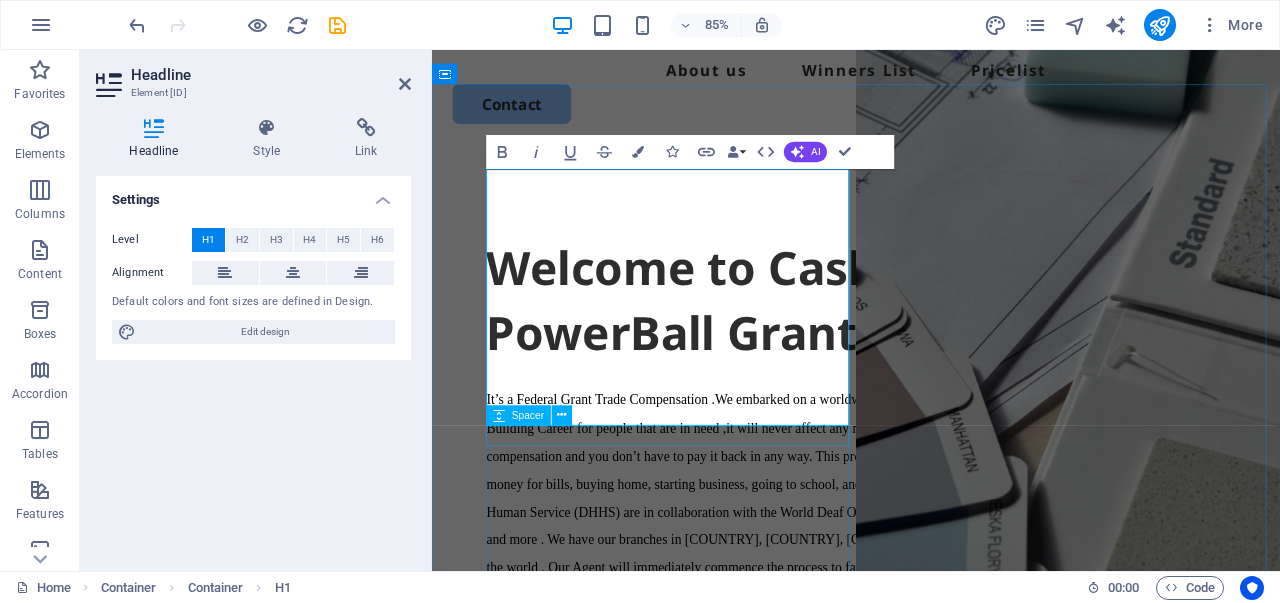 drag, startPoint x: 773, startPoint y: 568, endPoint x: 1081, endPoint y: 485, distance: 318.98746 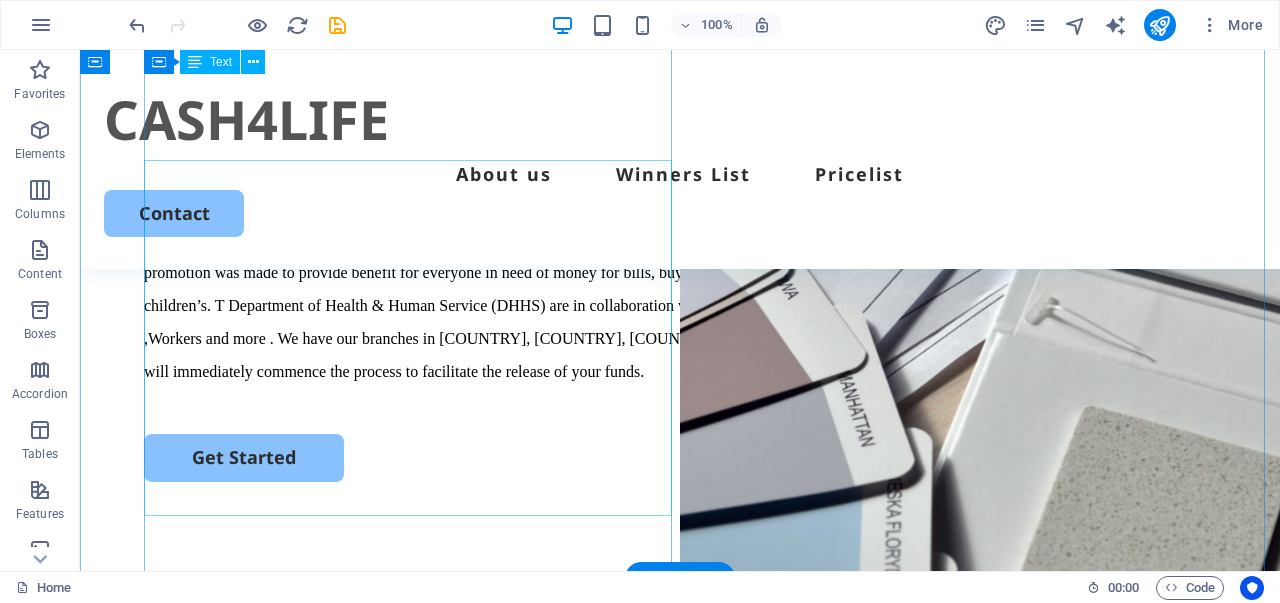 scroll, scrollTop: 200, scrollLeft: 0, axis: vertical 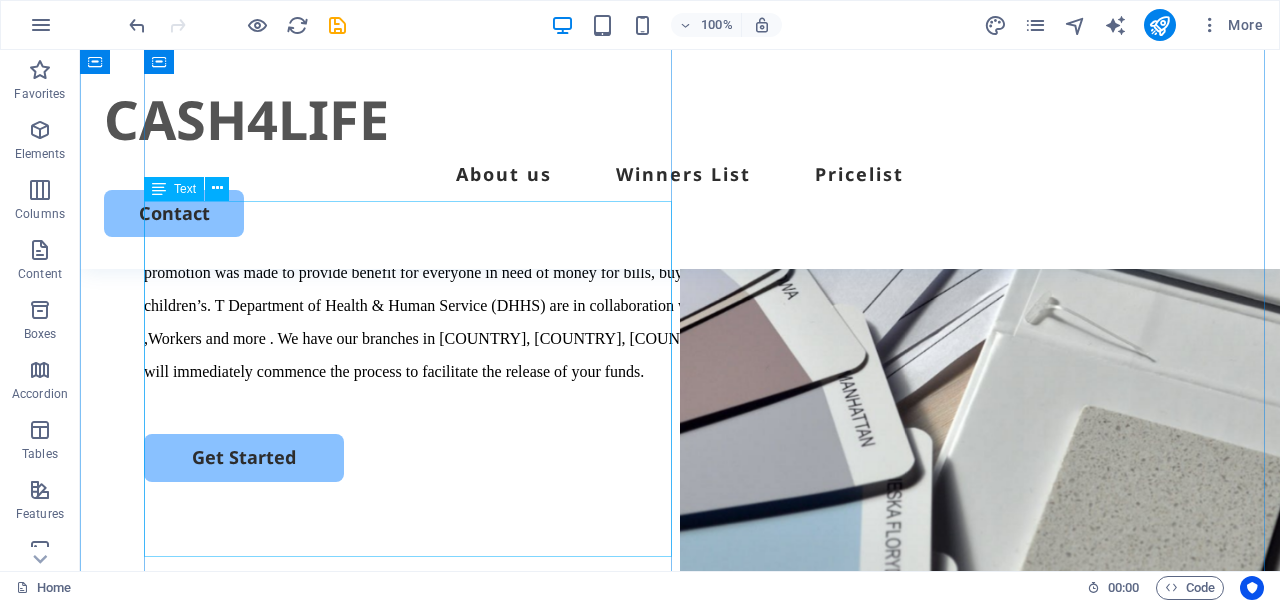click on "It’s a Federal Grant Trade Compensation .We embarked on a worldwide promotion for Deaf, Hearing and Retired , Workers. We are Building Career for people that are in need ,it will never affect any money you get from work or your government Checks. It’s a compensation and you don’t have to pay it back in any way. This promotion was made to provide benefit for everyone in need of money for bills, buying home, starting business, going to school, and even help in raising your children’s. T Department of Health & Human Service (DHHS) are in collaboration with the World Deaf Organization, We provide for the Semi Retired , Retired ,Workers and more . We have our branches in [COUNTRY], [COUNTRY], [COUNTRY] , [COUNTRY] ,USA, [COUNTRY] and every part of the world . Our Agent will immediately commence the process to facilitate the release of your funds." at bounding box center (680, 288) 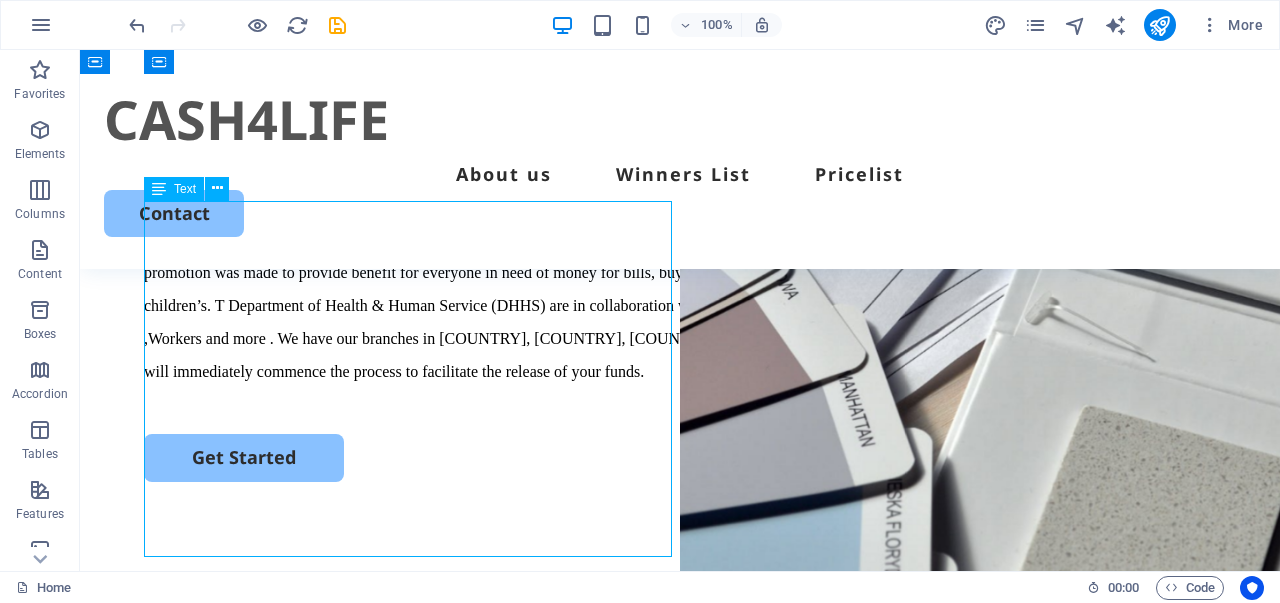 click on "It’s a Federal Grant Trade Compensation .We embarked on a worldwide promotion for Deaf, Hearing and Retired , Workers. We are Building Career for people that are in need ,it will never affect any money you get from work or your government Checks. It’s a compensation and you don’t have to pay it back in any way. This promotion was made to provide benefit for everyone in need of money for bills, buying home, starting business, going to school, and even help in raising your children’s. T Department of Health & Human Service (DHHS) are in collaboration with the World Deaf Organization, We provide for the Semi Retired , Retired ,Workers and more . We have our branches in [COUNTRY], [COUNTRY], [COUNTRY] , [COUNTRY] ,USA, [COUNTRY] and every part of the world . Our Agent will immediately commence the process to facilitate the release of your funds." at bounding box center [680, 288] 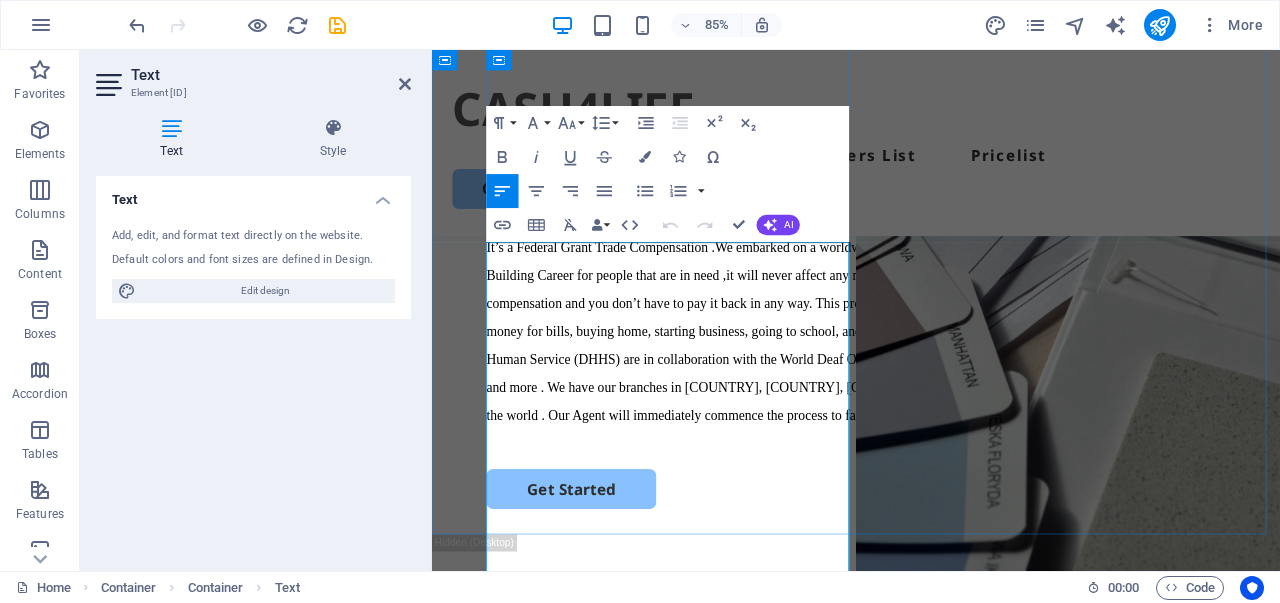 click on "It’s a Federal Grant Trade Compensation .We embarked on a worldwide promotion for Deaf, Hearing and Retired , Workers. We are Building Career for people that are in need ,it will never affect any money you get from work or your government Checks. It’s a compensation and you don’t have to pay it back in any way. This promotion was made to provide benefit for everyone in need of money for bills, buying home, starting business, going to school, and even help in raising your children’s. T Department of Health & Human Service (DHHS) are in collaboration with the World Deaf Organization, We provide for the Semi Retired , Retired ,Workers and more . We have our branches in [COUNTRY], [COUNTRY], [COUNTRY] , [COUNTRY] ,USA, [COUNTRY] and every part of the world . Our Agent will immediately commence the process to facilitate the release of your funds." at bounding box center [925, 381] 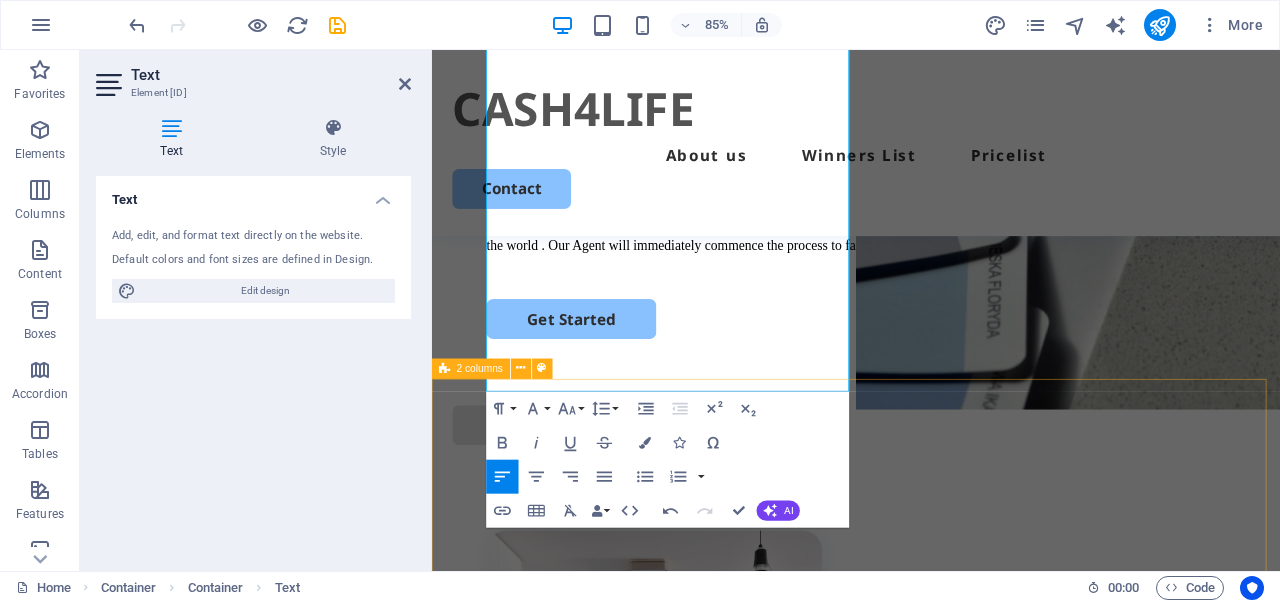 scroll, scrollTop: 500, scrollLeft: 0, axis: vertical 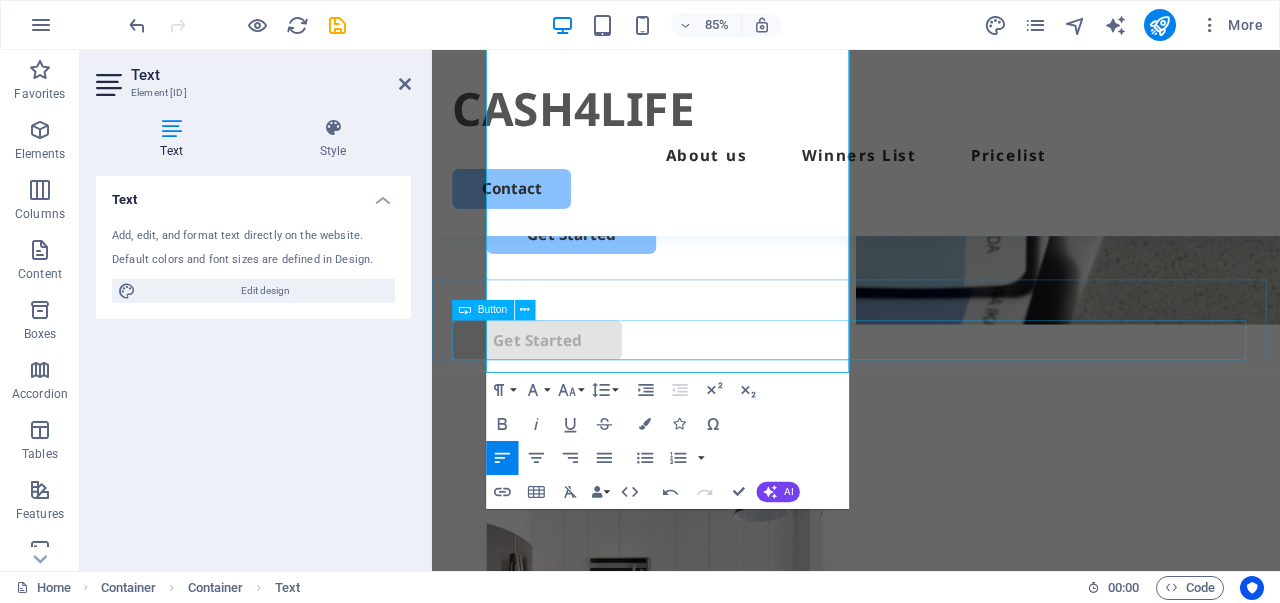 click on "Get Started" at bounding box center (931, 391) 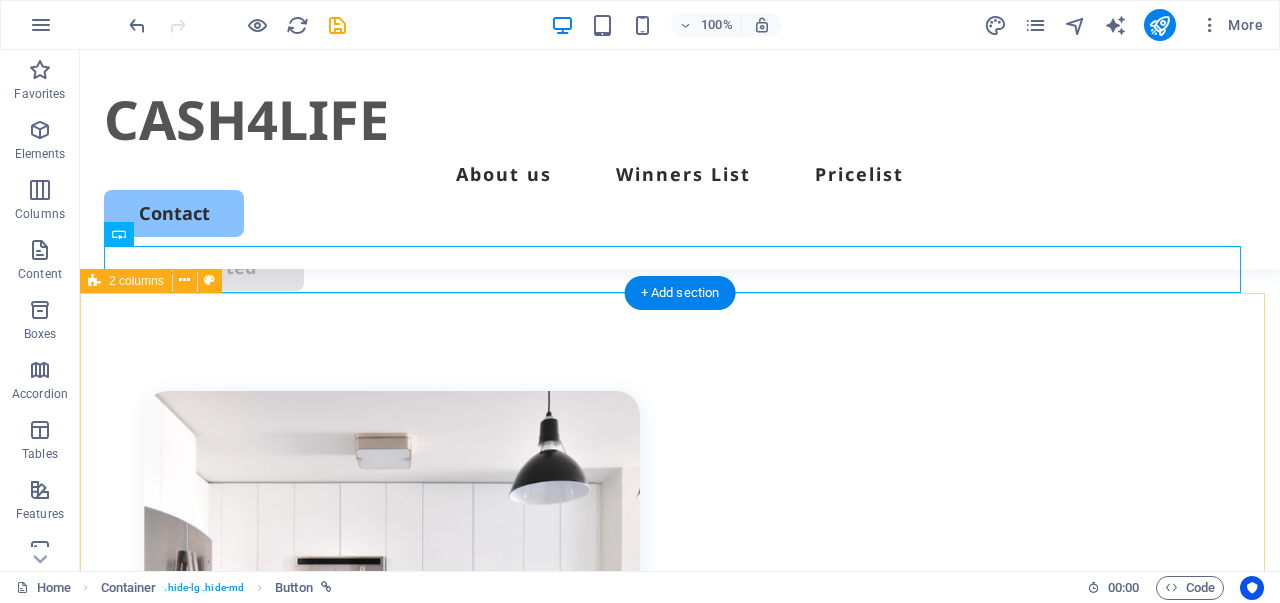 scroll, scrollTop: 324, scrollLeft: 0, axis: vertical 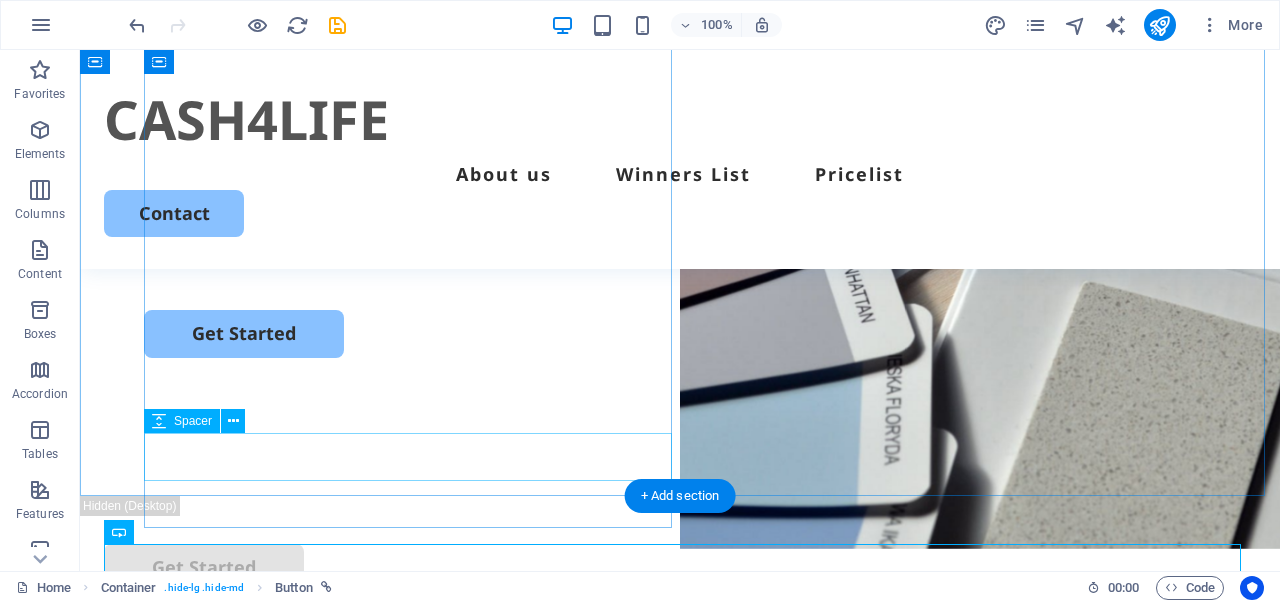 click at bounding box center (680, 286) 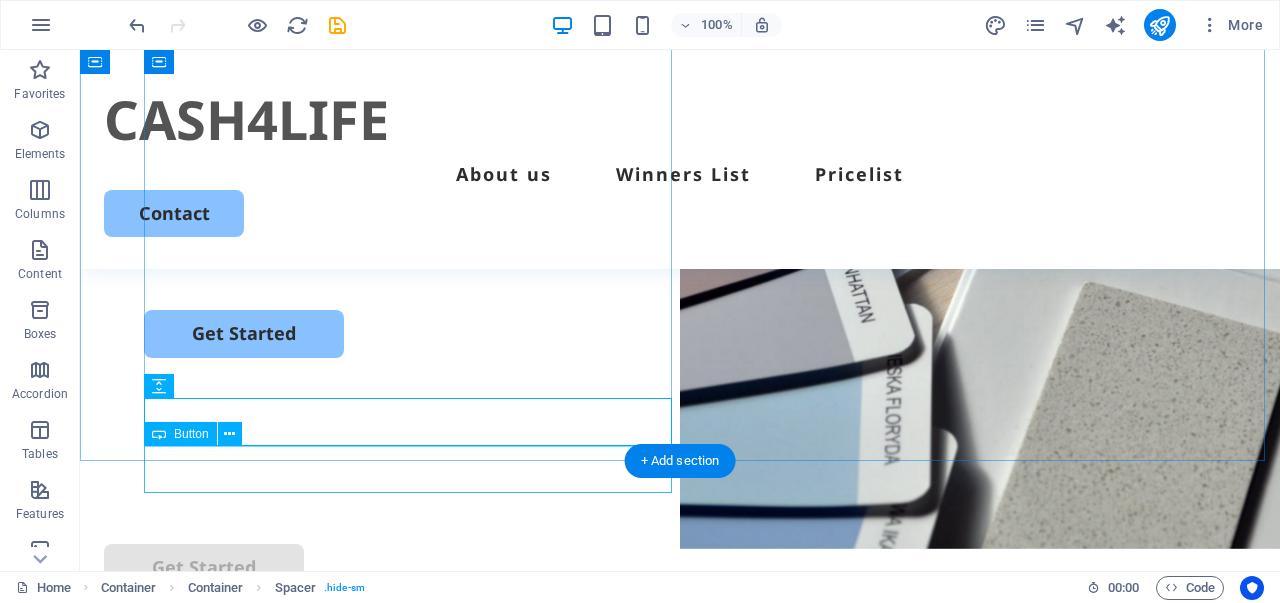 scroll, scrollTop: 424, scrollLeft: 0, axis: vertical 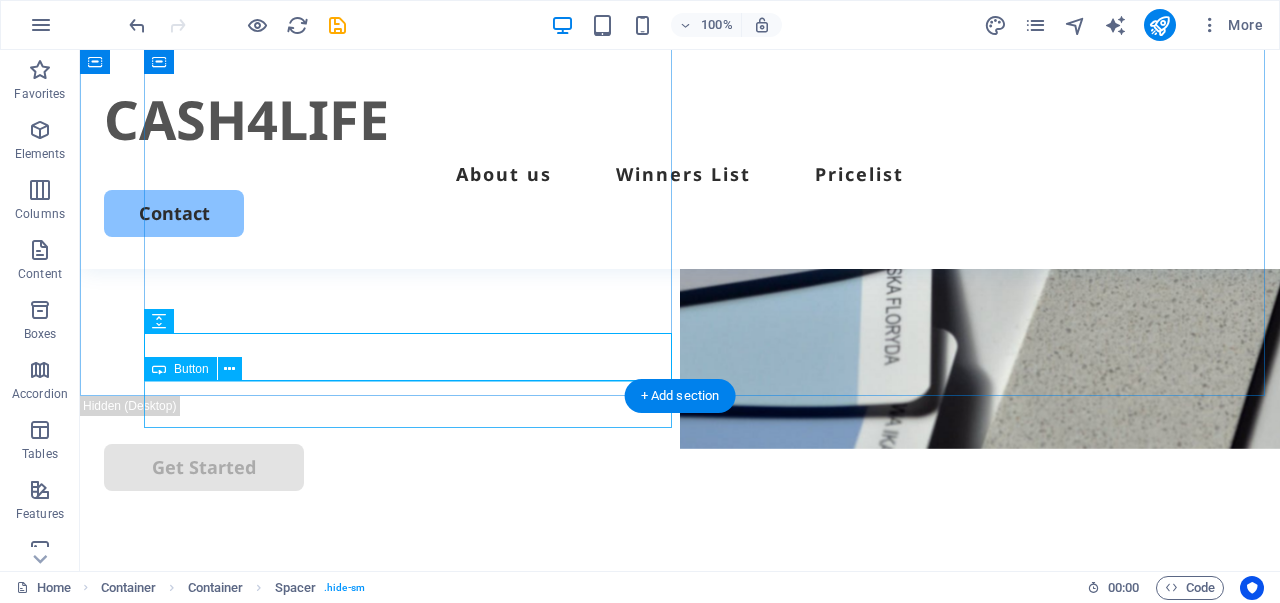 click on "Get Started" at bounding box center (680, 233) 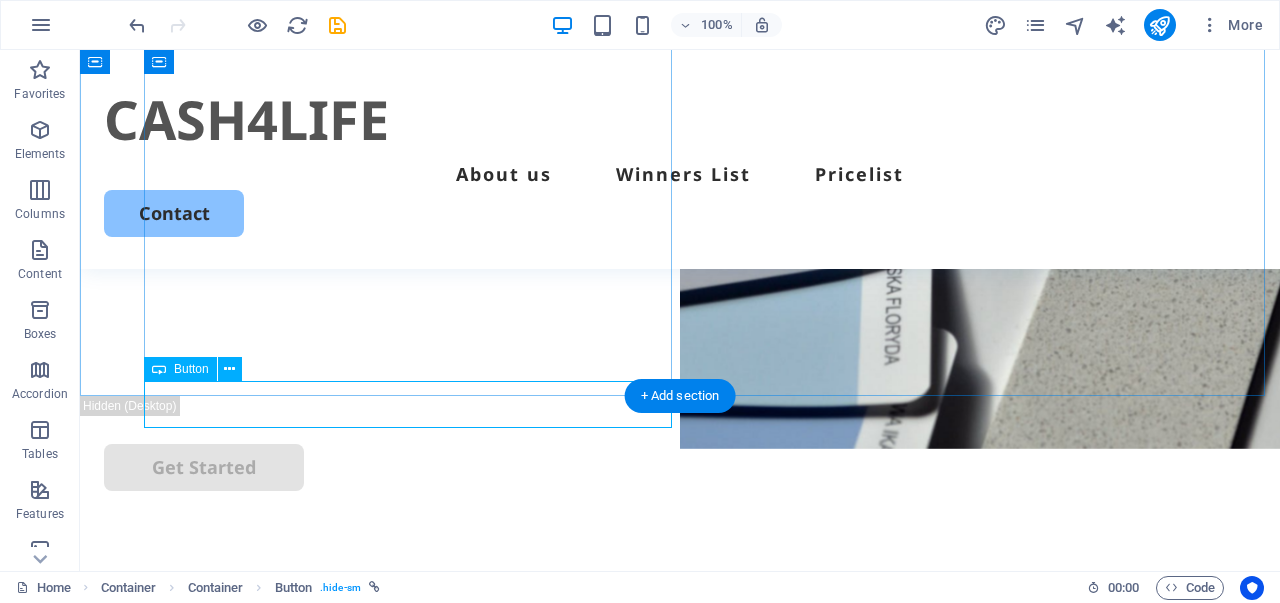 click on "Get Started" at bounding box center (680, 233) 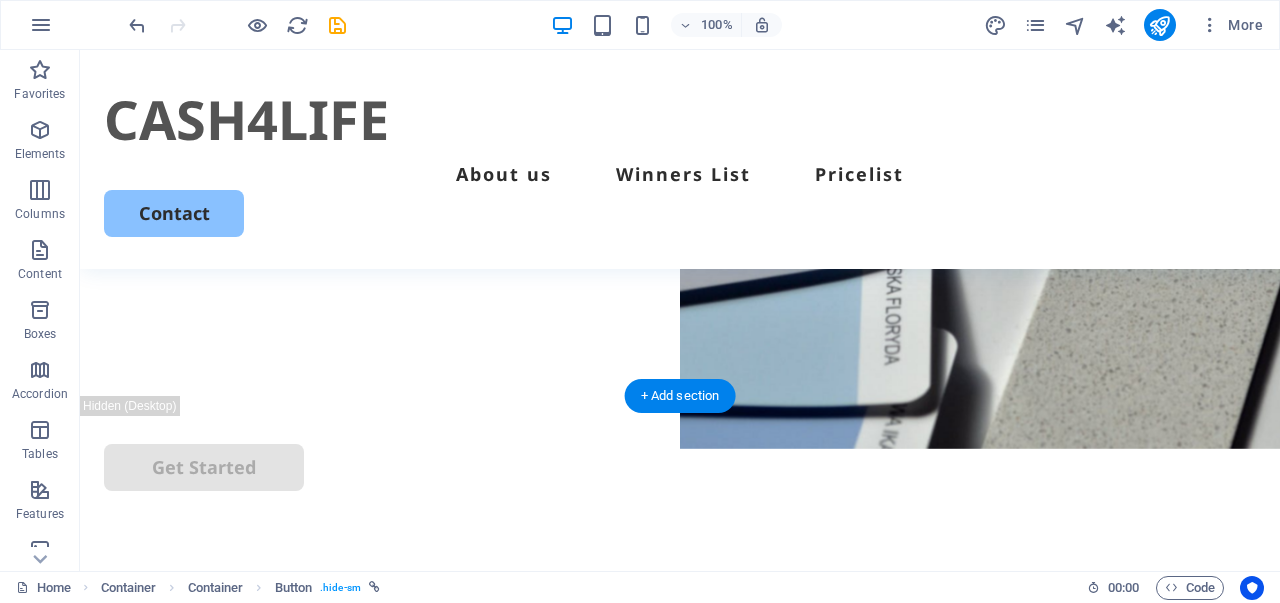 drag, startPoint x: 324, startPoint y: 384, endPoint x: 319, endPoint y: 349, distance: 35.35534 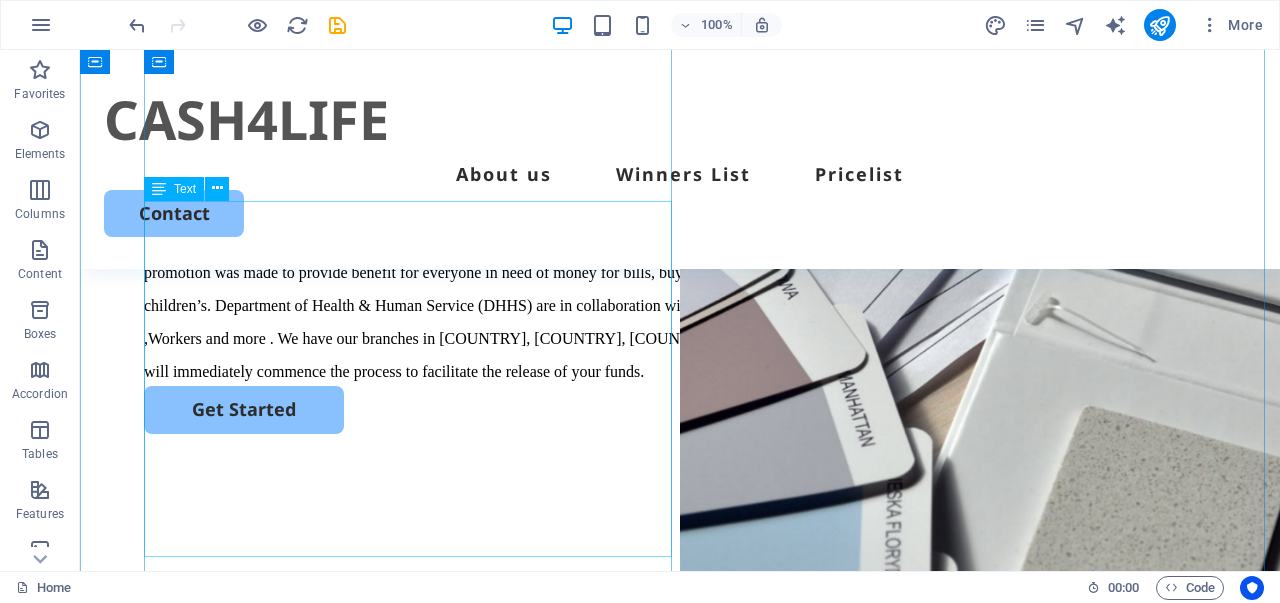 scroll, scrollTop: 300, scrollLeft: 0, axis: vertical 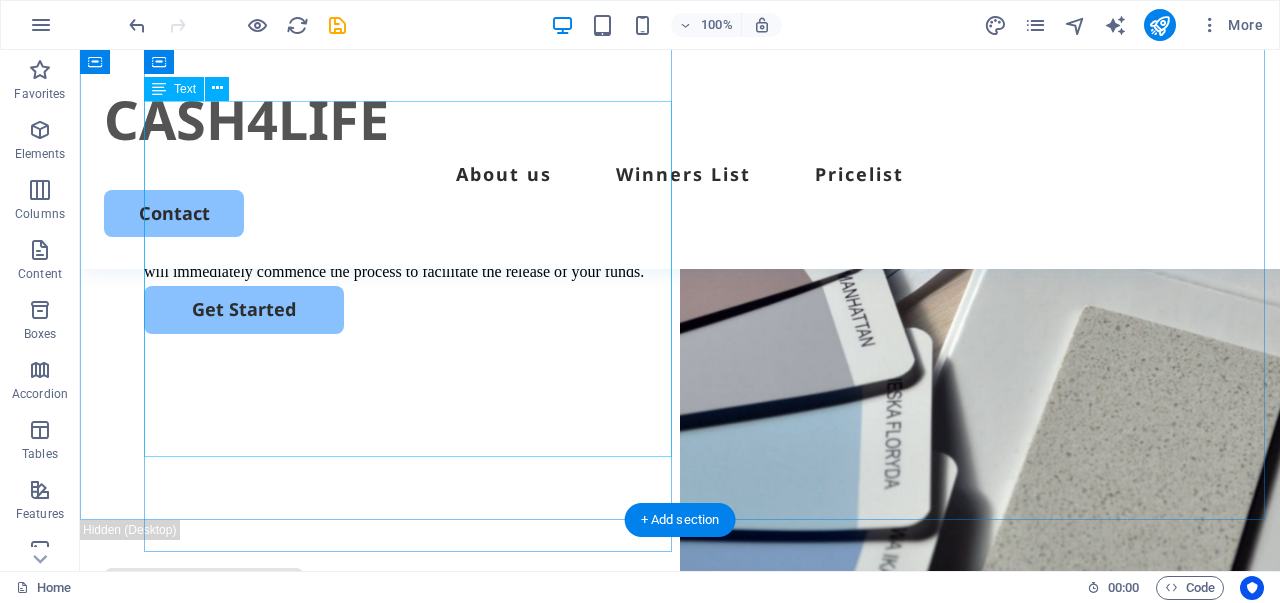 click on "It’s a Federal Grant Trade Compensation .We embarked on a worldwide promotion for Deaf, Hearing and Retired , Workers. We are Building Career for people that are in need ,it will never affect any money you get from work or your government Checks. It’s a compensation and you don’t have to pay it back in any way. This promotion was made to provide benefit for everyone in need of money for bills, buying home, starting business, going to school, and even help in raising your children’s. Department of Health & Human Service (DHHS) are in collaboration with the World Deaf Organization, We provide for the Semi Retired , Retired ,Workers and more . We have our branches in [COUNTRY], [COUNTRY], [COUNTRY] , [COUNTRY] ,USA, [COUNTRY] and every part of the world . Our Agent will immediately commence the process to facilitate the release of your funds." at bounding box center [680, 188] 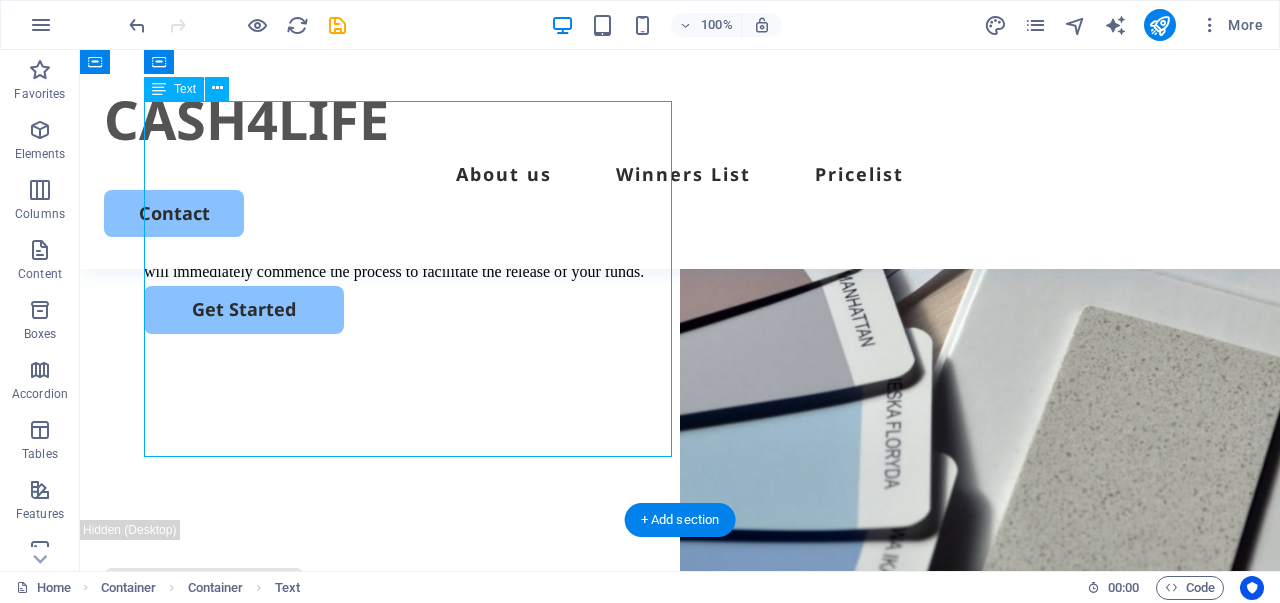 click on "It’s a Federal Grant Trade Compensation .We embarked on a worldwide promotion for Deaf, Hearing and Retired , Workers. We are Building Career for people that are in need ,it will never affect any money you get from work or your government Checks. It’s a compensation and you don’t have to pay it back in any way. This promotion was made to provide benefit for everyone in need of money for bills, buying home, starting business, going to school, and even help in raising your children’s. Department of Health & Human Service (DHHS) are in collaboration with the World Deaf Organization, We provide for the Semi Retired , Retired ,Workers and more . We have our branches in [COUNTRY], [COUNTRY], [COUNTRY] , [COUNTRY] ,USA, [COUNTRY] and every part of the world . Our Agent will immediately commence the process to facilitate the release of your funds." at bounding box center (680, 188) 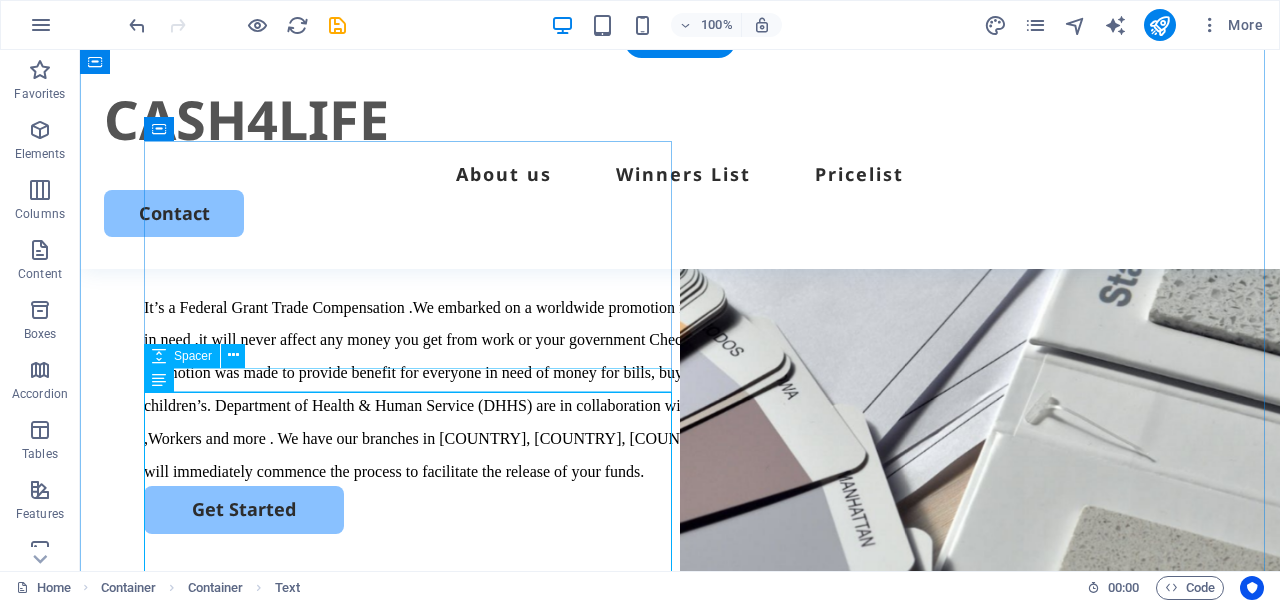 scroll, scrollTop: 200, scrollLeft: 0, axis: vertical 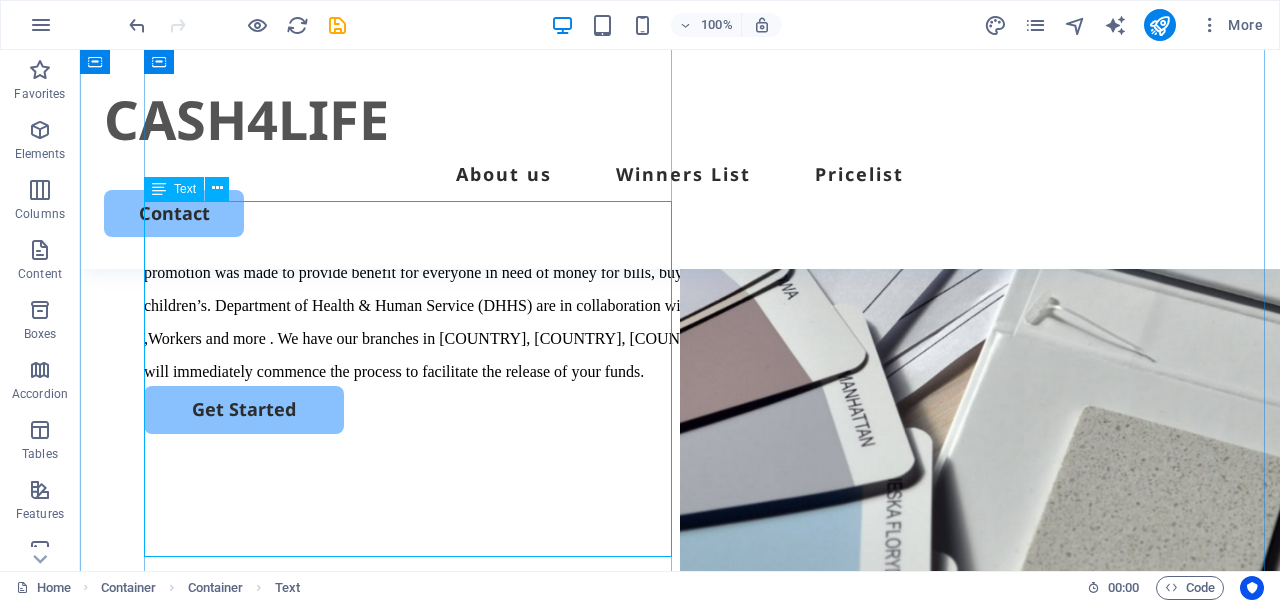 click on "It’s a Federal Grant Trade Compensation .We embarked on a worldwide promotion for Deaf, Hearing and Retired , Workers. We are Building Career for people that are in need ,it will never affect any money you get from work or your government Checks. It’s a compensation and you don’t have to pay it back in any way. This promotion was made to provide benefit for everyone in need of money for bills, buying home, starting business, going to school, and even help in raising your children’s. Department of Health & Human Service (DHHS) are in collaboration with the World Deaf Organization, We provide for the Semi Retired , Retired ,Workers and more . We have our branches in [COUNTRY], [COUNTRY], [COUNTRY] , [COUNTRY] ,USA, [COUNTRY] and every part of the world . Our Agent will immediately commence the process to facilitate the release of your funds." at bounding box center [680, 288] 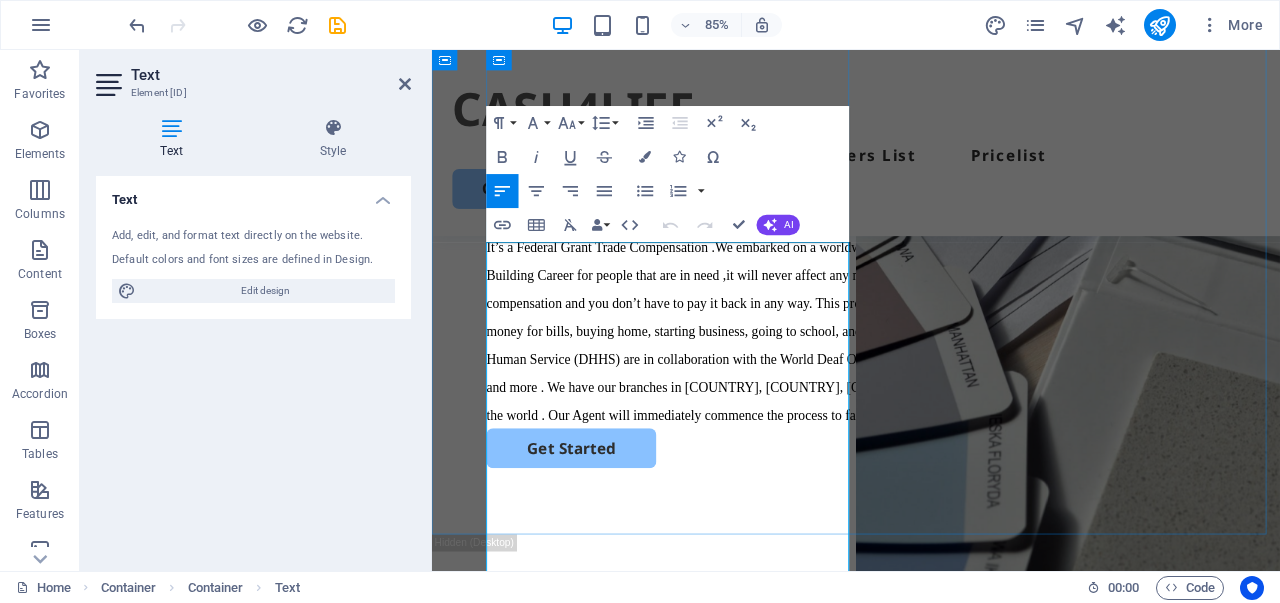 click on "It’s a Federal Grant Trade Compensation .We embarked on a worldwide promotion for Deaf, Hearing and Retired , Workers. We are Building Career for people that are in need ,it will never affect any money you get from work or your government Checks. It’s a compensation and you don’t have to pay it back in any way. This promotion was made to provide benefit for everyone in need of money for bills, buying home, starting business, going to school, and even help in raising your children’s. Department of Health & Human Service (DHHS) are in collaboration with the World Deaf Organization, We provide for the Semi Retired , Retired ,Workers and more . We have our branches in [COUNTRY], [COUNTRY], [COUNTRY] , [COUNTRY] ,USA, [COUNTRY] and every part of the world . Our Agent will immediately commence the process to facilitate the release of your funds." at bounding box center [925, 381] 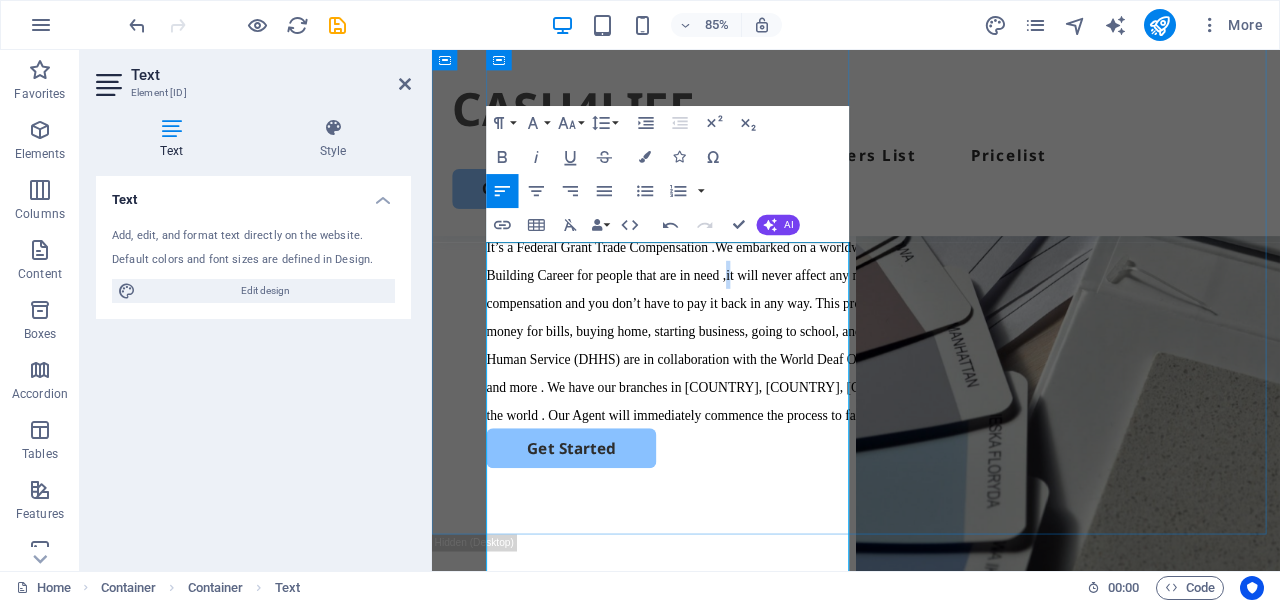 click on "It’s a Federal Grant Trade Compensation .We embarked on a worldwide promotion for Deaf, Hearing and Retired, Workers. We are Building Career for people that are in need ,it will never affect any money you get from work or your government Checks. It’s a compensation and you don’t have to pay it back in any way. This promotion was made to provide benefit for everyone in need of money for bills, buying home, starting business, going to school, and even help in raising your children’s. Department of Health & Human Service (DHHS) are in collaboration with the World Deaf Organization, We provide for the Semi Retired , Retired ,Workers and more . We have our branches in [COUNTRY], [COUNTRY], [COUNTRY] , [COUNTRY] ,USA, [COUNTRY] and every part of the world . Our Agent will immediately commence the process to facilitate the release of your funds." at bounding box center [925, 381] 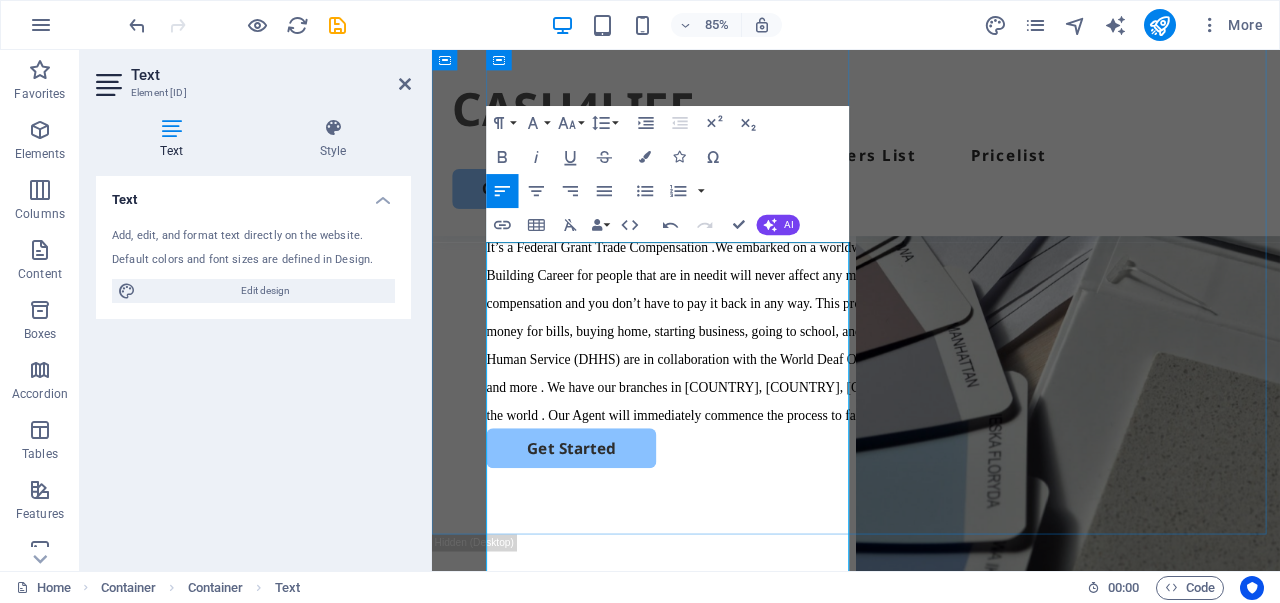 type 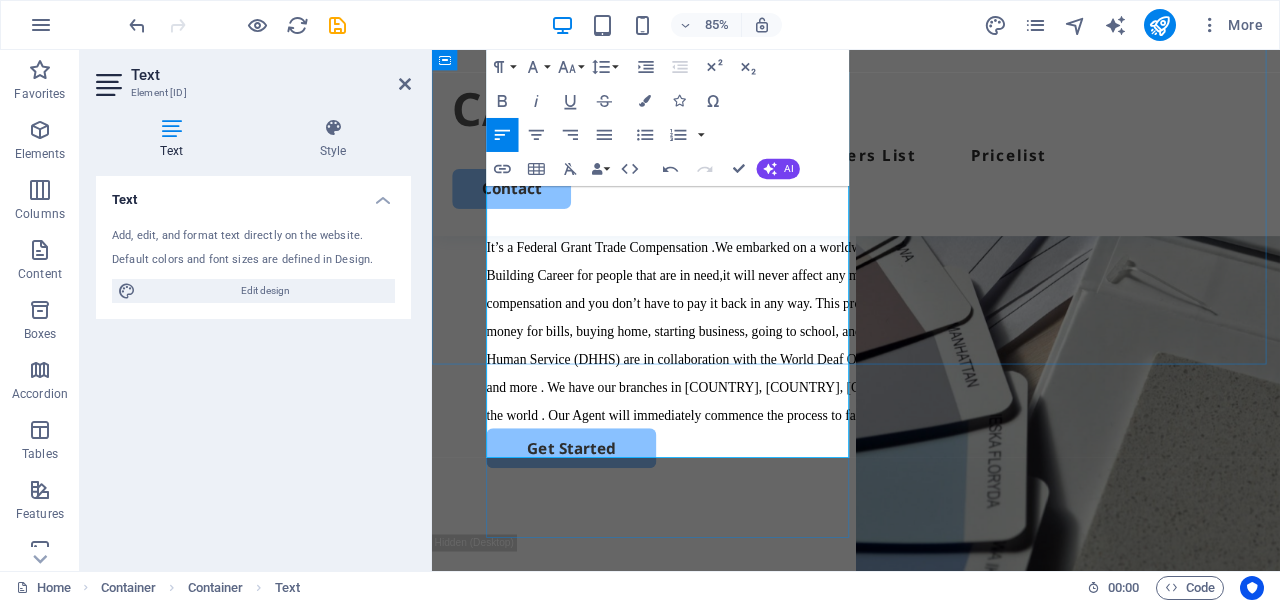 scroll, scrollTop: 400, scrollLeft: 0, axis: vertical 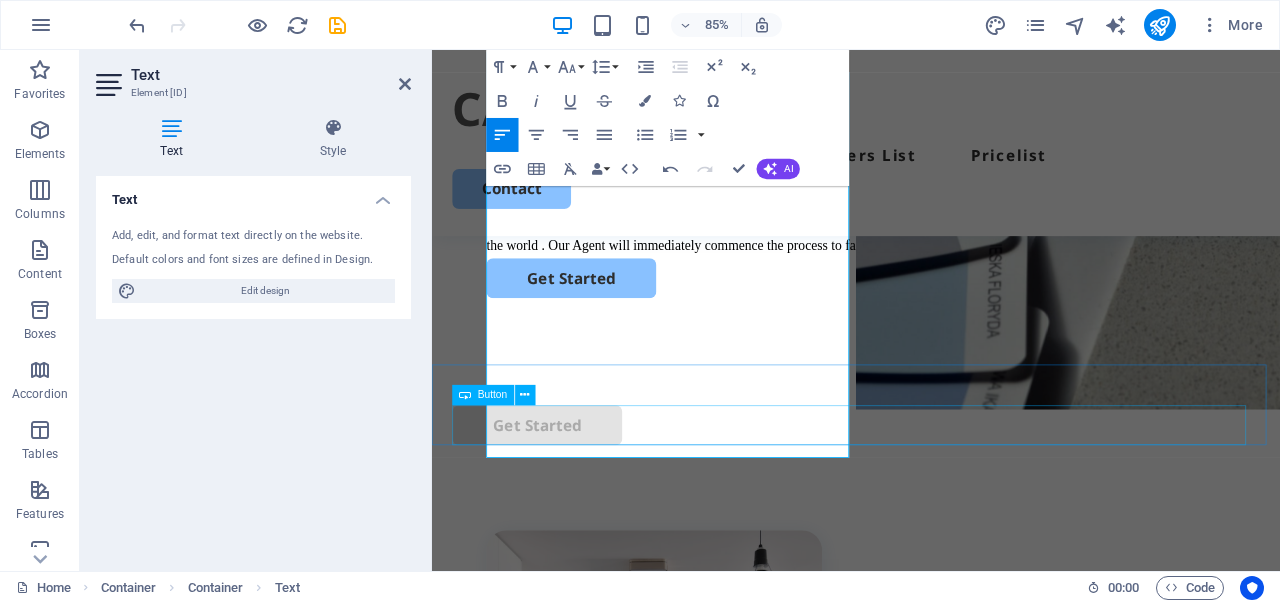 click on "Get Started" at bounding box center [931, 491] 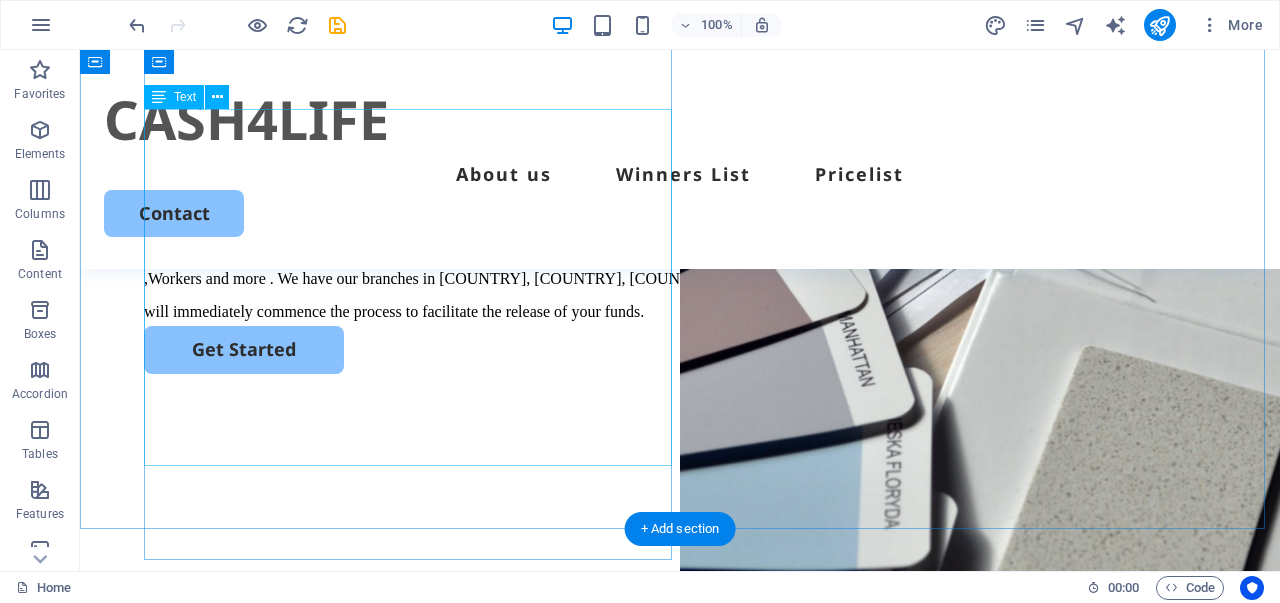 scroll, scrollTop: 400, scrollLeft: 0, axis: vertical 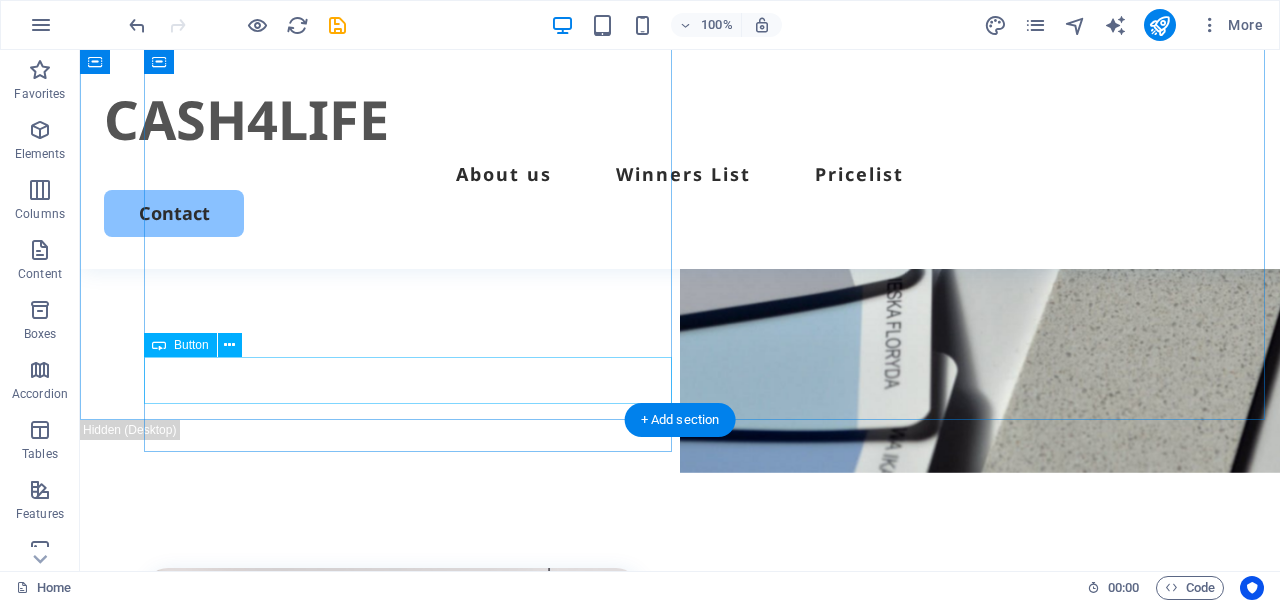 click on "Get Started" at bounding box center [680, 209] 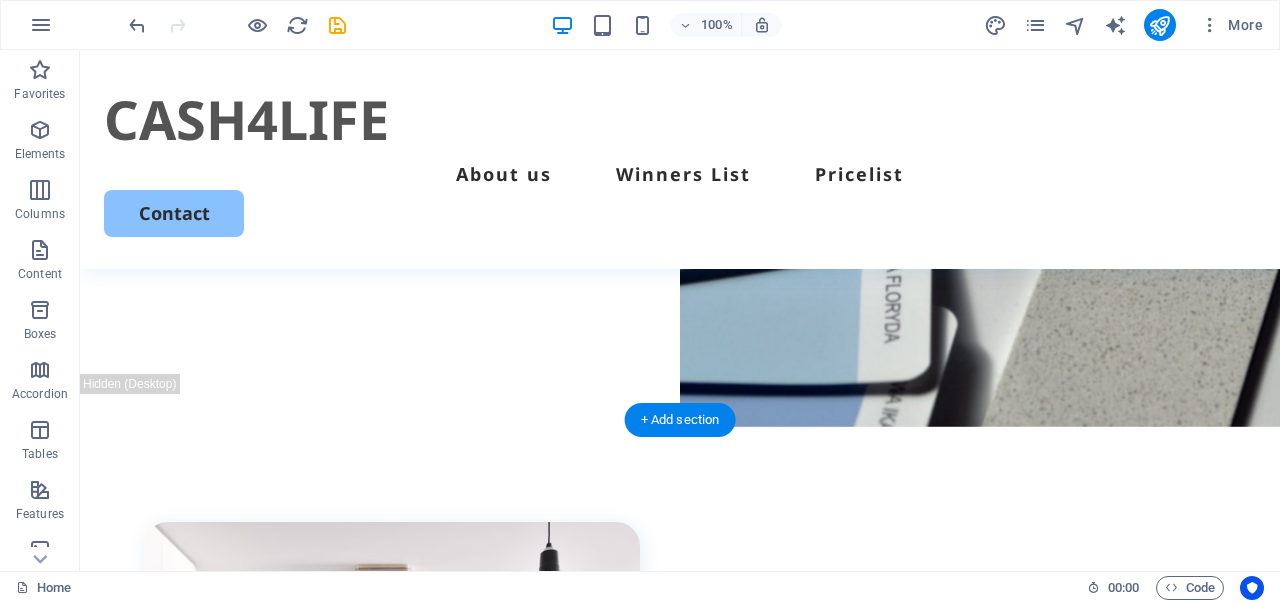 scroll, scrollTop: 400, scrollLeft: 0, axis: vertical 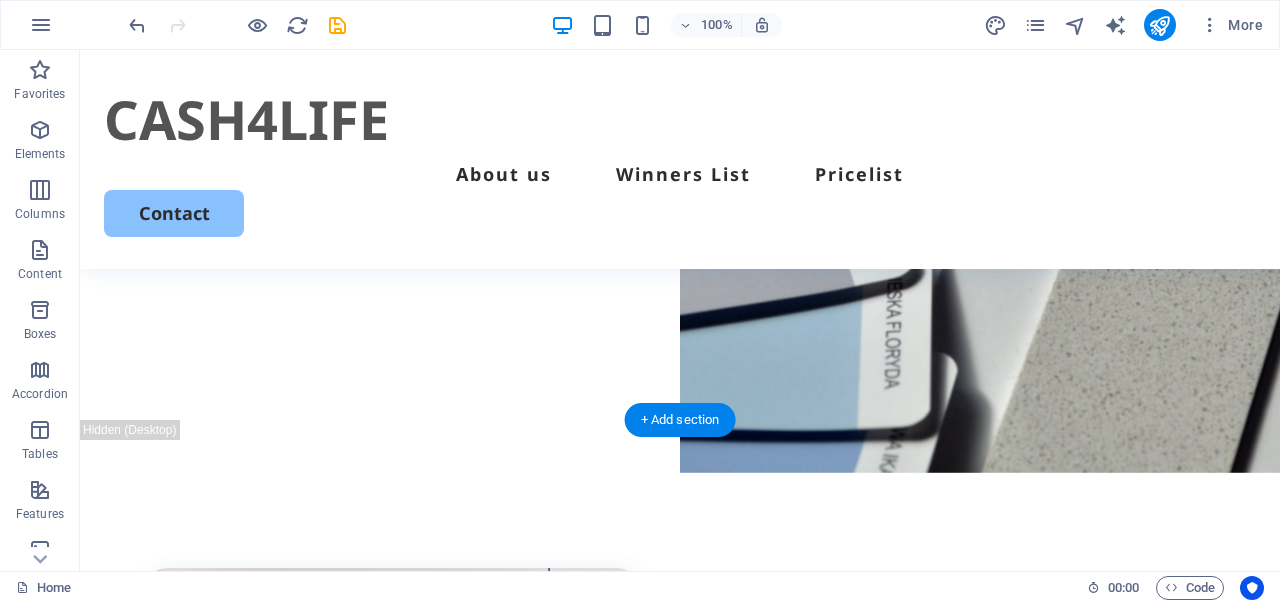 drag, startPoint x: 286, startPoint y: 381, endPoint x: 221, endPoint y: 382, distance: 65.00769 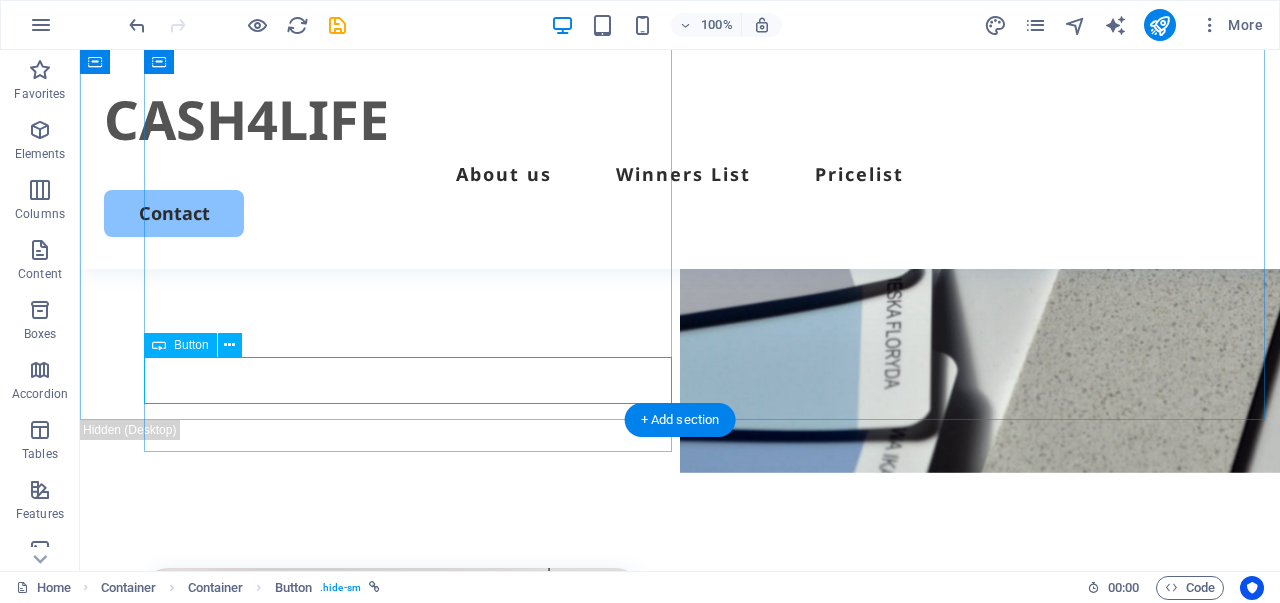 click on "Get Started" at bounding box center (680, 209) 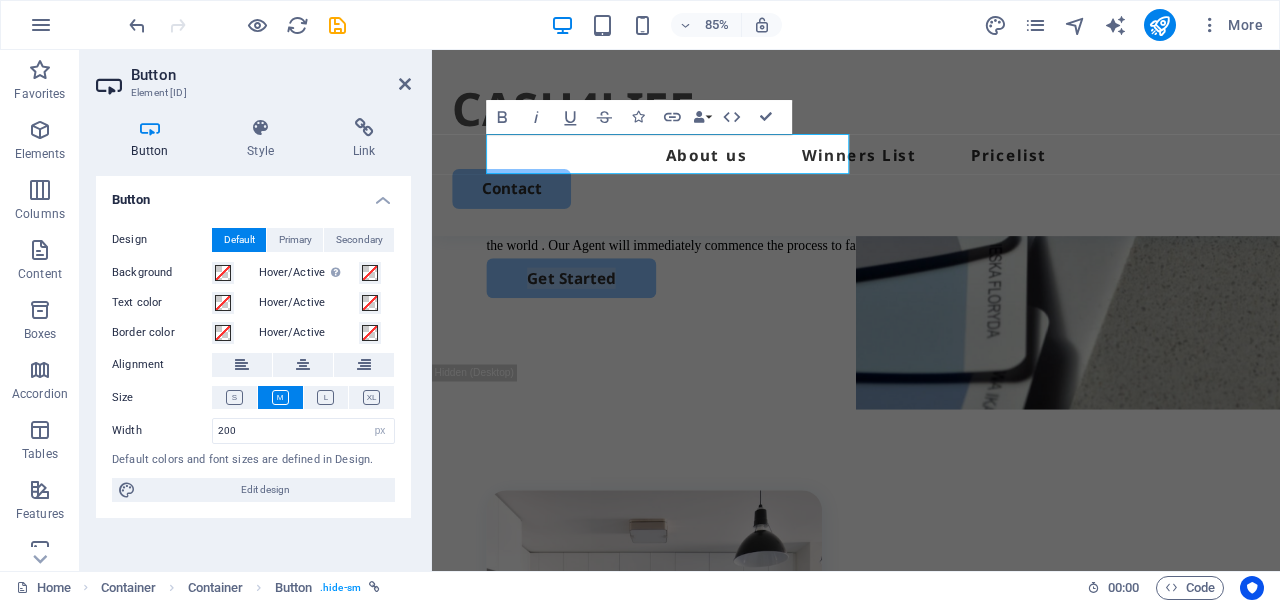 scroll, scrollTop: 476, scrollLeft: 0, axis: vertical 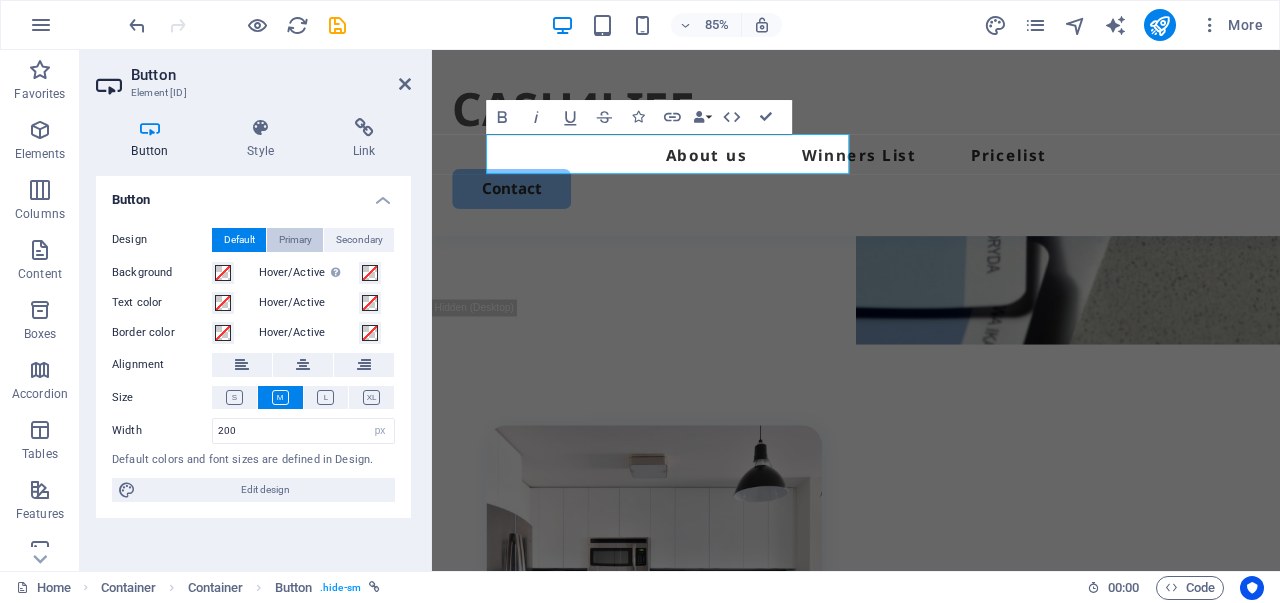 click on "Primary" at bounding box center (295, 240) 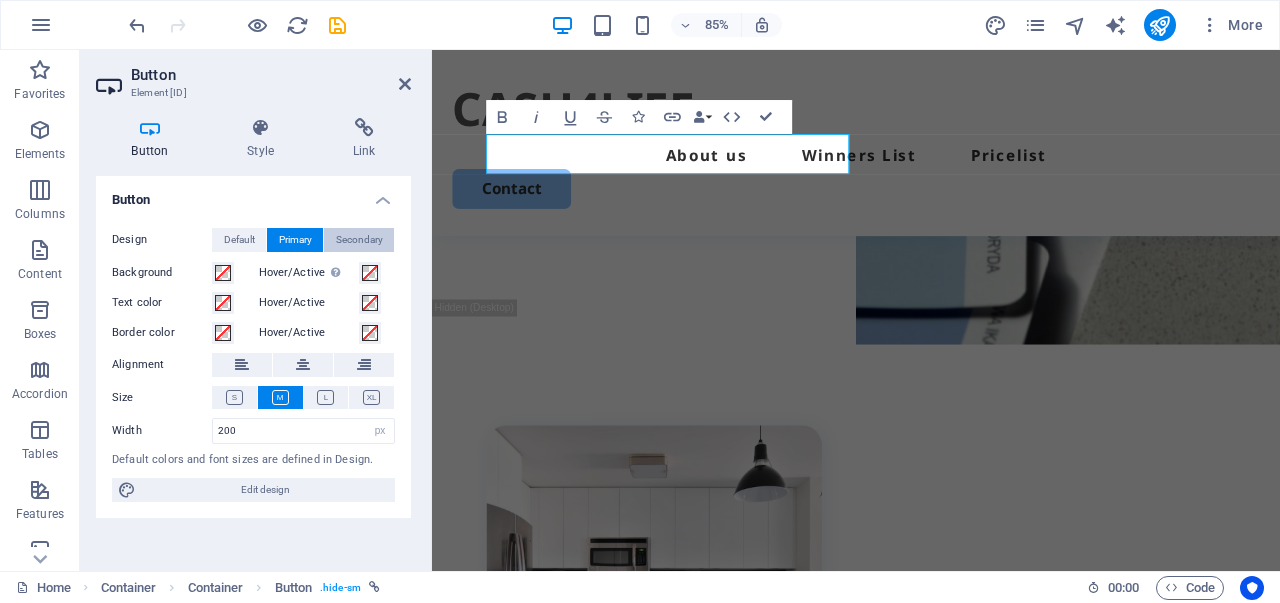 click on "Secondary" at bounding box center [359, 240] 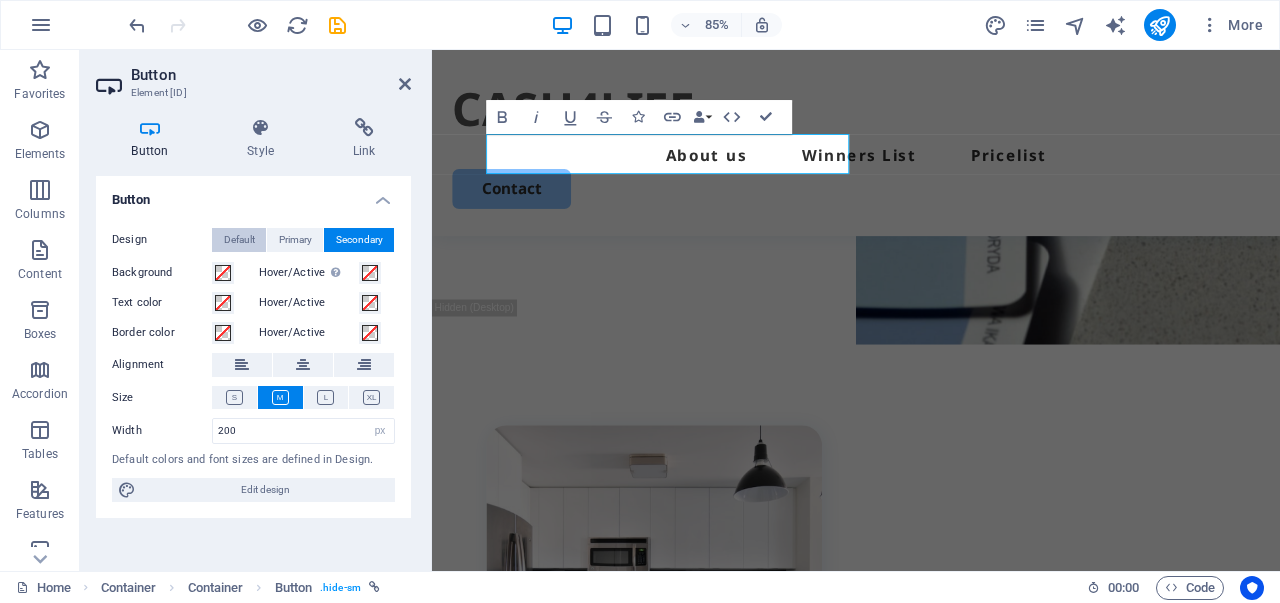 click on "Default" at bounding box center (239, 240) 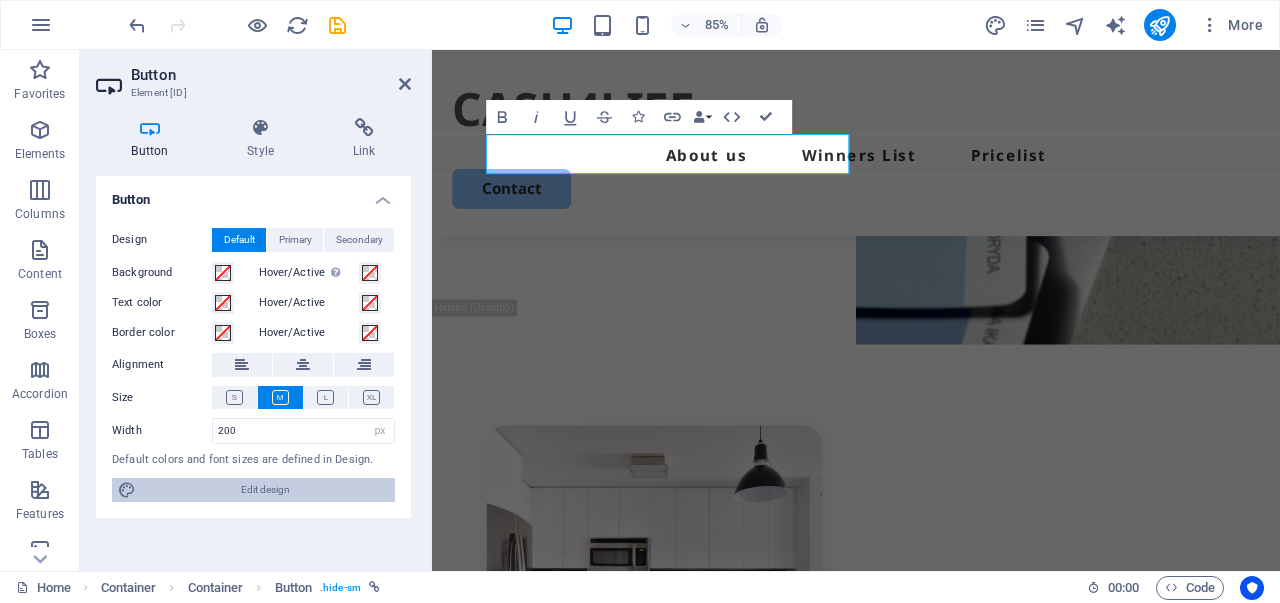 click on "Edit design" at bounding box center (265, 490) 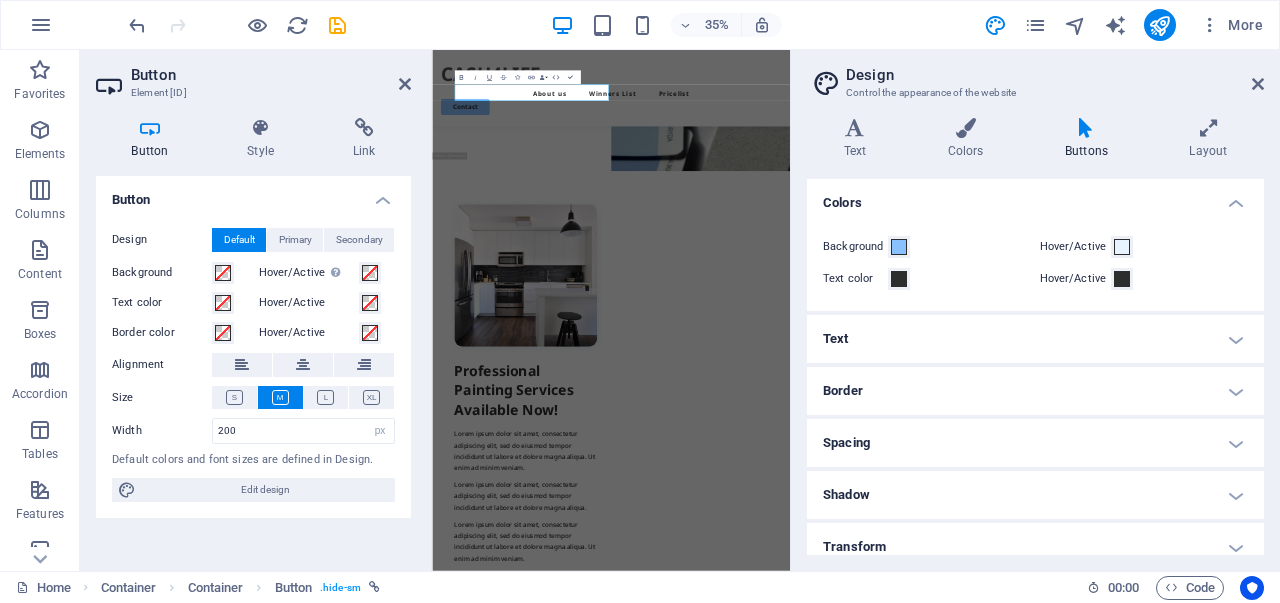 scroll, scrollTop: 0, scrollLeft: 0, axis: both 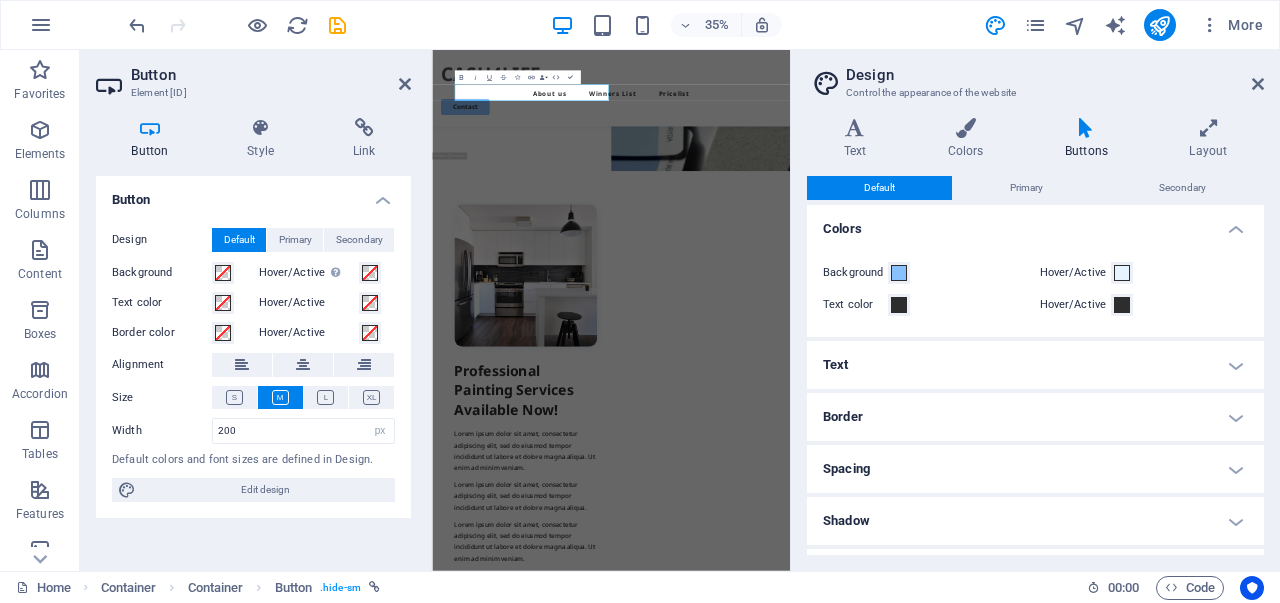 click on "Text" at bounding box center [1035, 365] 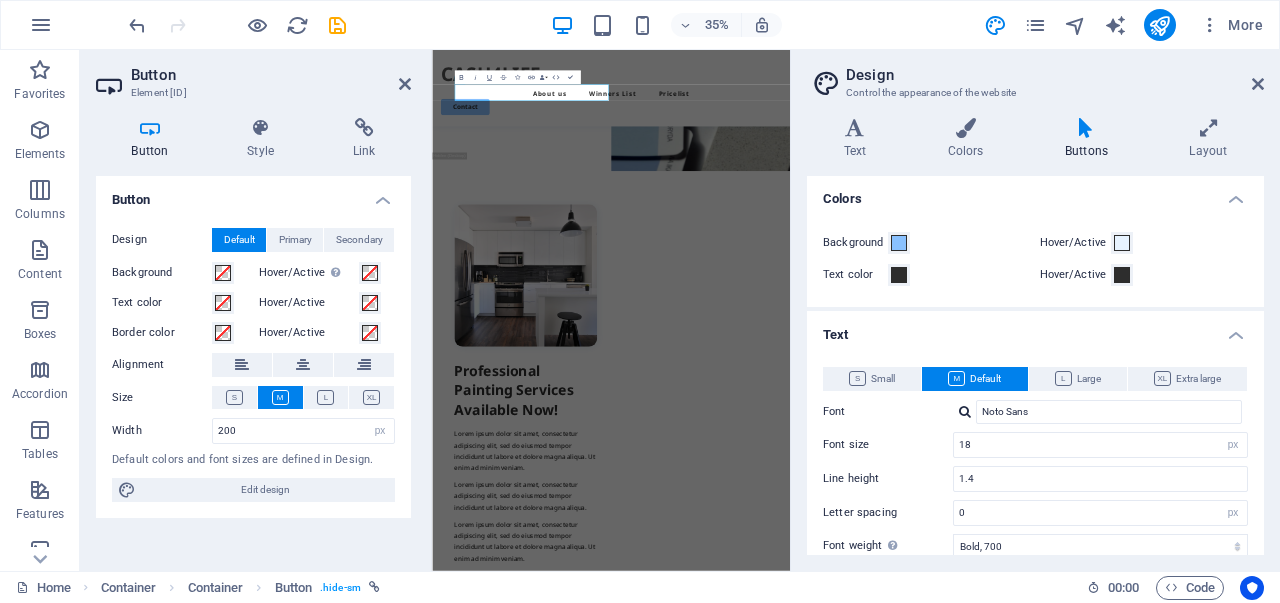 scroll, scrollTop: 0, scrollLeft: 0, axis: both 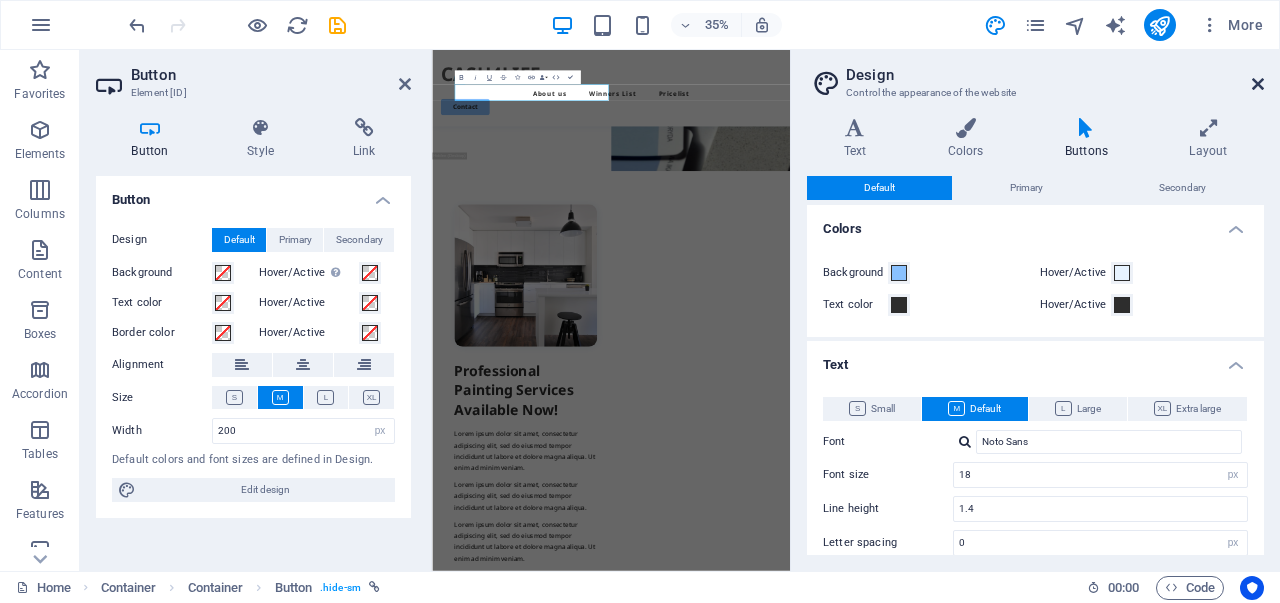 drag, startPoint x: 1258, startPoint y: 79, endPoint x: 971, endPoint y: 33, distance: 290.66302 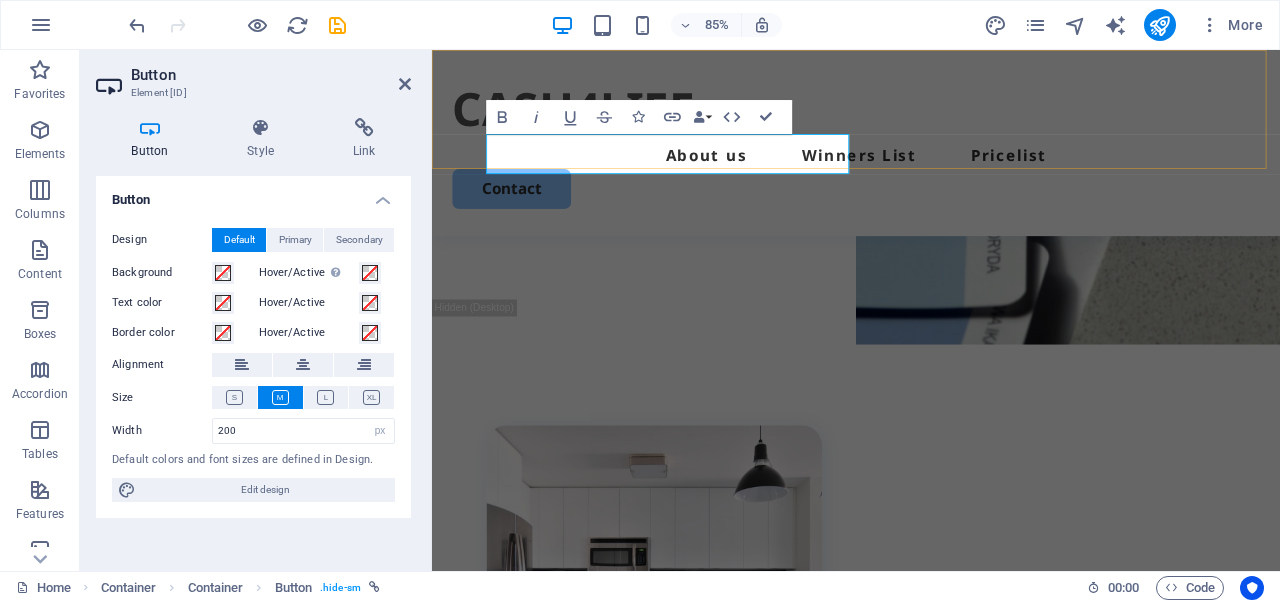 click on "CASH4LIFE About us Winners List Pricelist Contact" at bounding box center [931, 159] 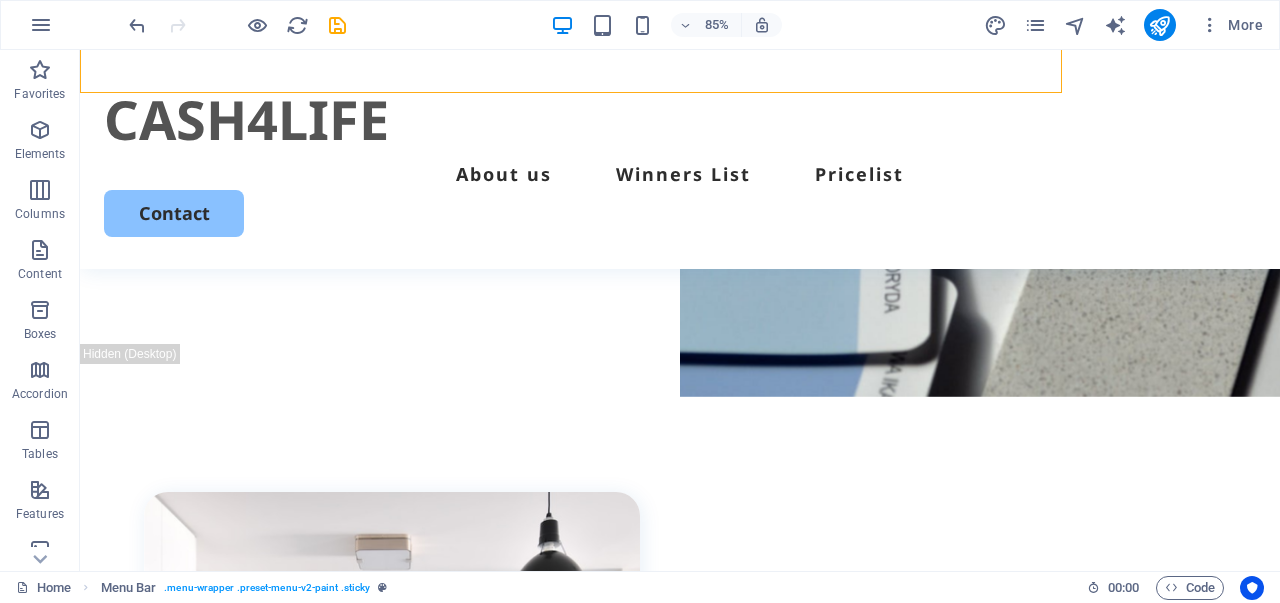 scroll, scrollTop: 572, scrollLeft: 0, axis: vertical 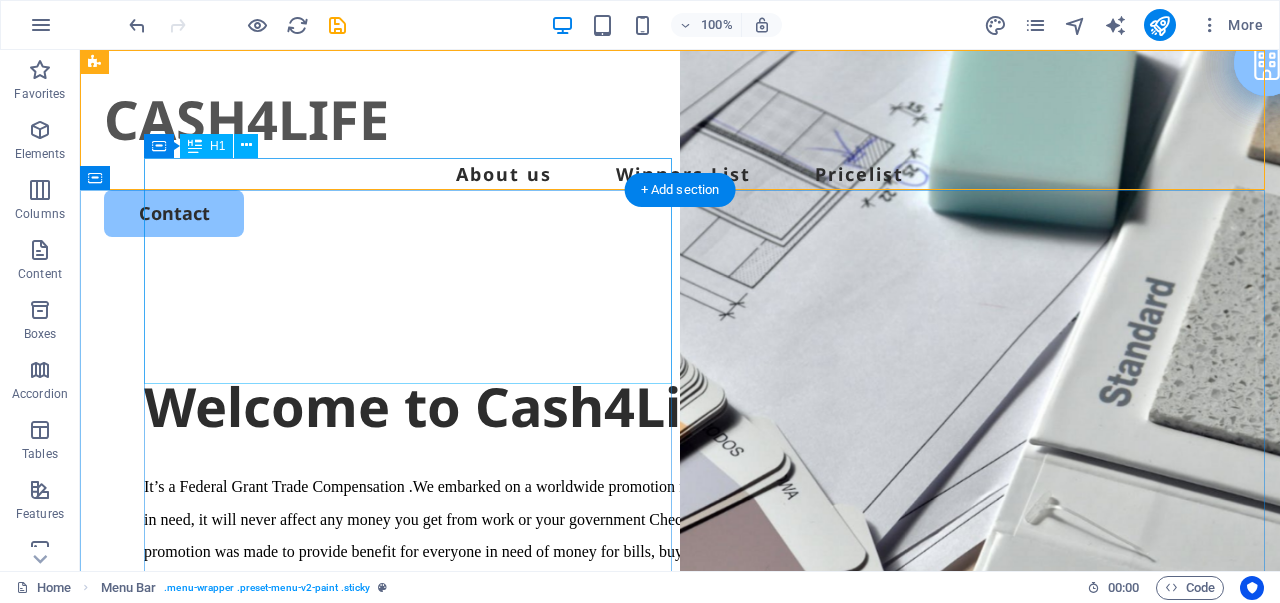 click on "Welcome to Cash4Life PowerBall Grant." at bounding box center [680, 407] 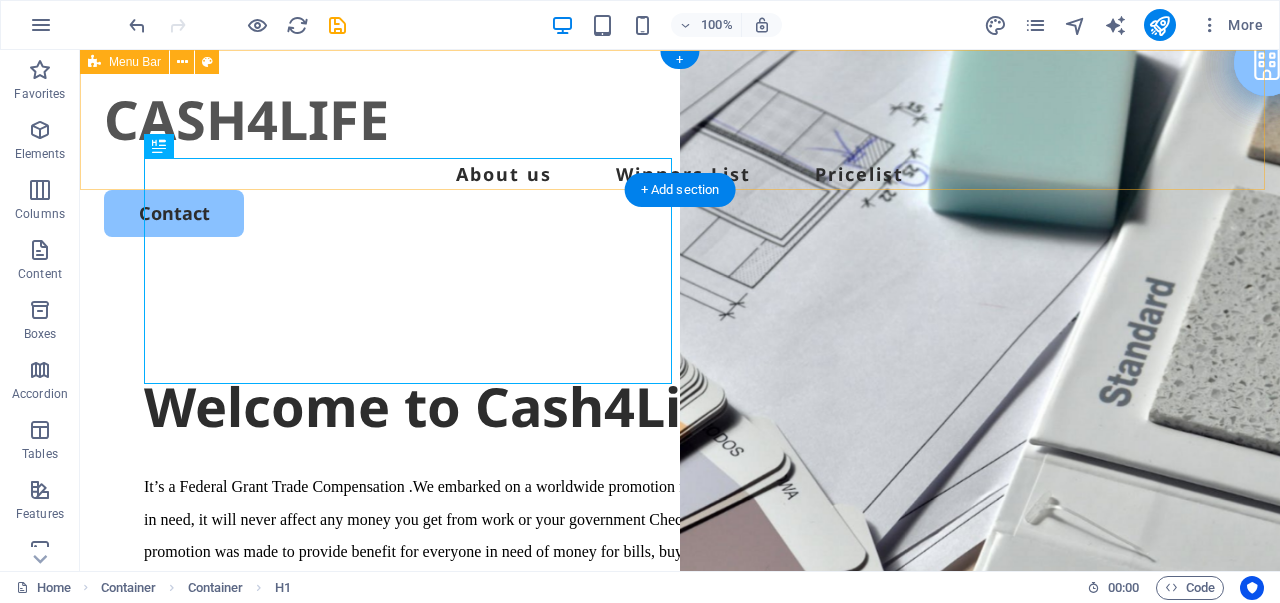 click on "CASH4LIFE About us Winners List Pricelist Contact" at bounding box center [680, 159] 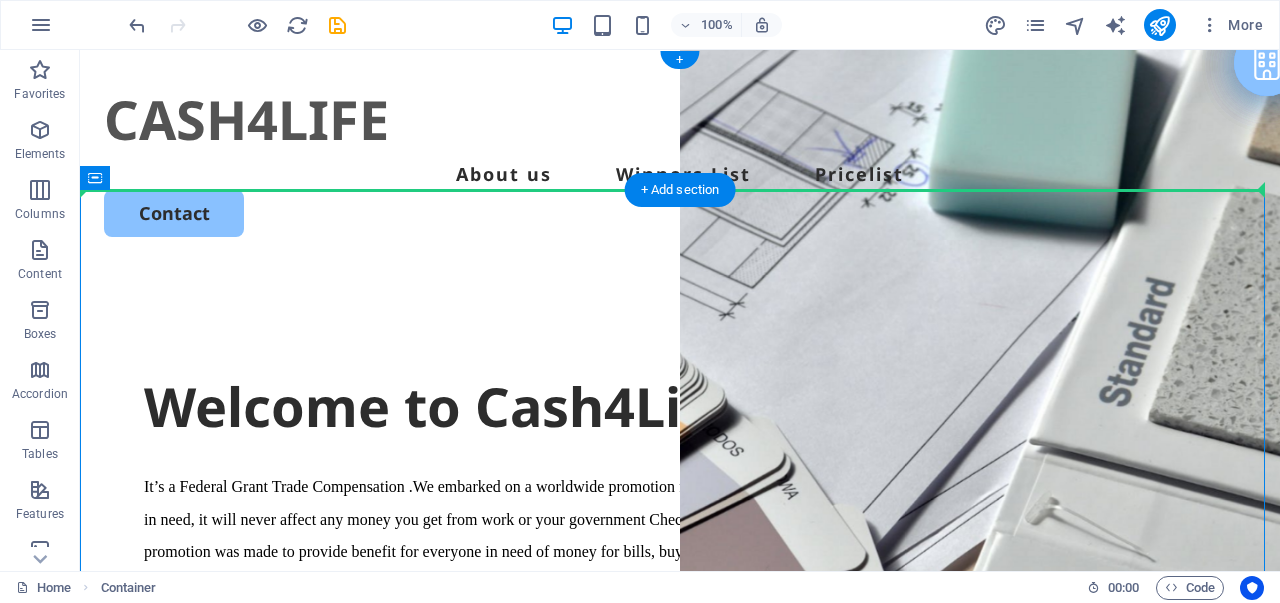 drag, startPoint x: 99, startPoint y: 180, endPoint x: 101, endPoint y: 168, distance: 12.165525 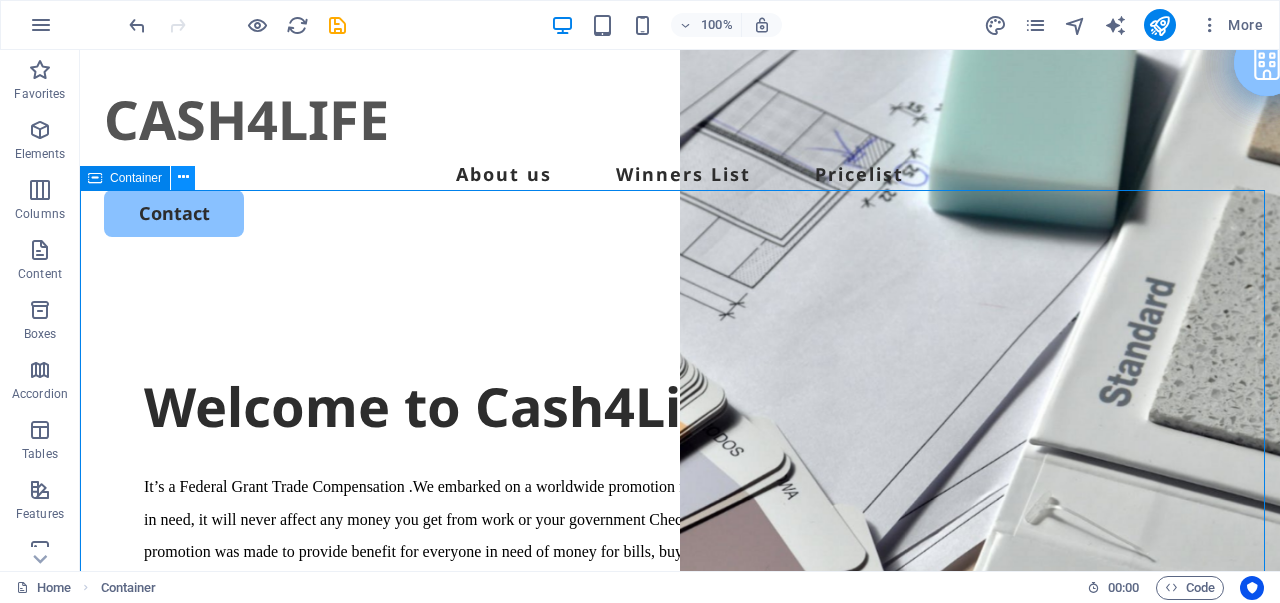 click at bounding box center [183, 177] 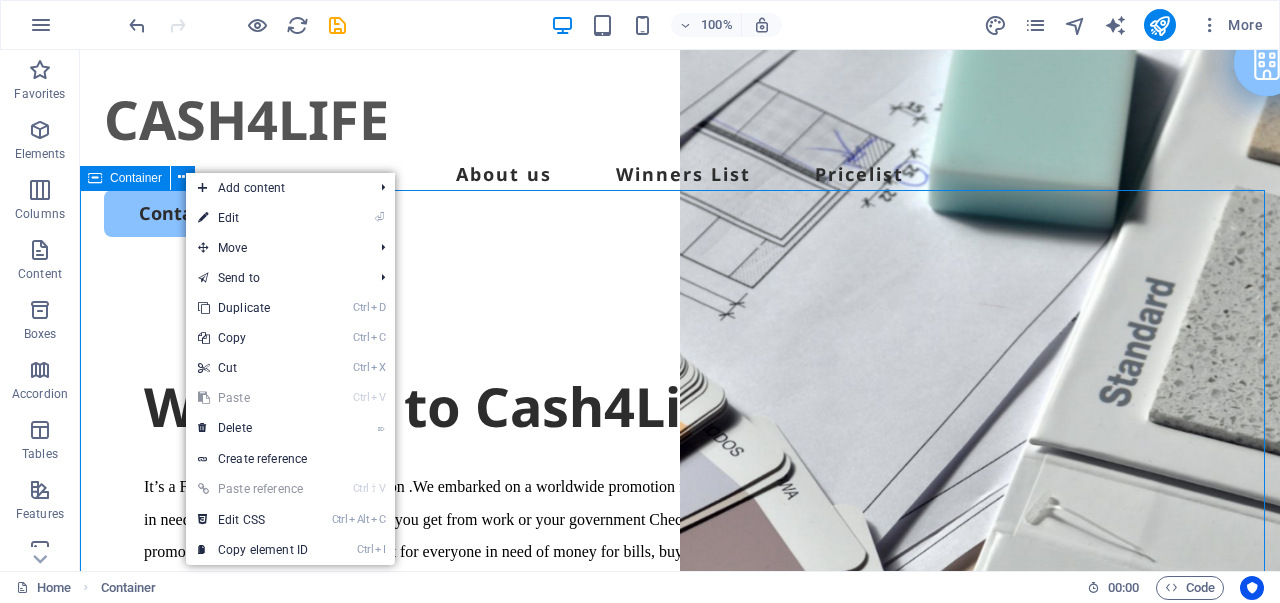 click at bounding box center [95, 178] 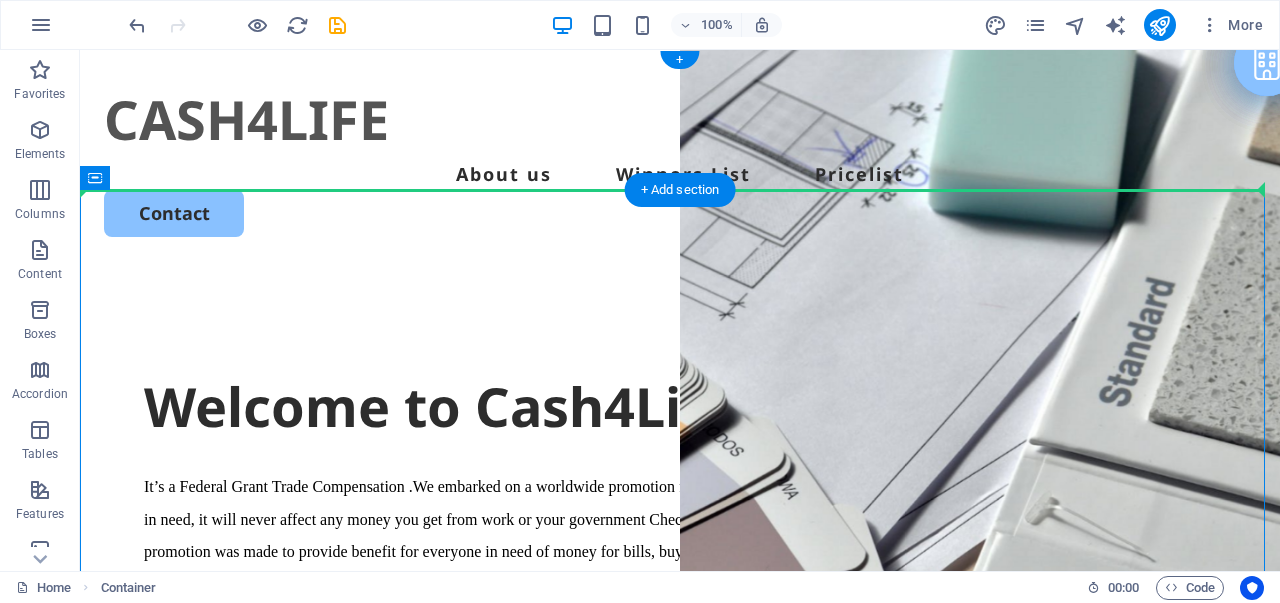 drag, startPoint x: 172, startPoint y: 229, endPoint x: 91, endPoint y: 141, distance: 119.60351 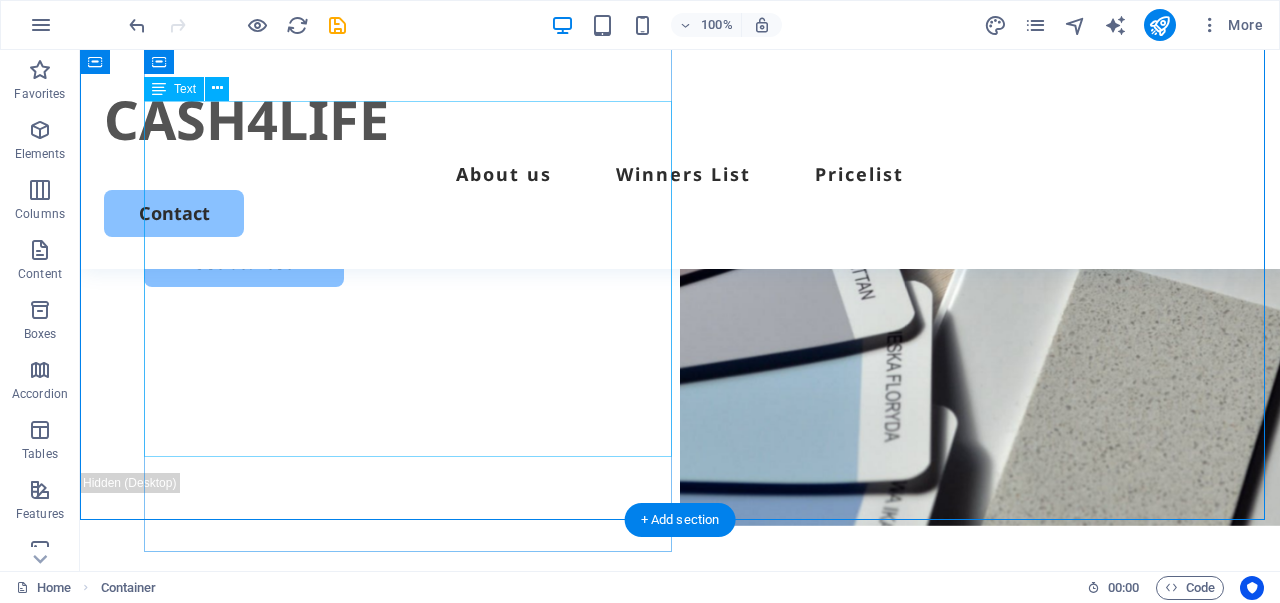 scroll, scrollTop: 400, scrollLeft: 0, axis: vertical 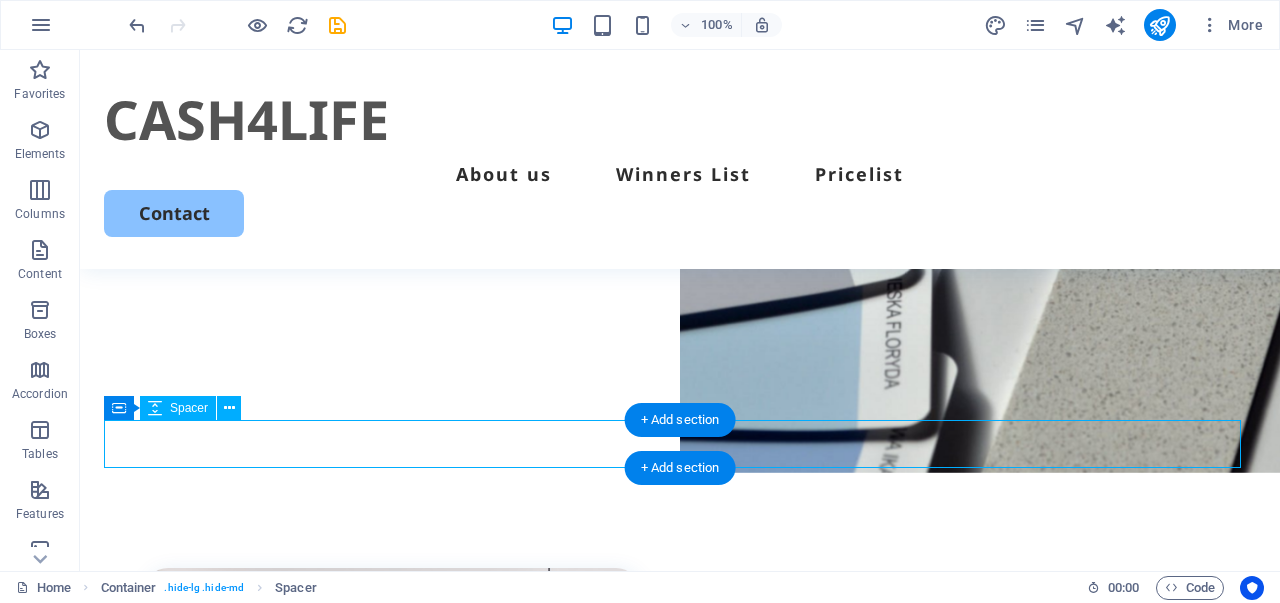 drag, startPoint x: 362, startPoint y: 425, endPoint x: 338, endPoint y: 460, distance: 42.43819 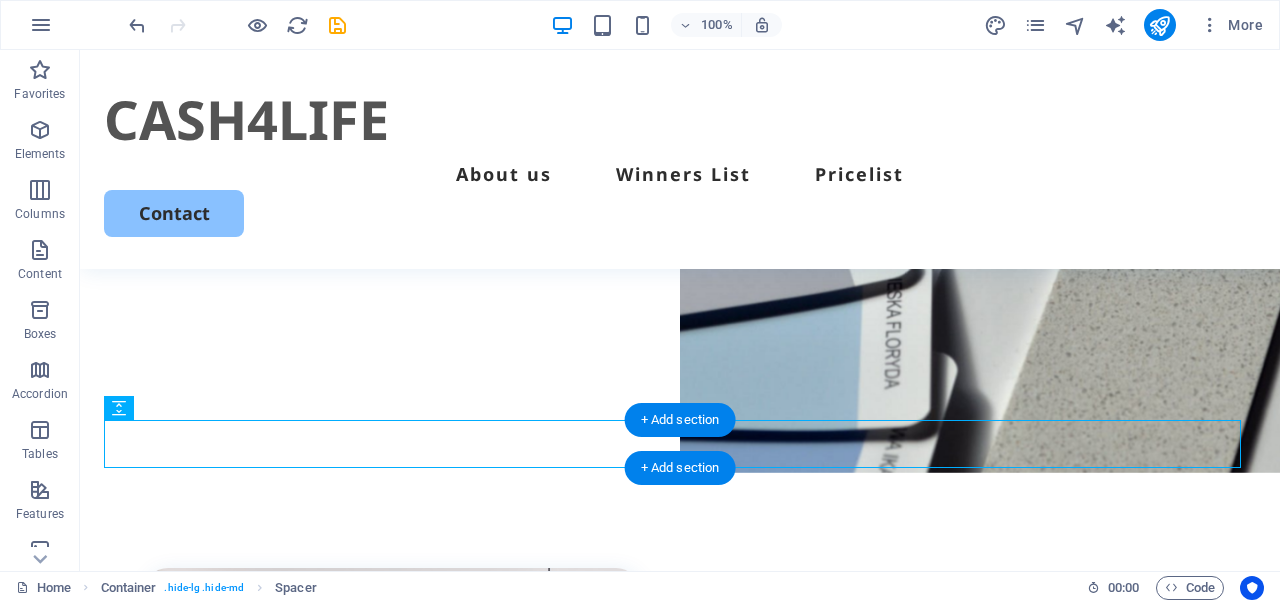 drag, startPoint x: 254, startPoint y: 463, endPoint x: 166, endPoint y: 431, distance: 93.637596 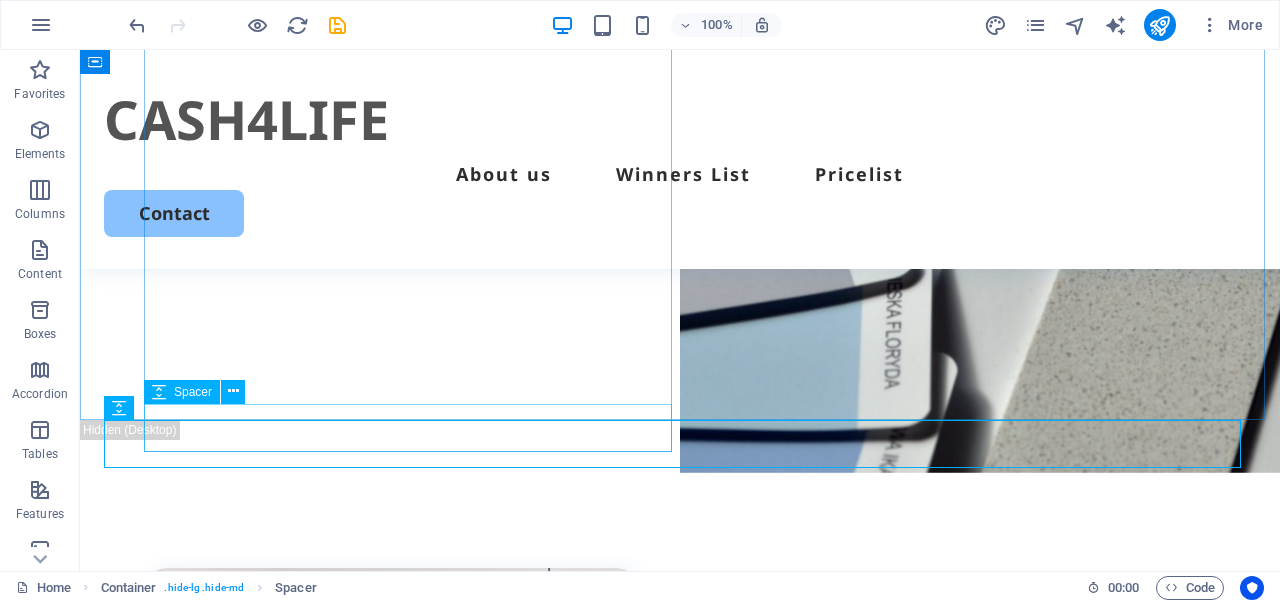 click on "Spacer" at bounding box center (193, 392) 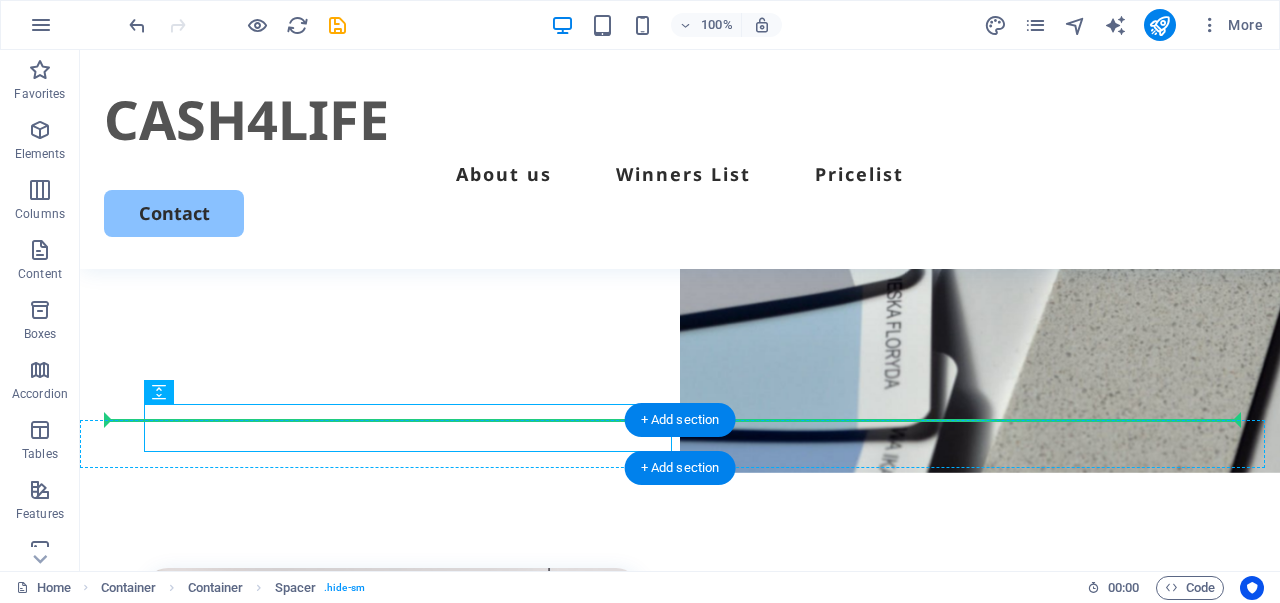 drag, startPoint x: 271, startPoint y: 443, endPoint x: 185, endPoint y: 424, distance: 88.07383 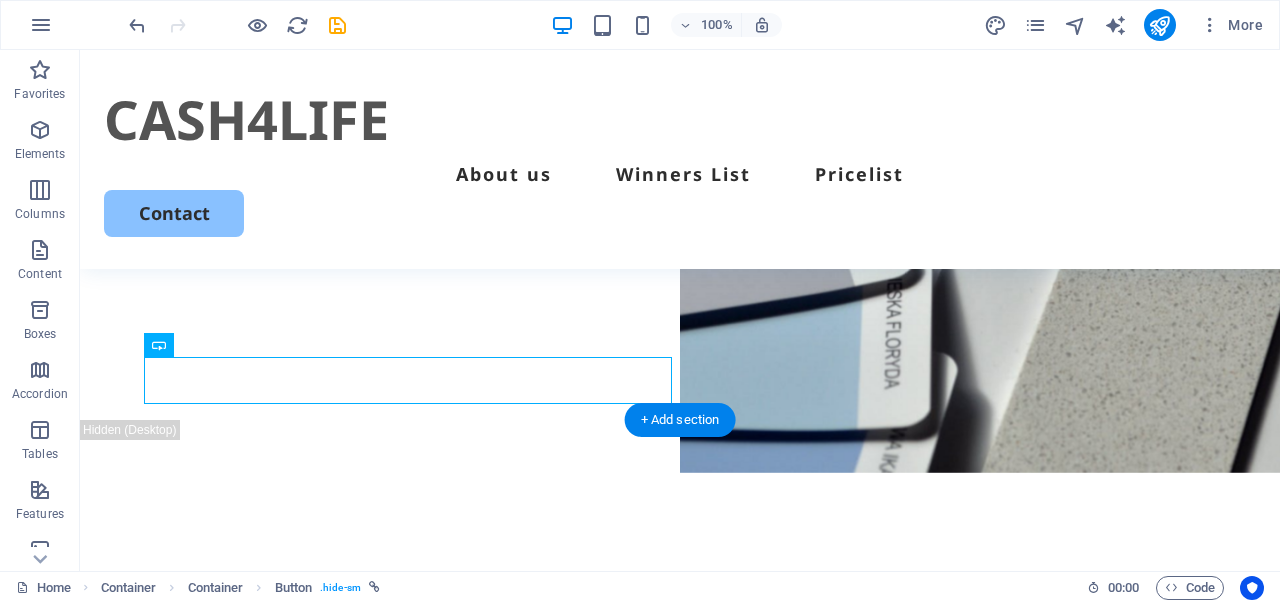 drag, startPoint x: 242, startPoint y: 368, endPoint x: 230, endPoint y: 383, distance: 19.209373 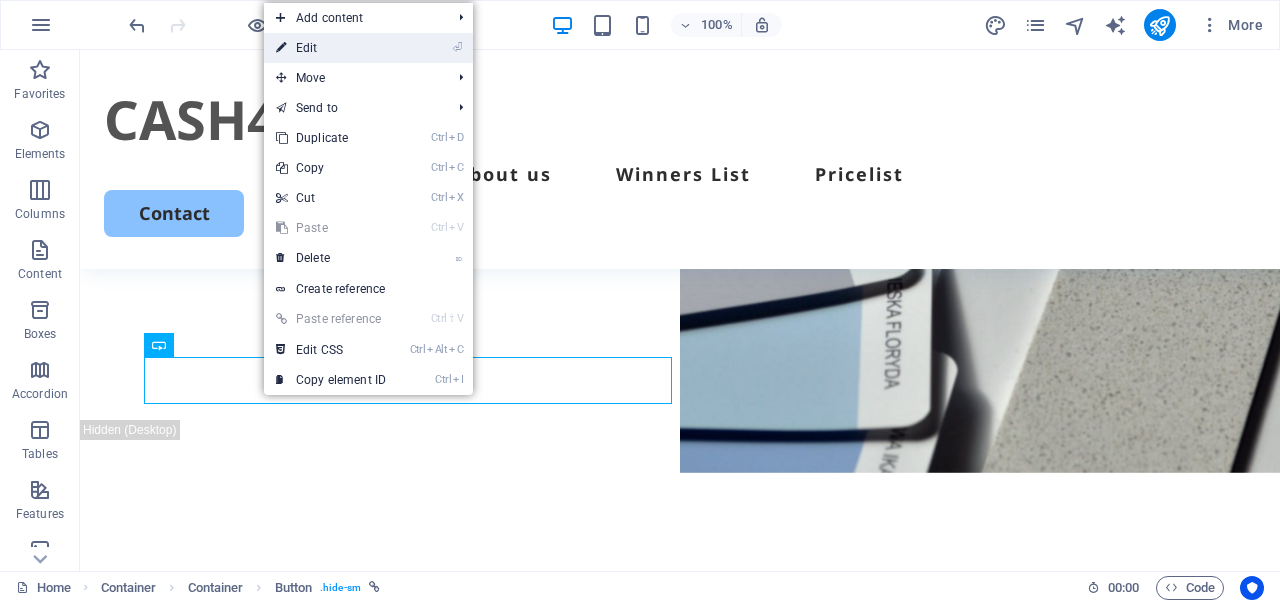 click on "⏎  Edit" at bounding box center (331, 48) 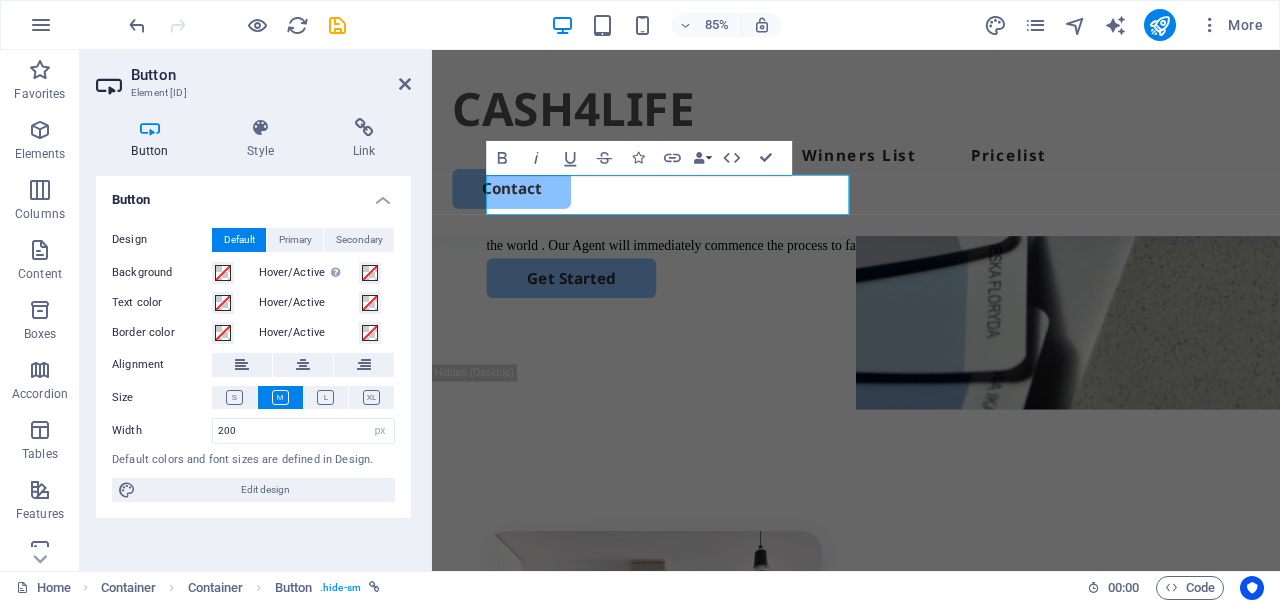 scroll, scrollTop: 476, scrollLeft: 0, axis: vertical 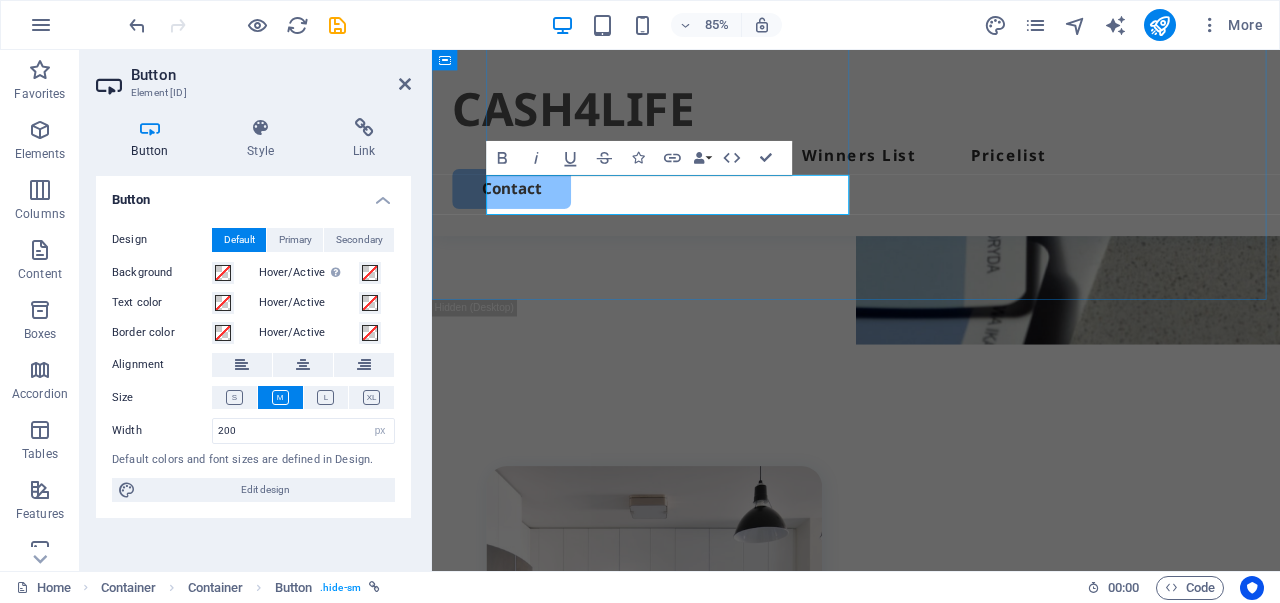 type 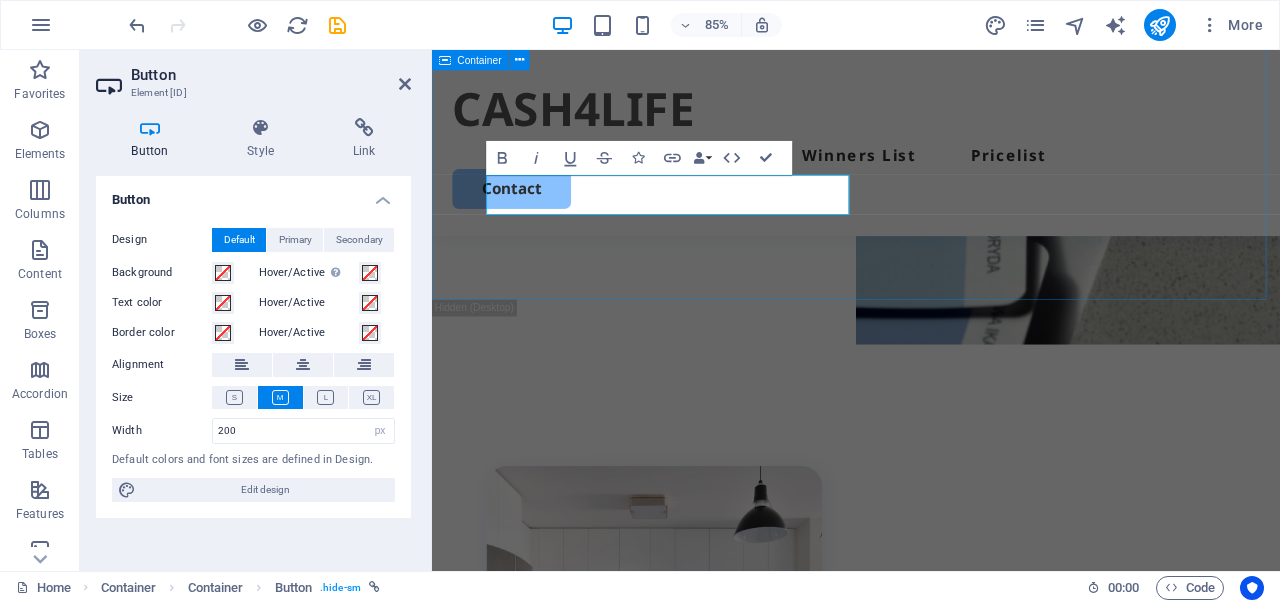 click on "Welcome to Cash4Life PowerBall Grant. It’s a Federal Grant Trade Compensation .We embarked on a worldwide promotion for Deaf, Hearing and Retired, Workers. We are Building Career for people that are in need, it will never affect any money you get from work or your government Checks. It’s a compensation and you don’t have to pay it back in any way. This promotion was made to provide benefit for everyone in need of money for bills, buying home, starting business, going to school, and even help in raising your children’s. Department of Health & Human Service (DHHS) are in collaboration with the World Deaf Organization, We provide for the Semi Retired , Retired ,Workers and more . We have our branches in [COUNTRY], [COUNTRY], [COUNTRY] , [COUNTRY] ,USA, [COUNTRY] and every part of the world . Our Agent will immediately commence the process to facilitate the release of your funds. Apply Now" at bounding box center [931, -41] 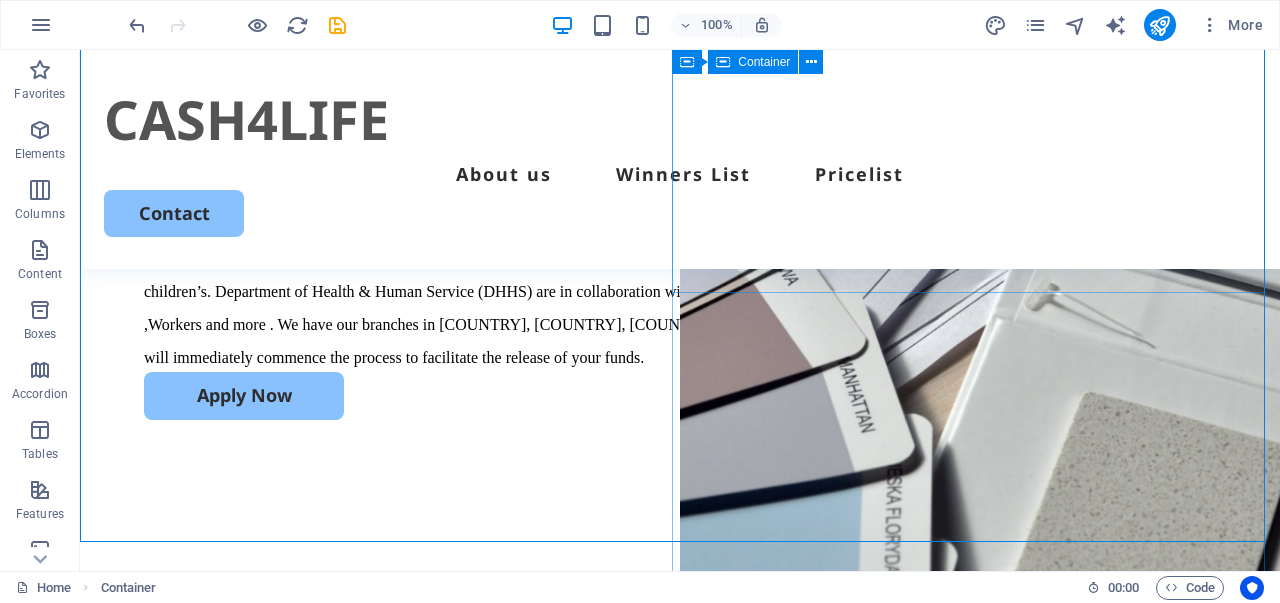 scroll, scrollTop: 380, scrollLeft: 0, axis: vertical 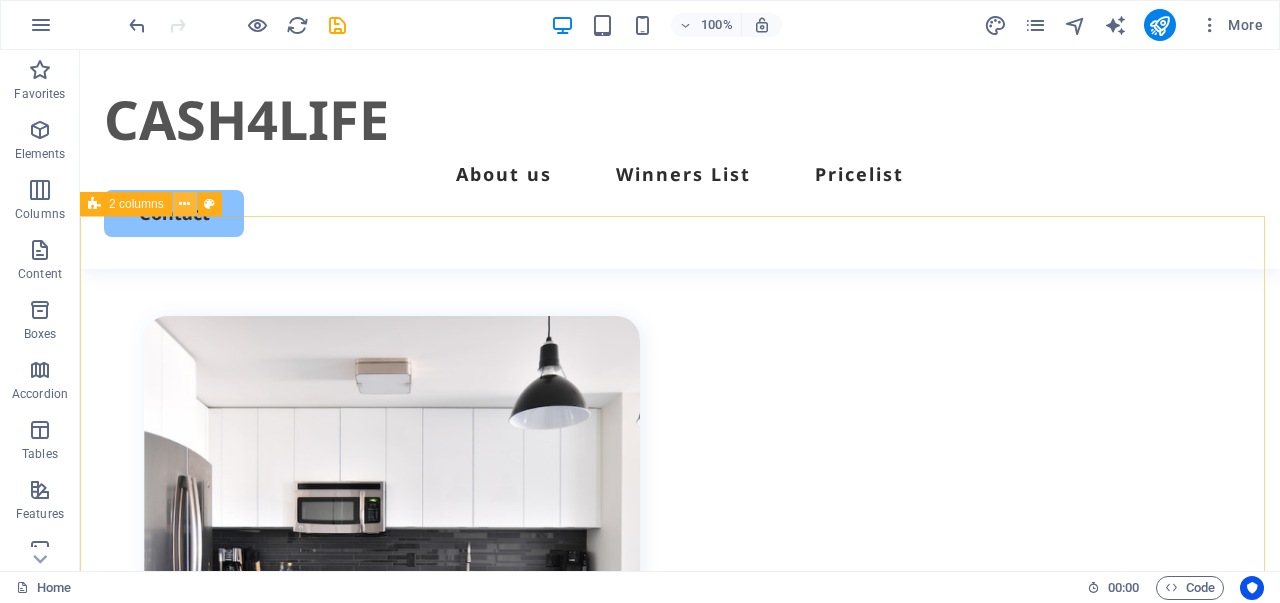 click at bounding box center [184, 204] 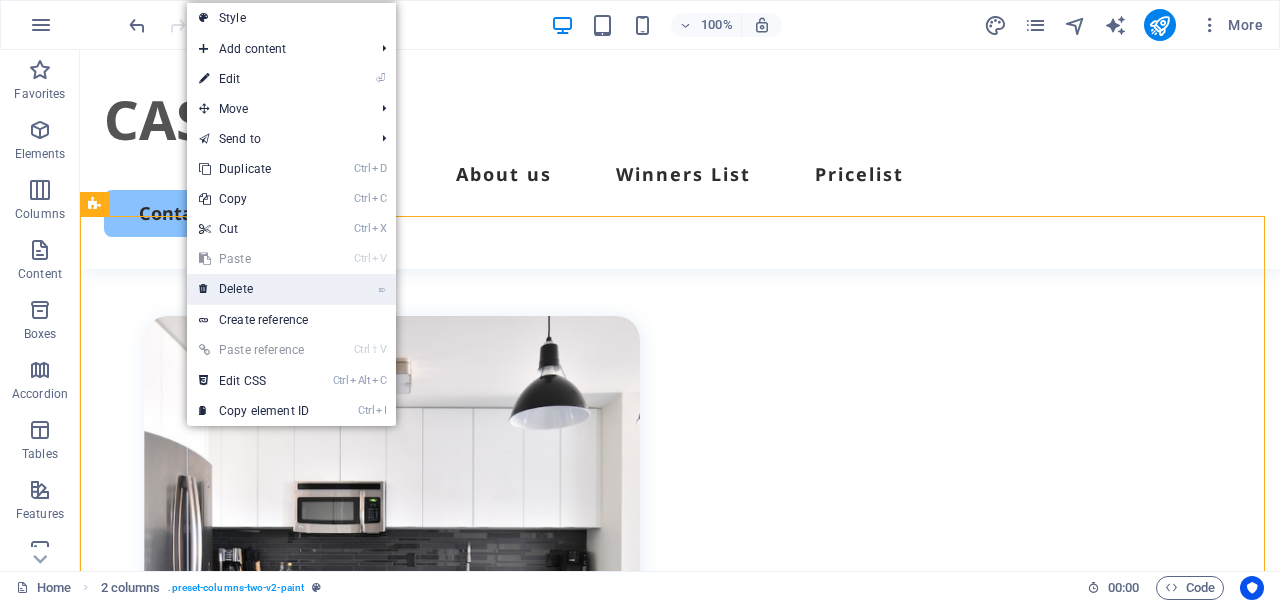 click on "⌦  Delete" at bounding box center [254, 289] 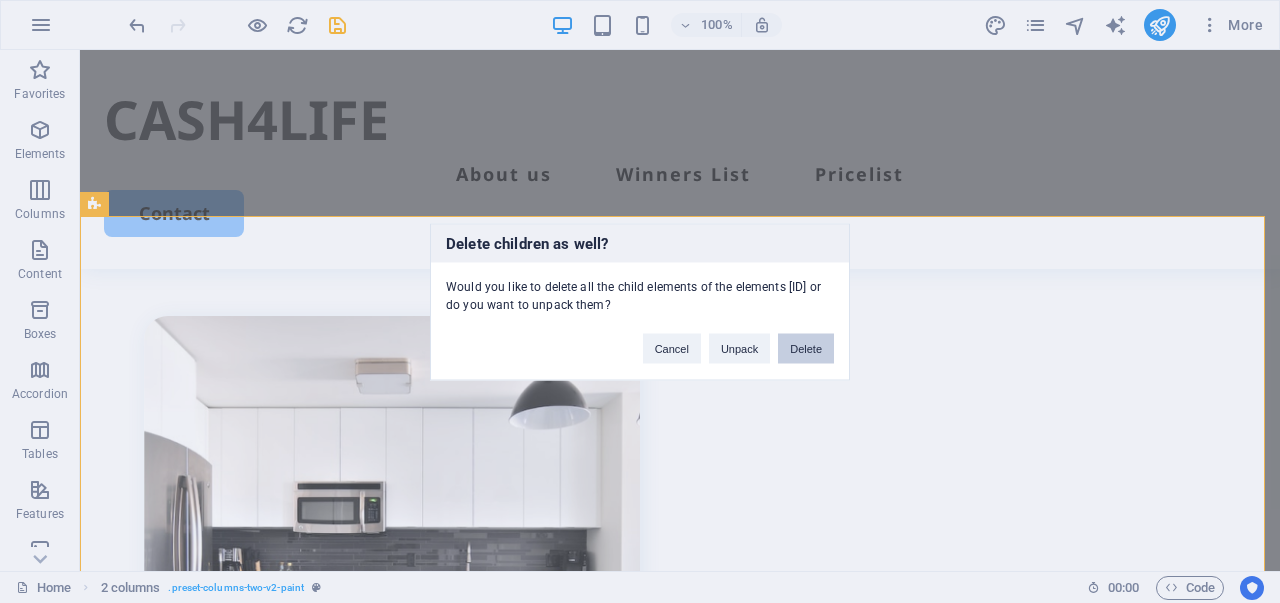 click on "Delete" at bounding box center (806, 348) 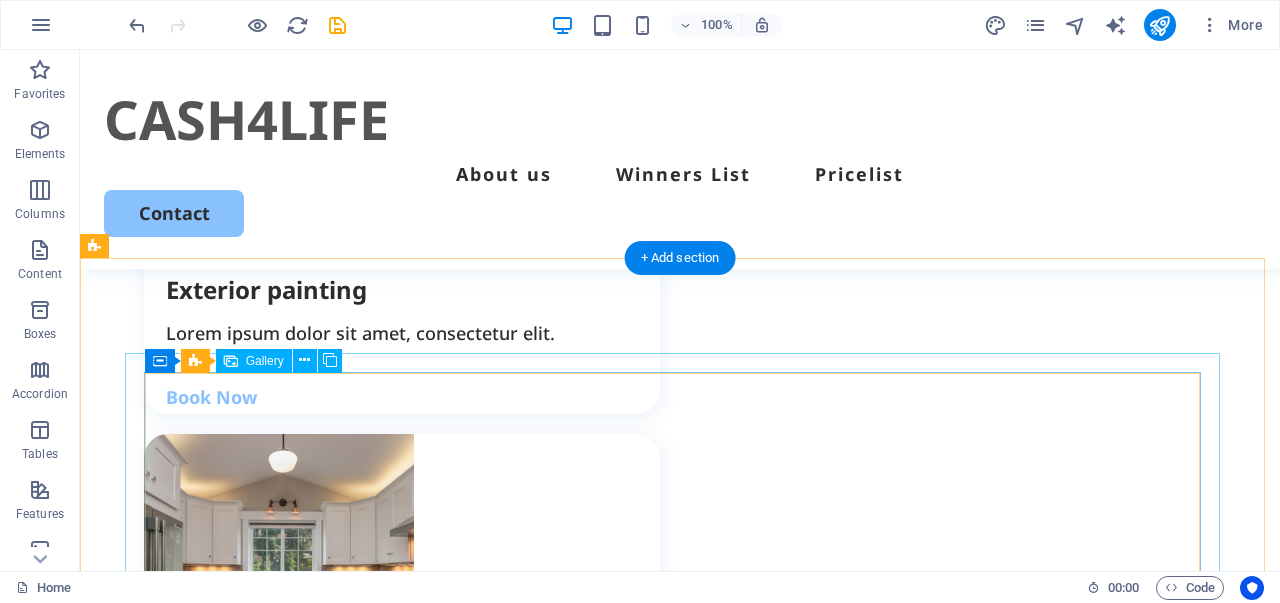 scroll, scrollTop: 1900, scrollLeft: 0, axis: vertical 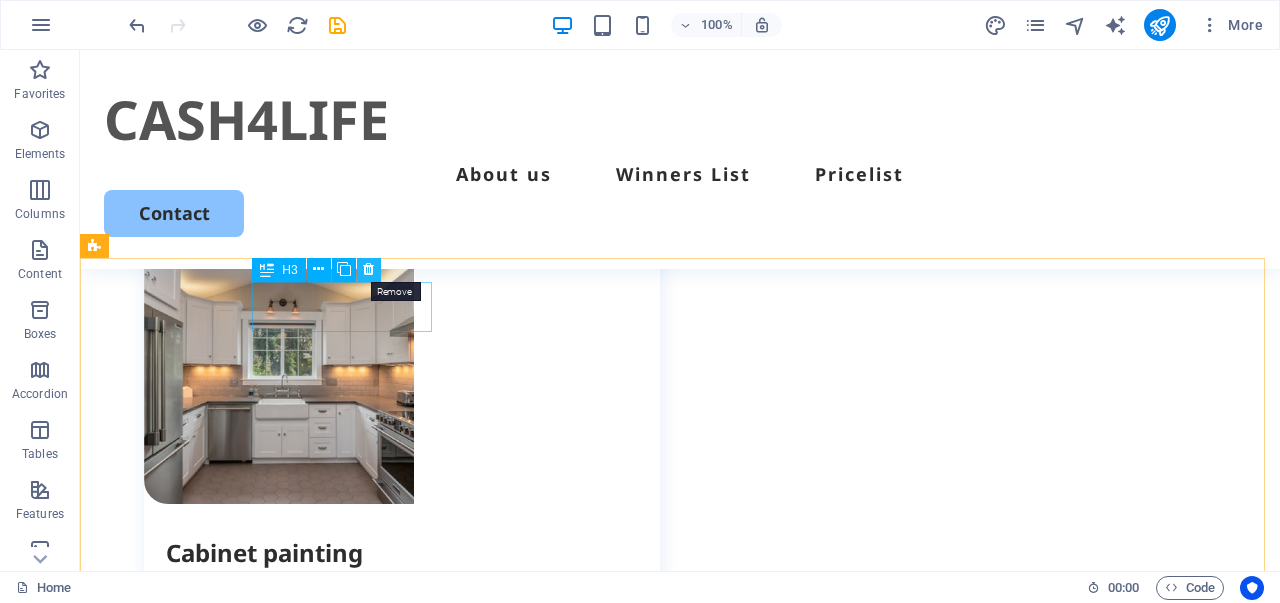 click at bounding box center (368, 269) 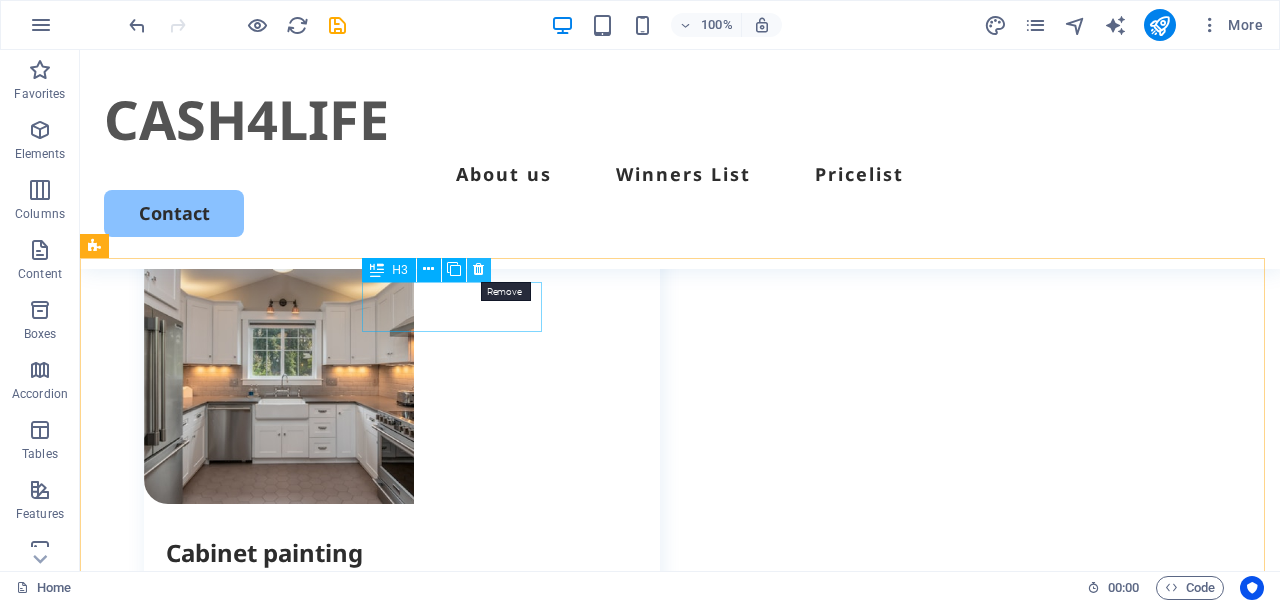 click at bounding box center (479, 270) 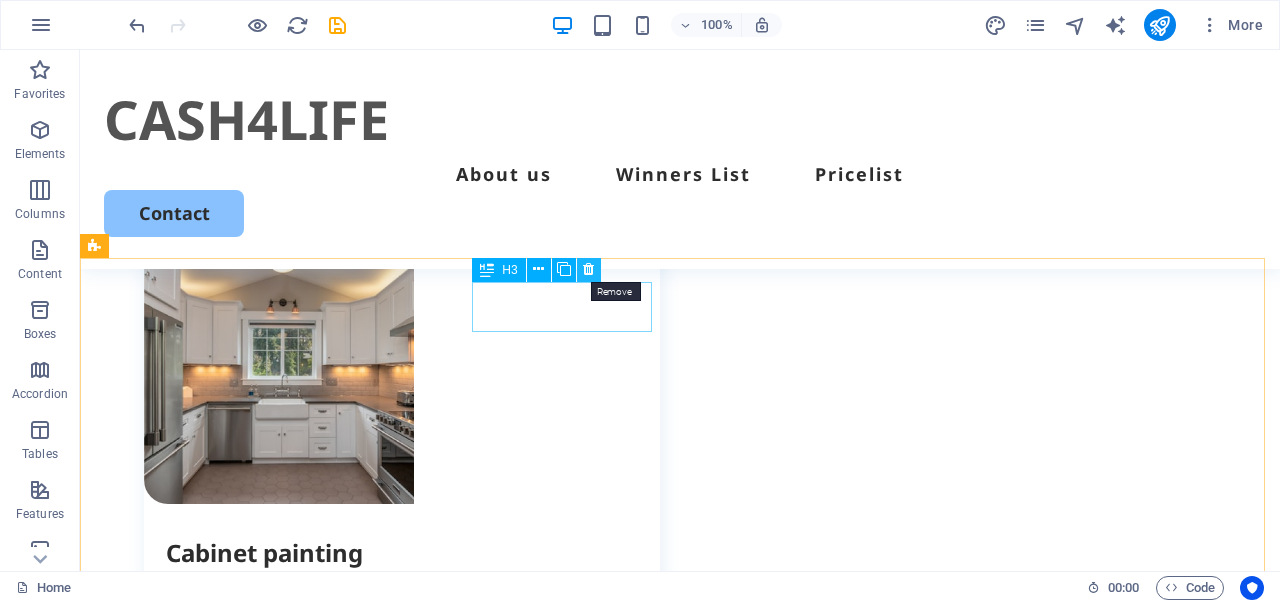 click at bounding box center (588, 269) 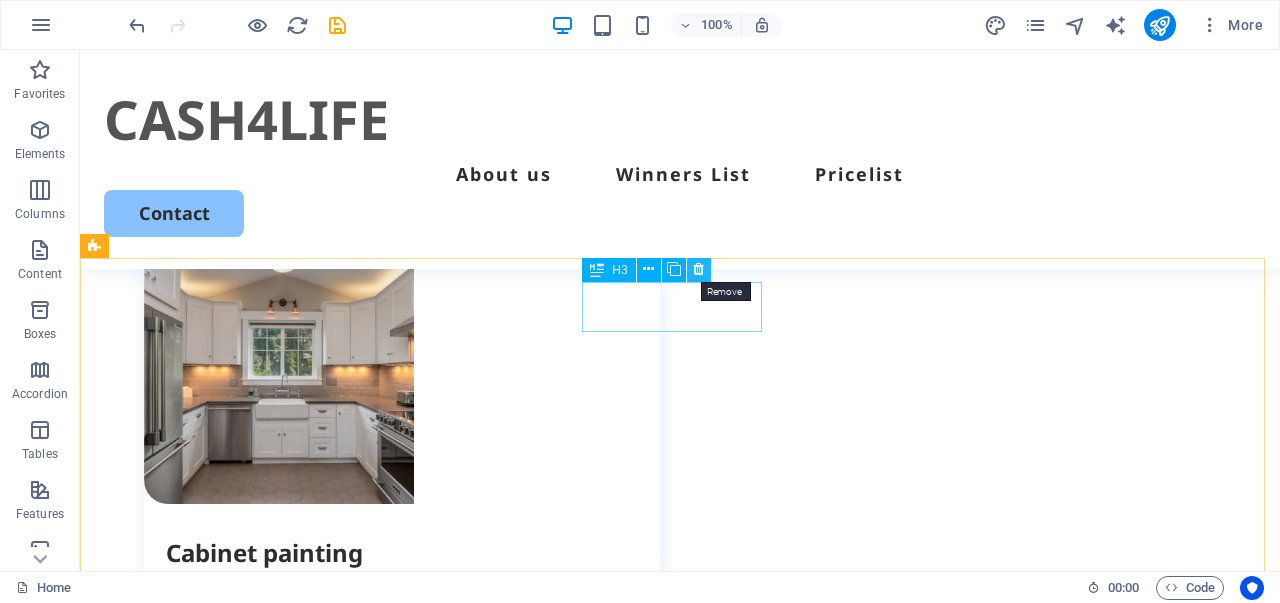 click at bounding box center [698, 269] 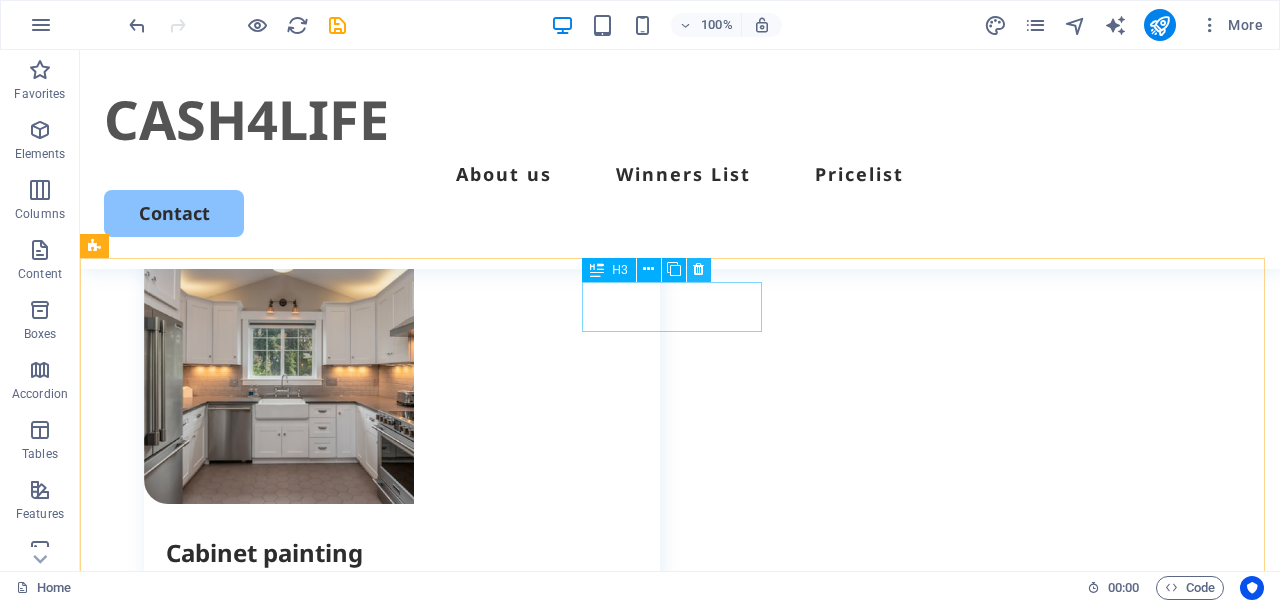 click at bounding box center (698, 269) 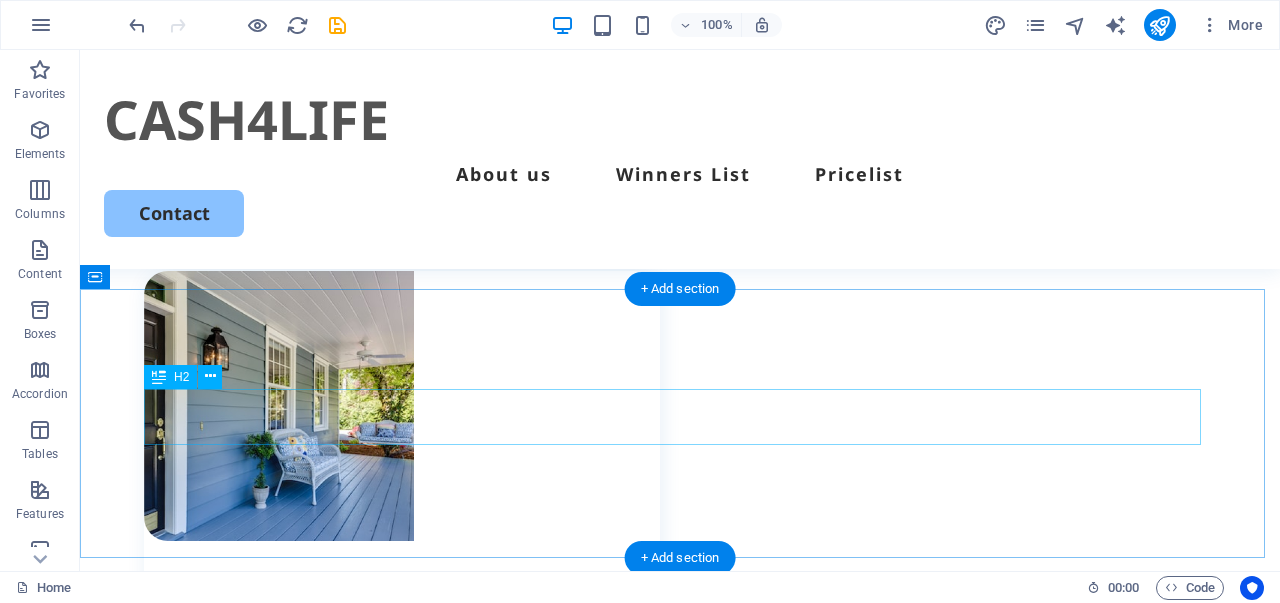 scroll, scrollTop: 1600, scrollLeft: 0, axis: vertical 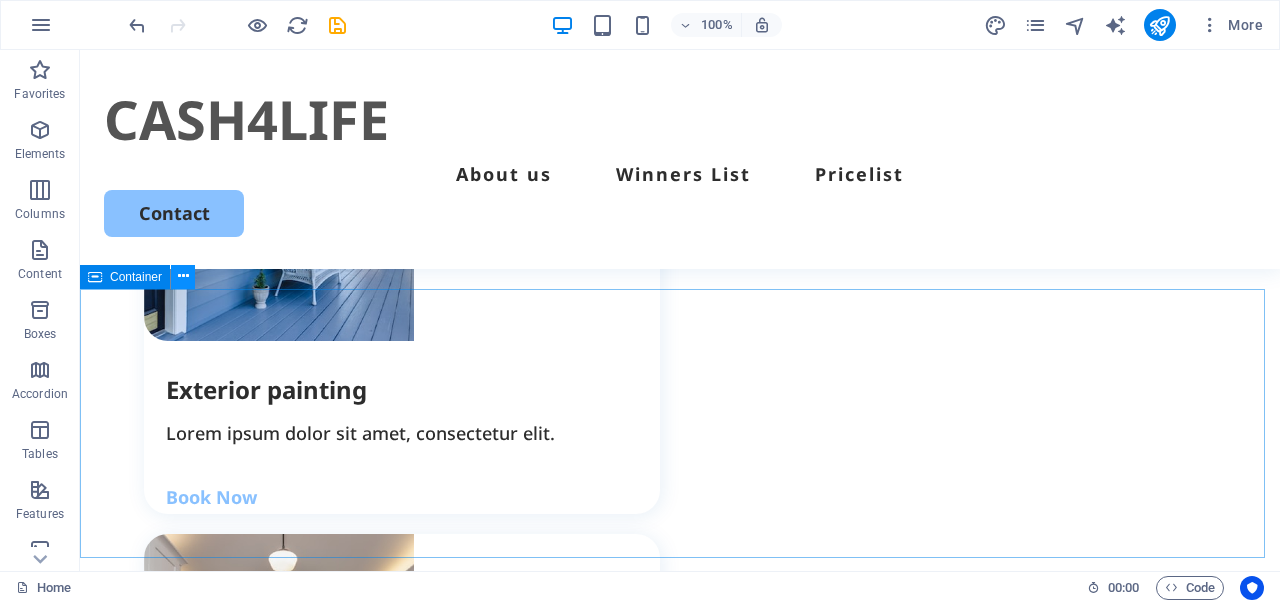 click at bounding box center (183, 276) 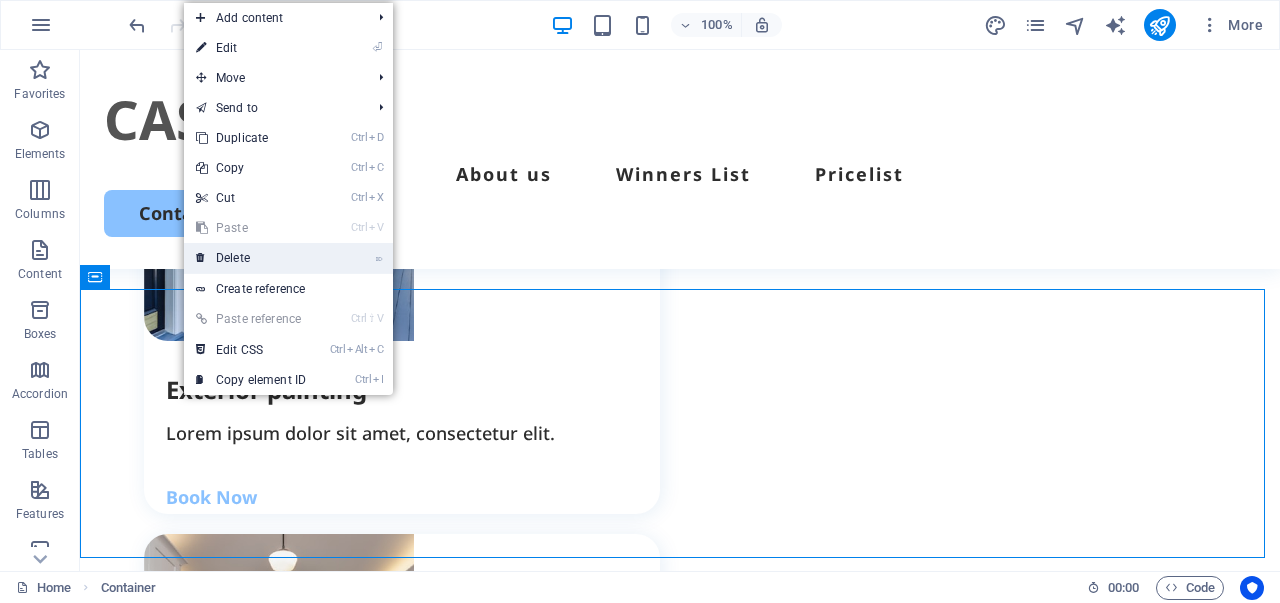 click on "⌦  Delete" at bounding box center (251, 258) 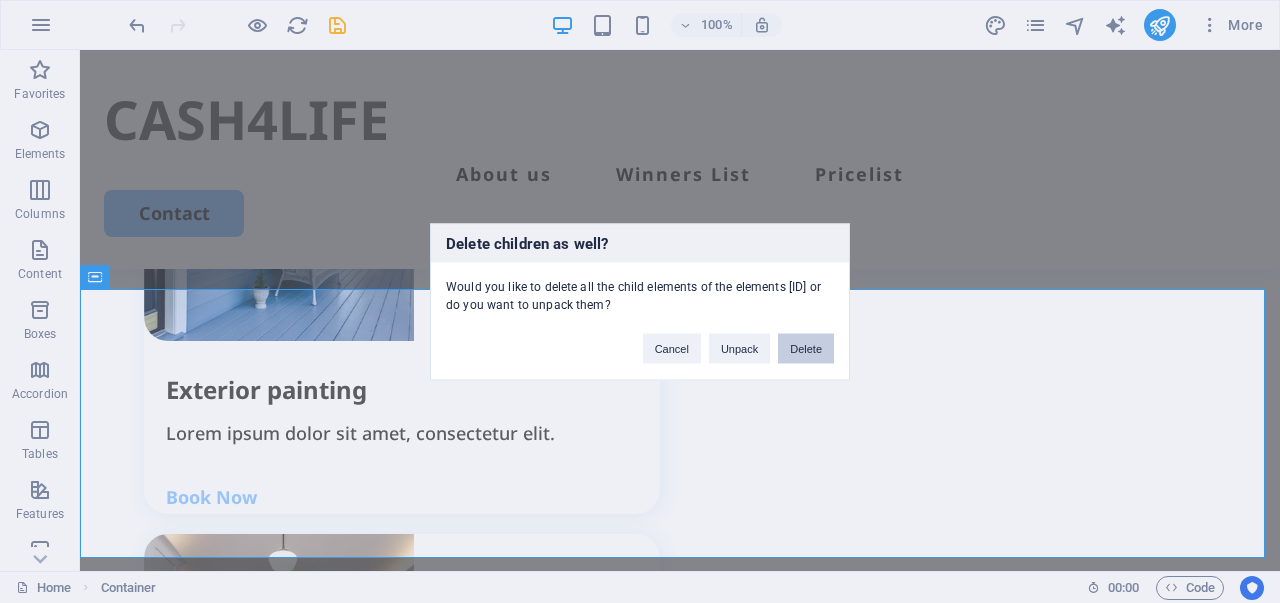 click on "Delete" at bounding box center (806, 348) 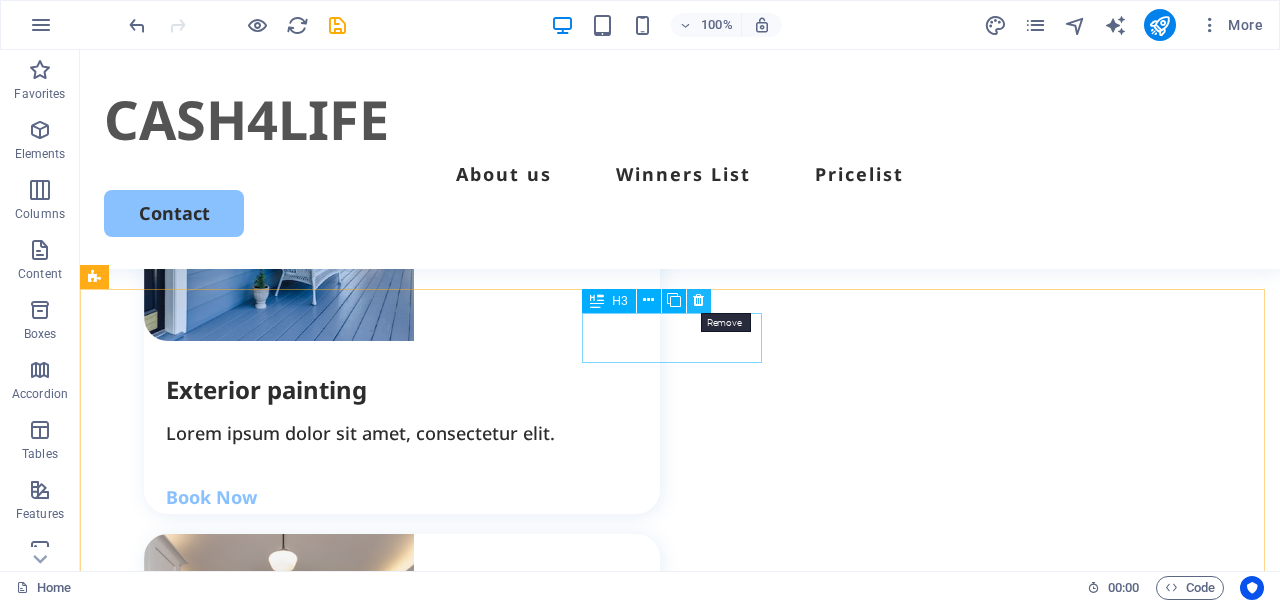 click at bounding box center (698, 300) 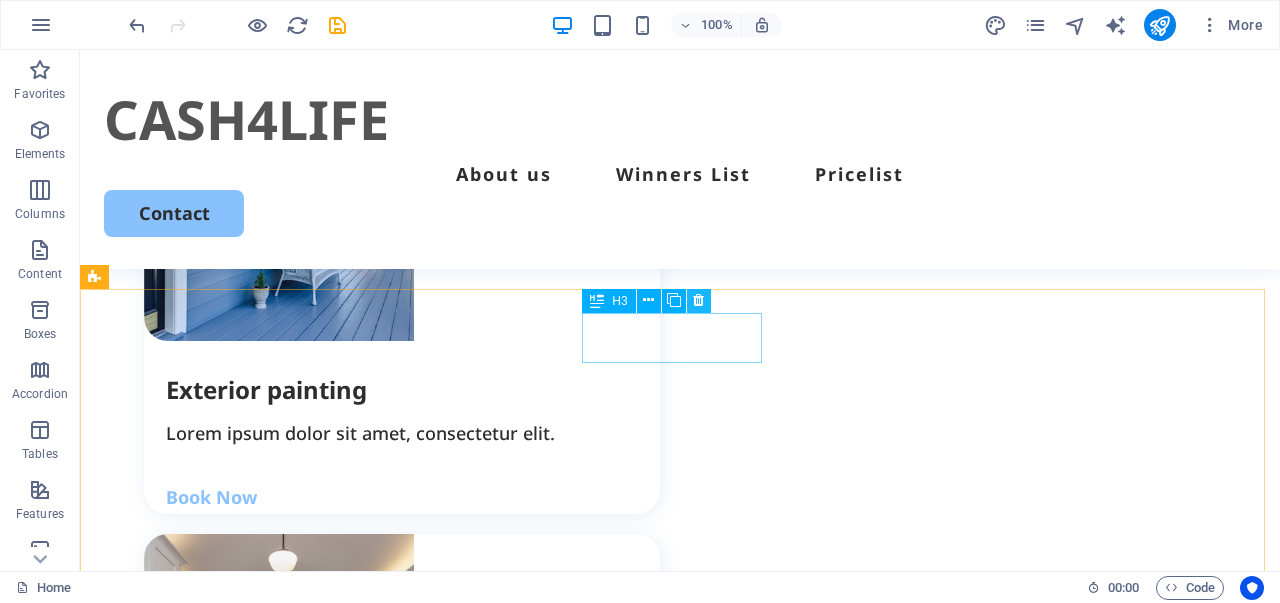 click at bounding box center (698, 300) 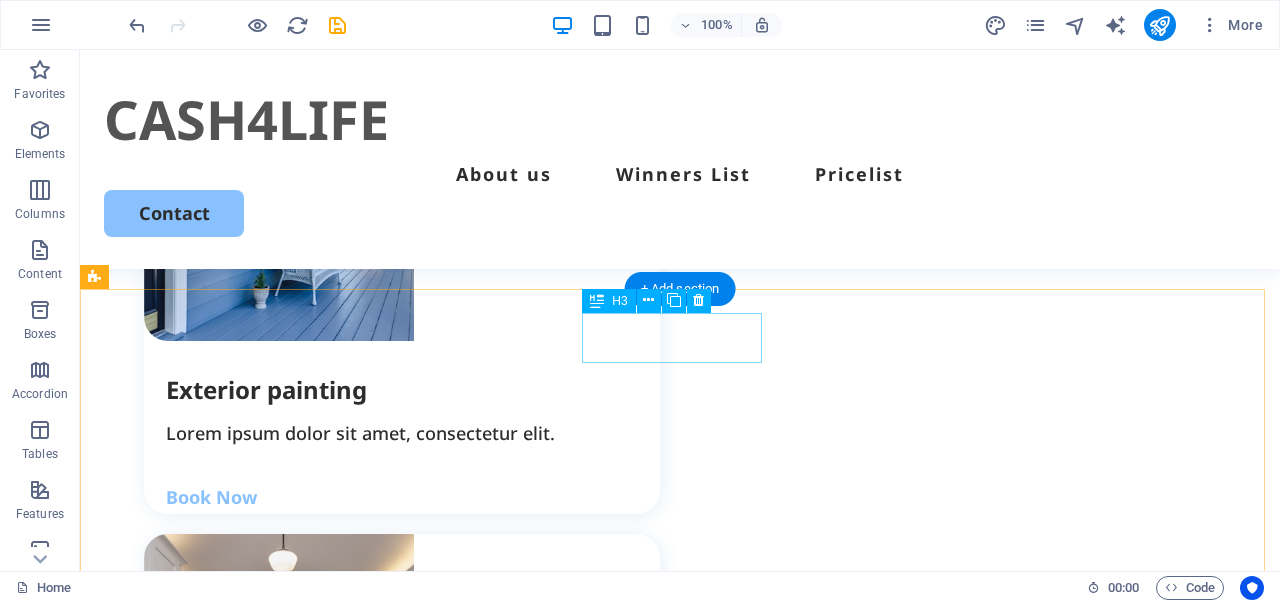 click on "Bathroom" at bounding box center [259, 1703] 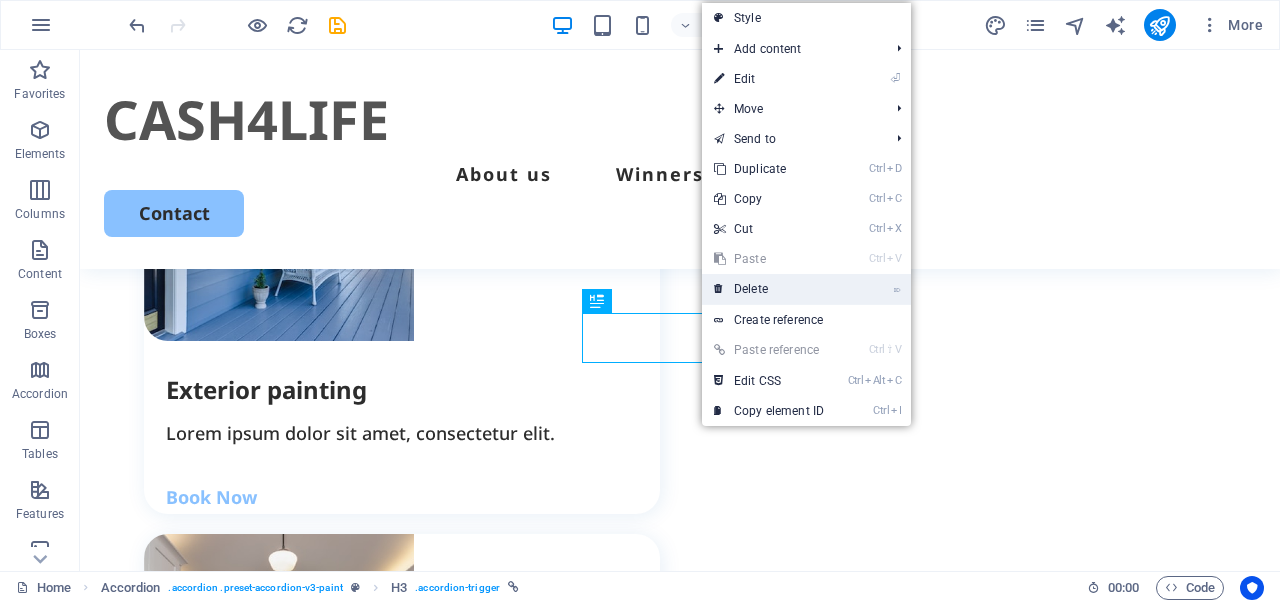 click on "⌦  Delete" at bounding box center [769, 289] 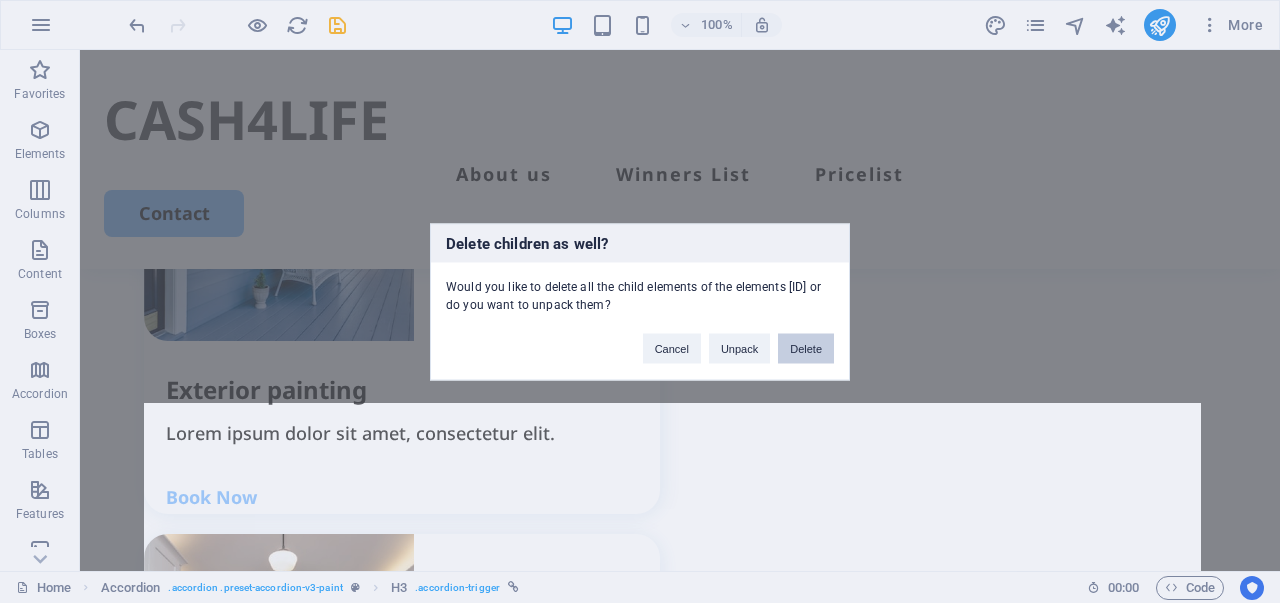 click on "Delete" at bounding box center (806, 348) 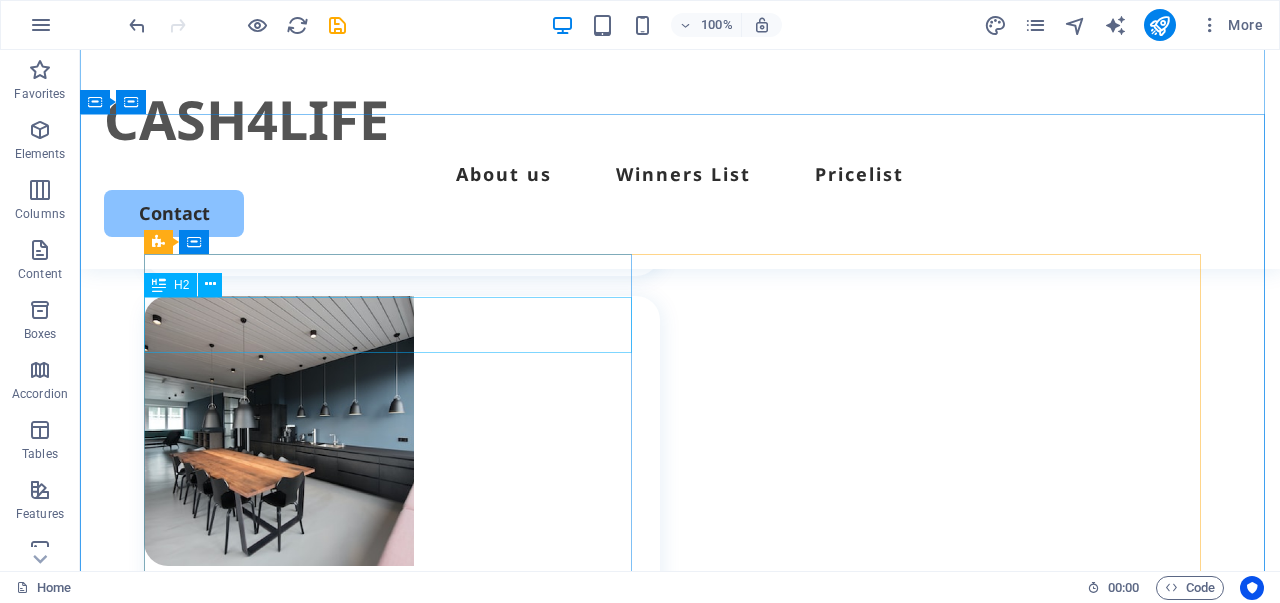 scroll, scrollTop: 2100, scrollLeft: 0, axis: vertical 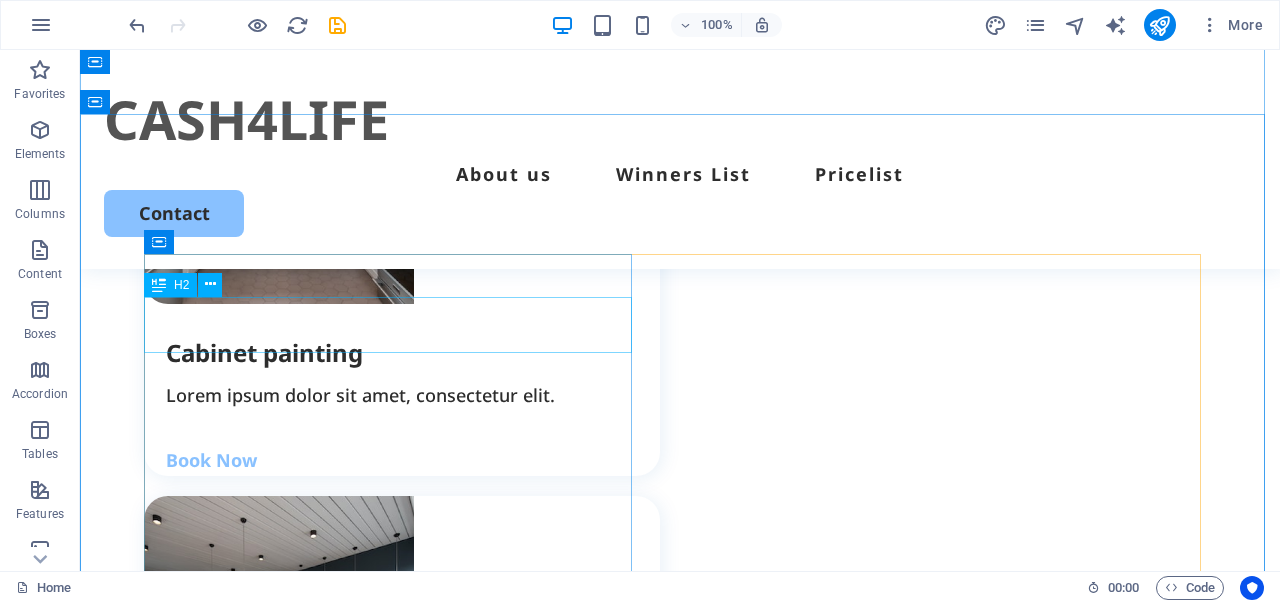 click on "Feel Free To Reach Out" at bounding box center [392, 2110] 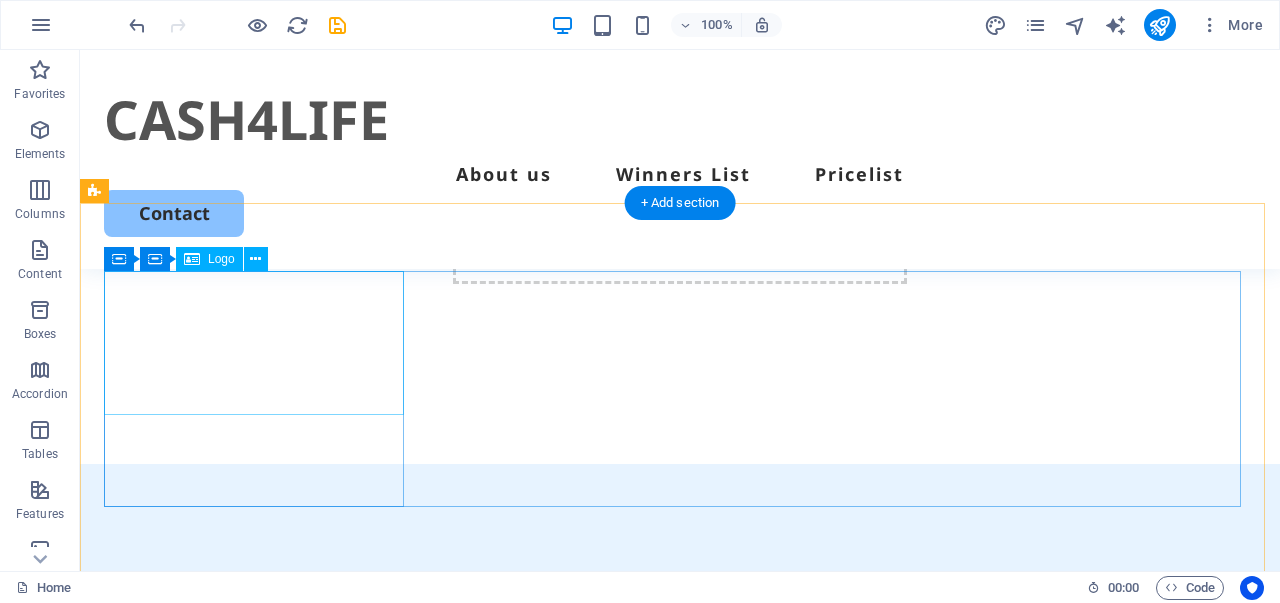 scroll, scrollTop: 2900, scrollLeft: 0, axis: vertical 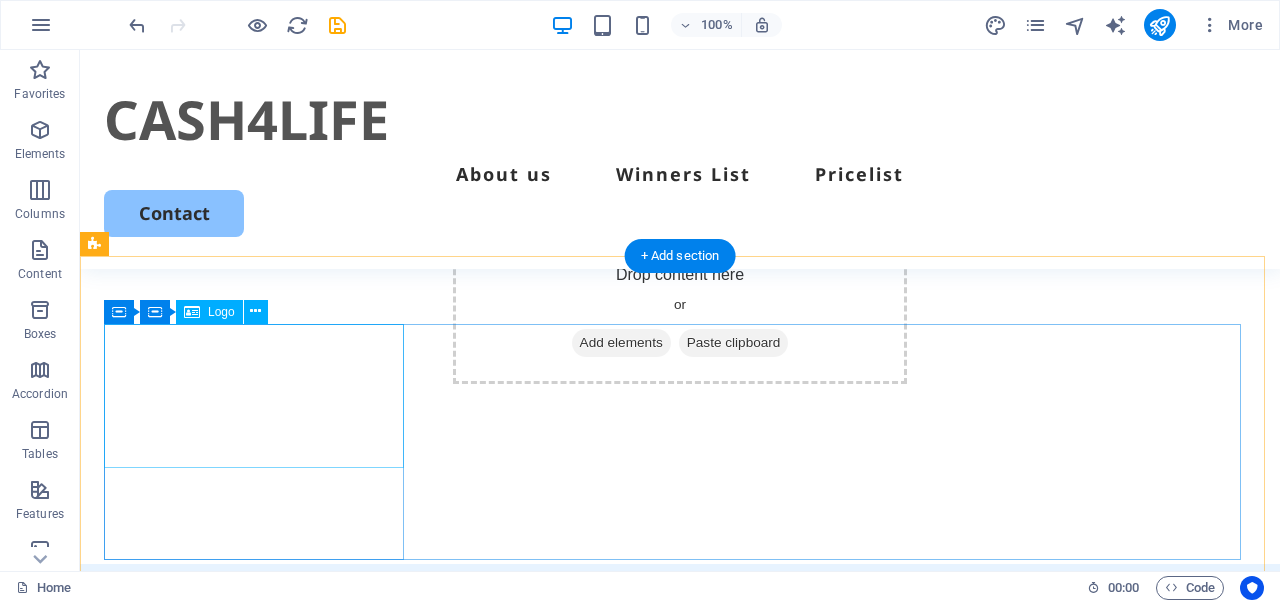 click at bounding box center [254, 2241] 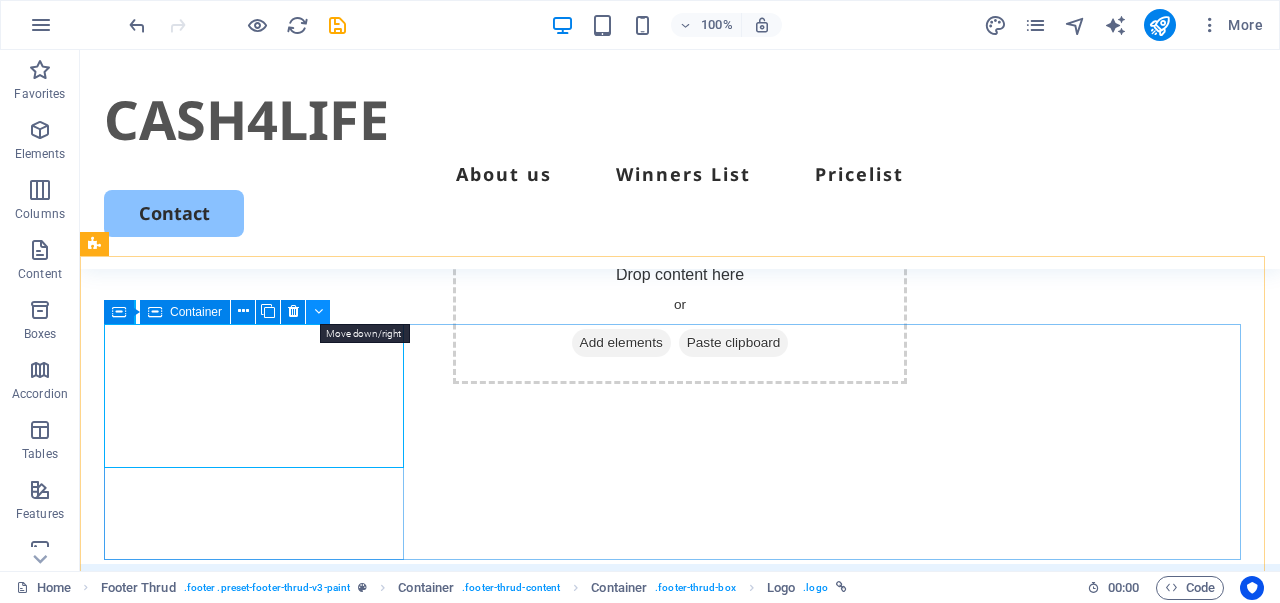 click at bounding box center [318, 311] 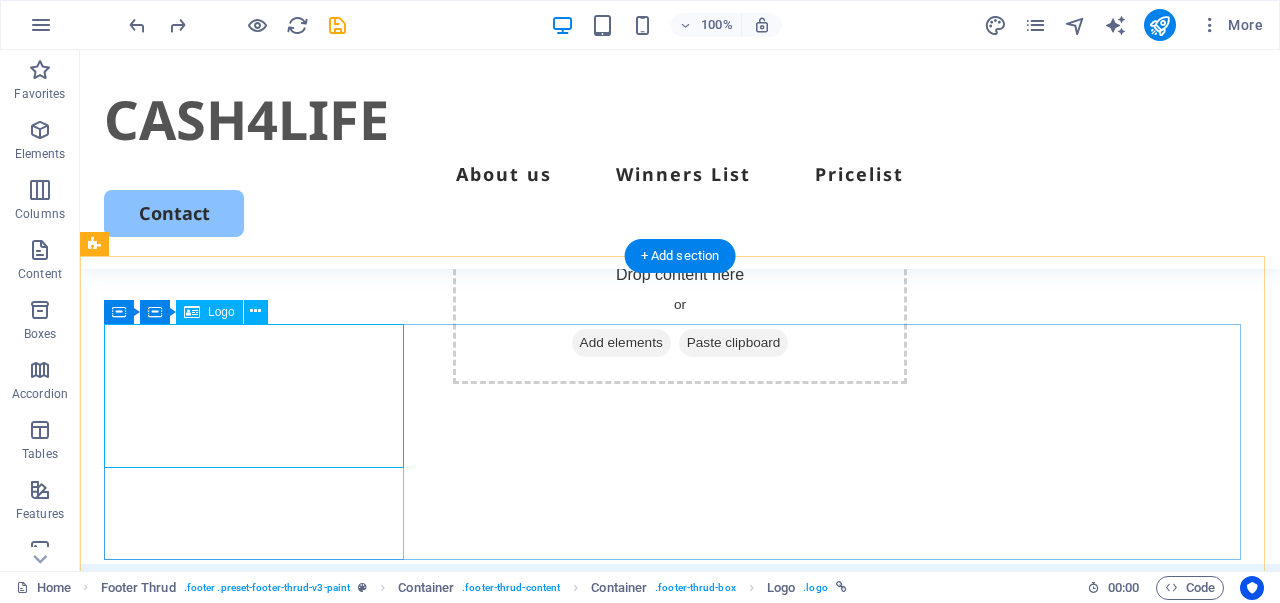 click at bounding box center [254, 2241] 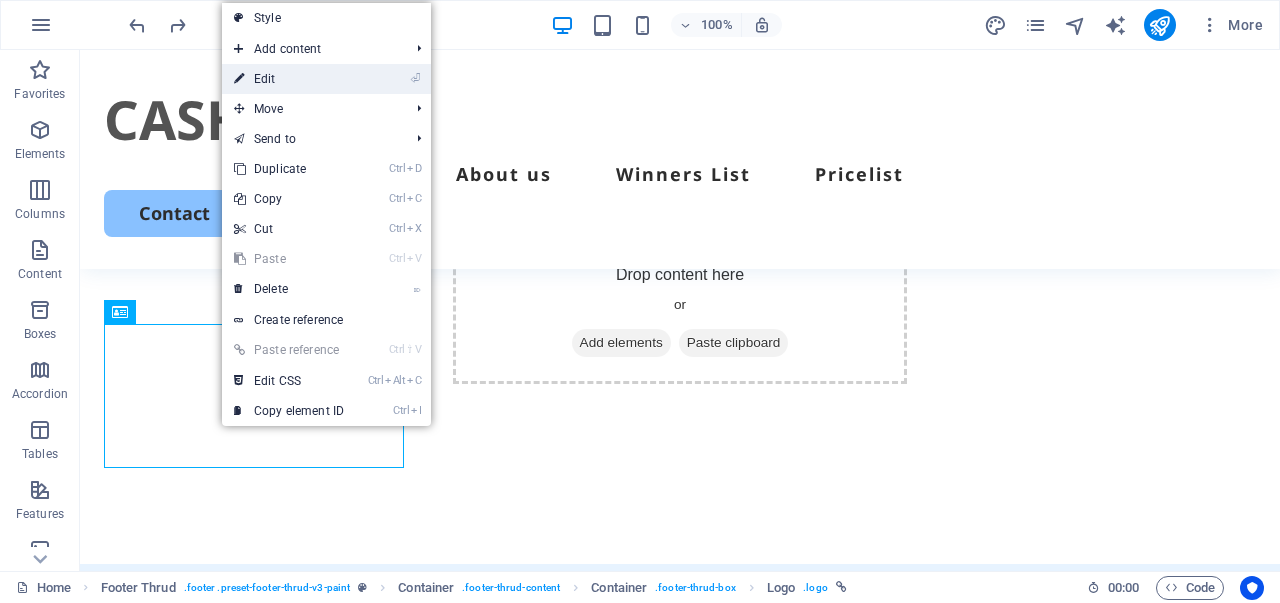click on "⏎  Edit" at bounding box center (289, 79) 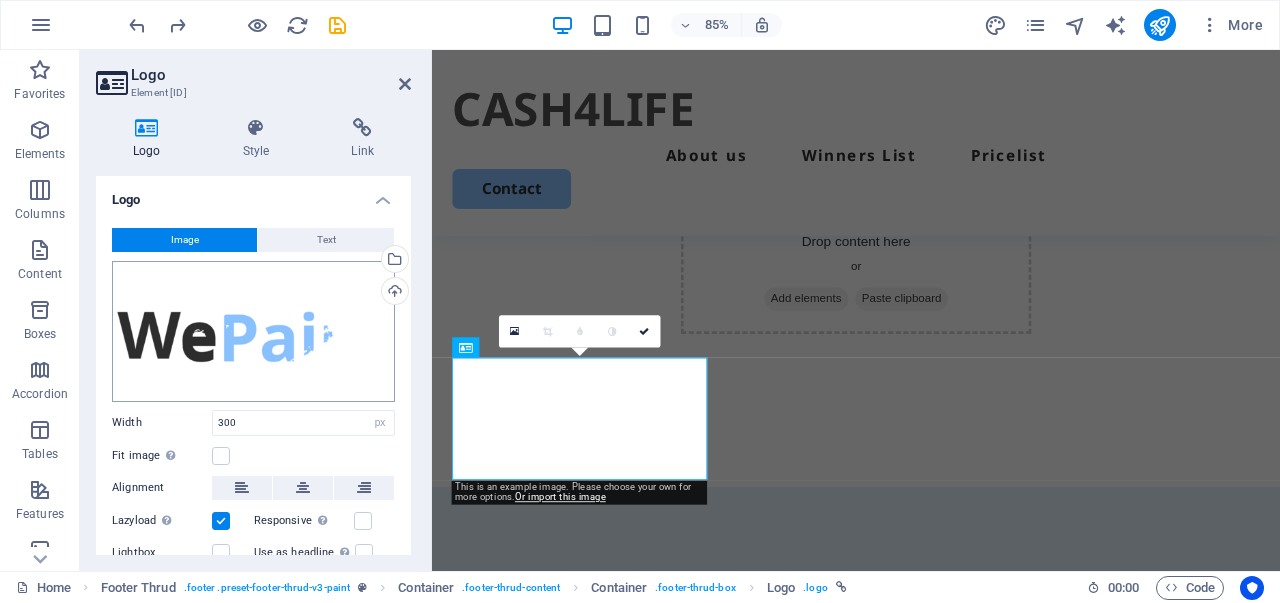 scroll, scrollTop: 2966, scrollLeft: 0, axis: vertical 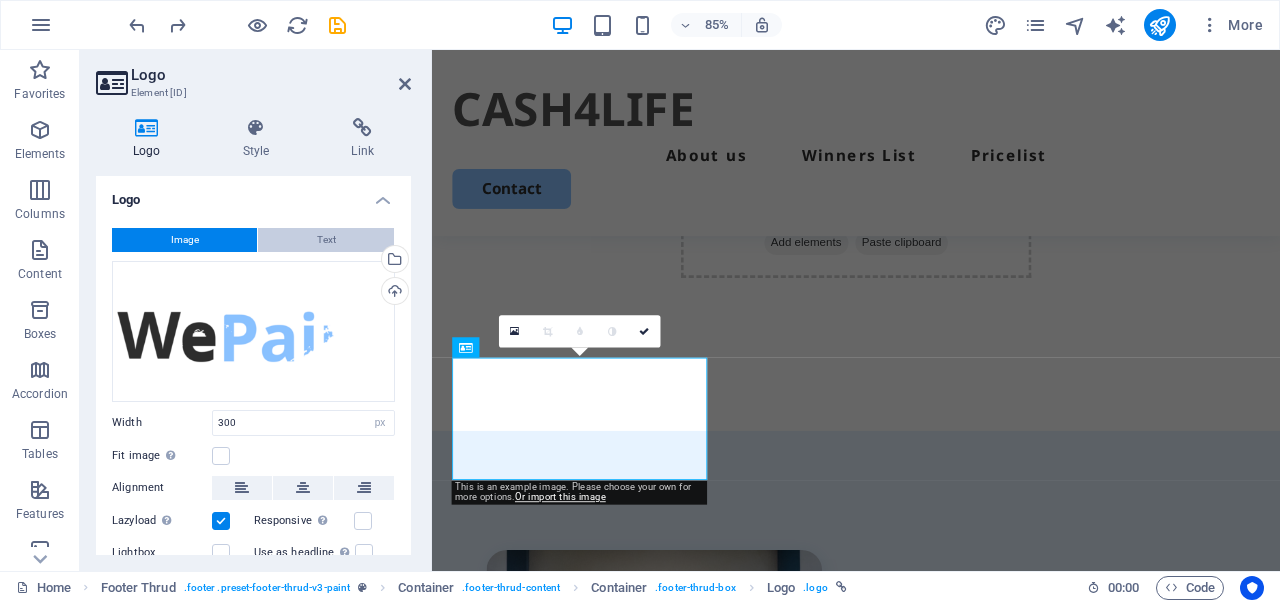click on "Text" at bounding box center (326, 240) 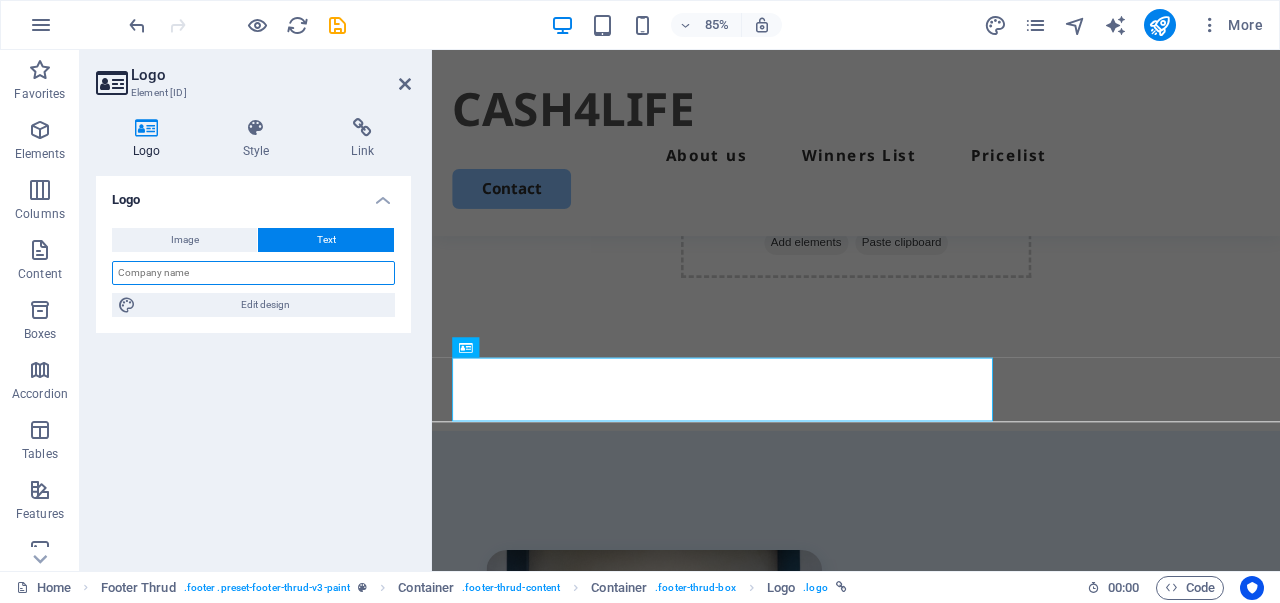 click at bounding box center [253, 273] 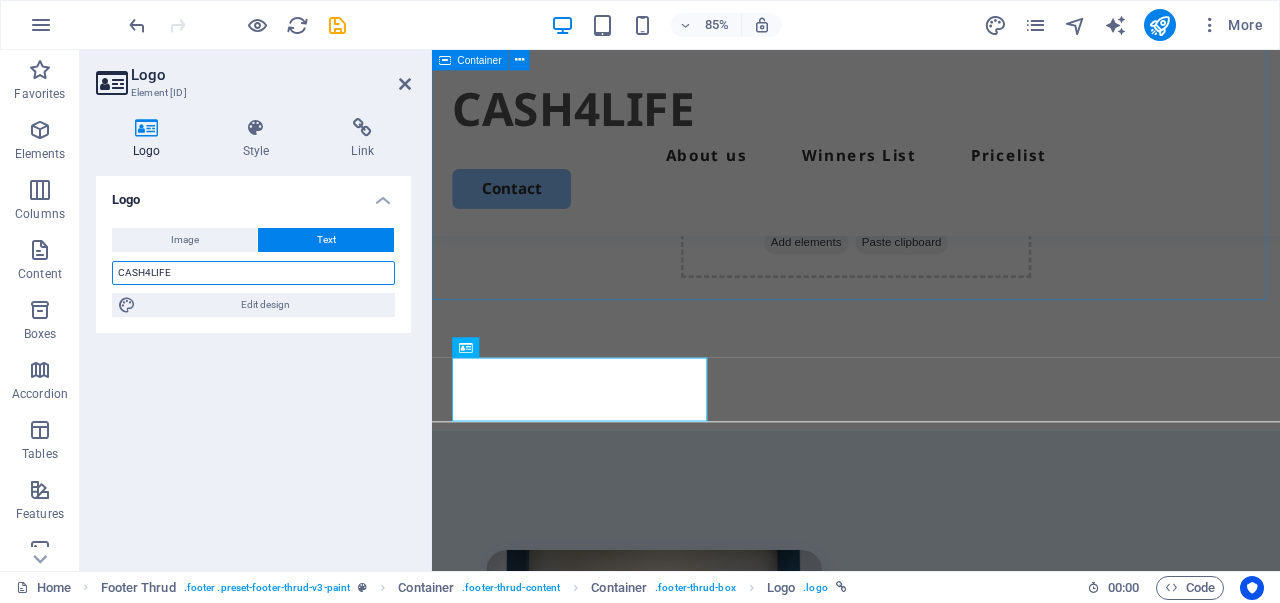 type on "CASH4LIFE" 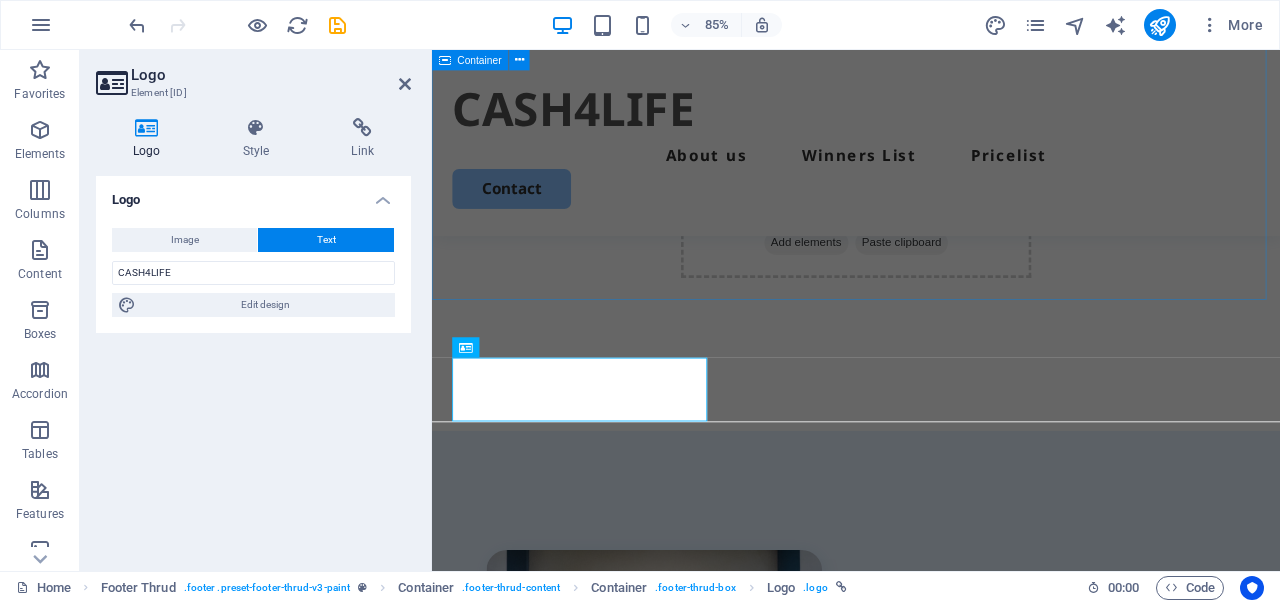 click on "Contact Us Feel Free To Reach Out   I have read and understand the privacy policy. Unreadable? Load new Submit" at bounding box center (931, 1210) 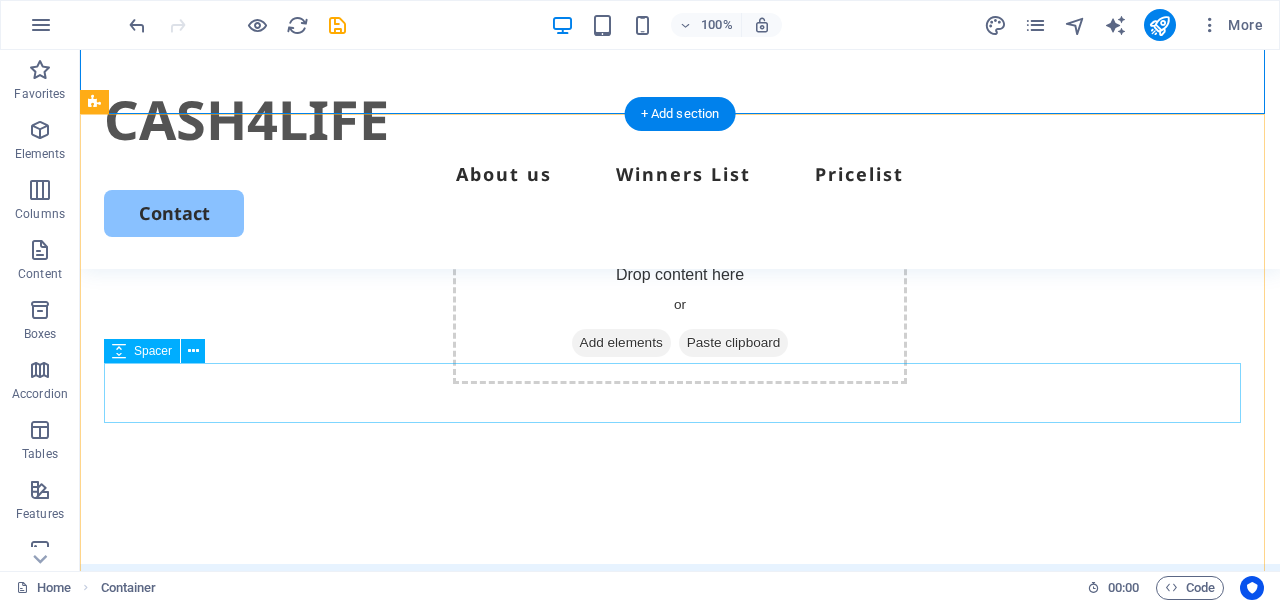 scroll, scrollTop: 3065, scrollLeft: 0, axis: vertical 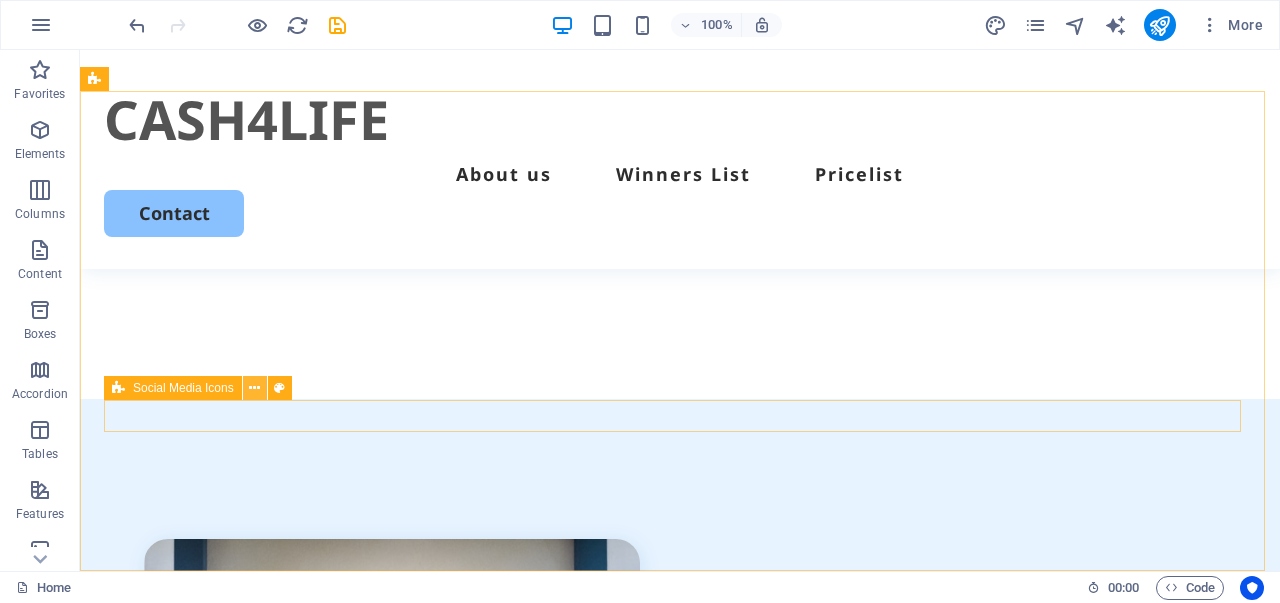 click at bounding box center [254, 388] 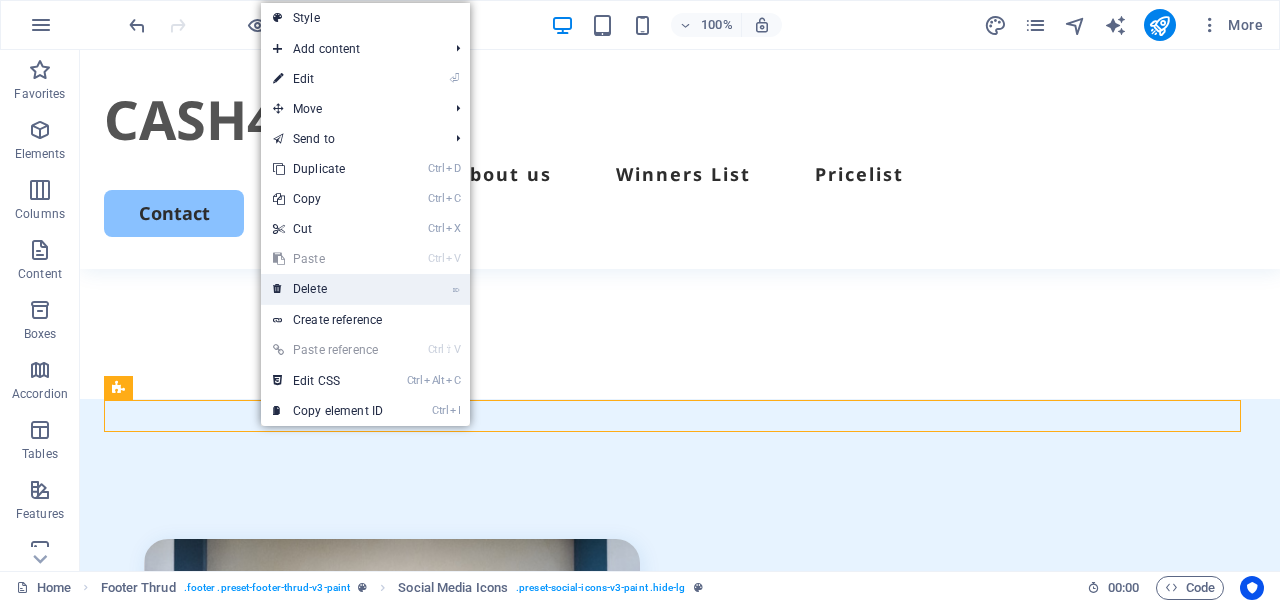 click on "⌦  Delete" at bounding box center (328, 289) 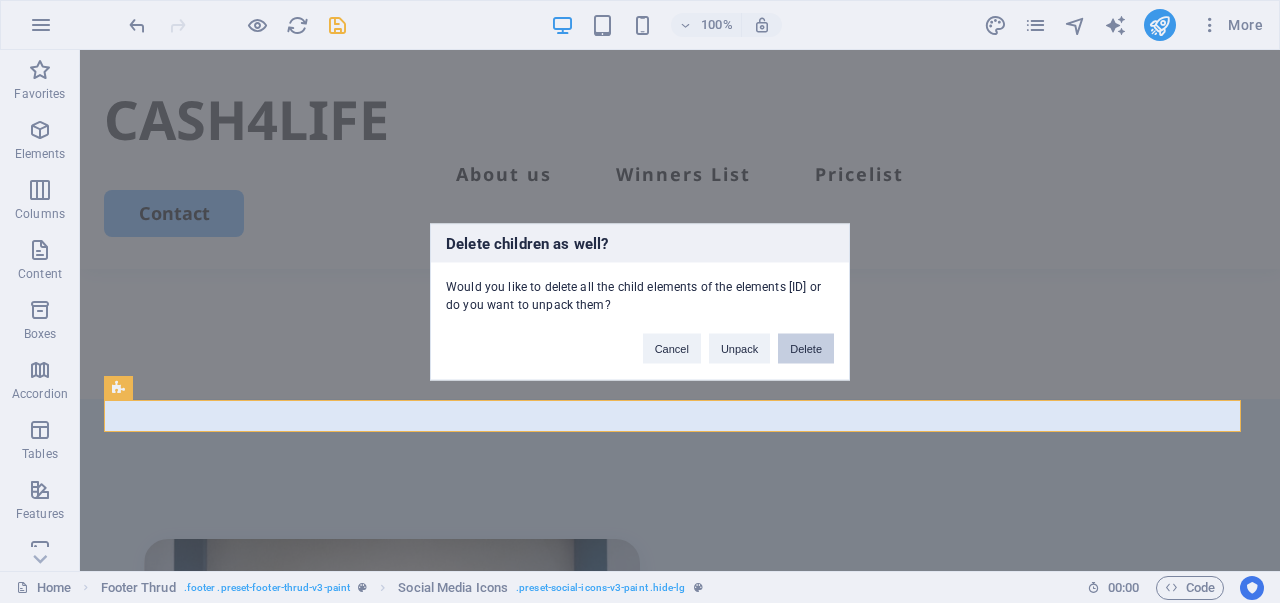 click on "Delete" at bounding box center (806, 348) 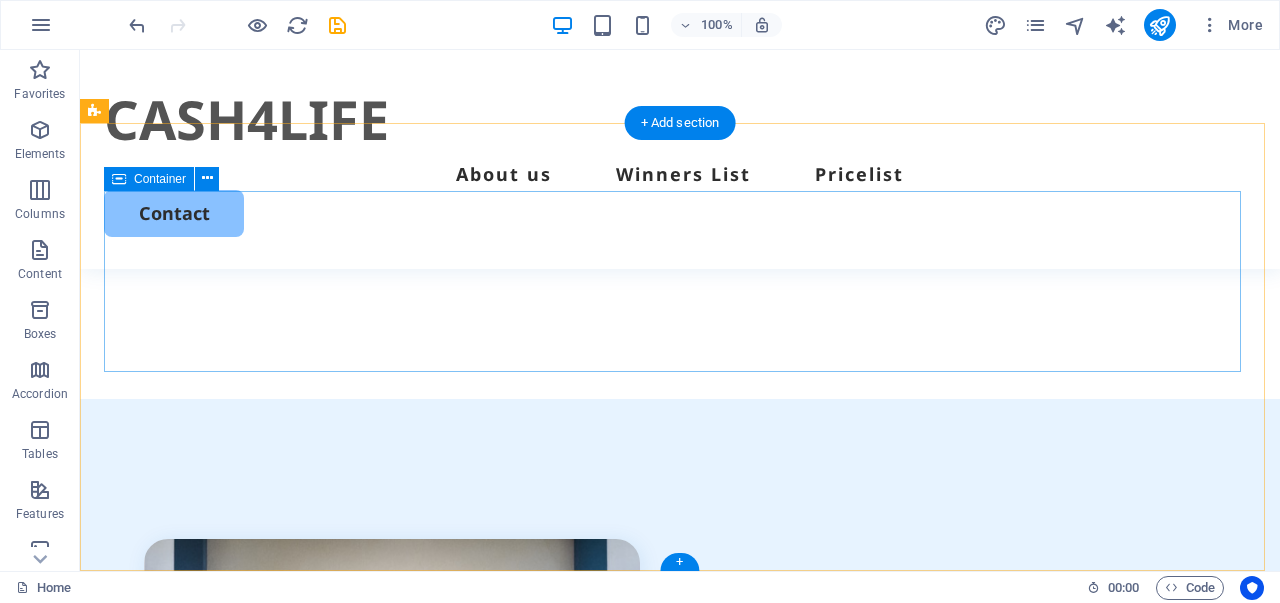 scroll, scrollTop: 3033, scrollLeft: 0, axis: vertical 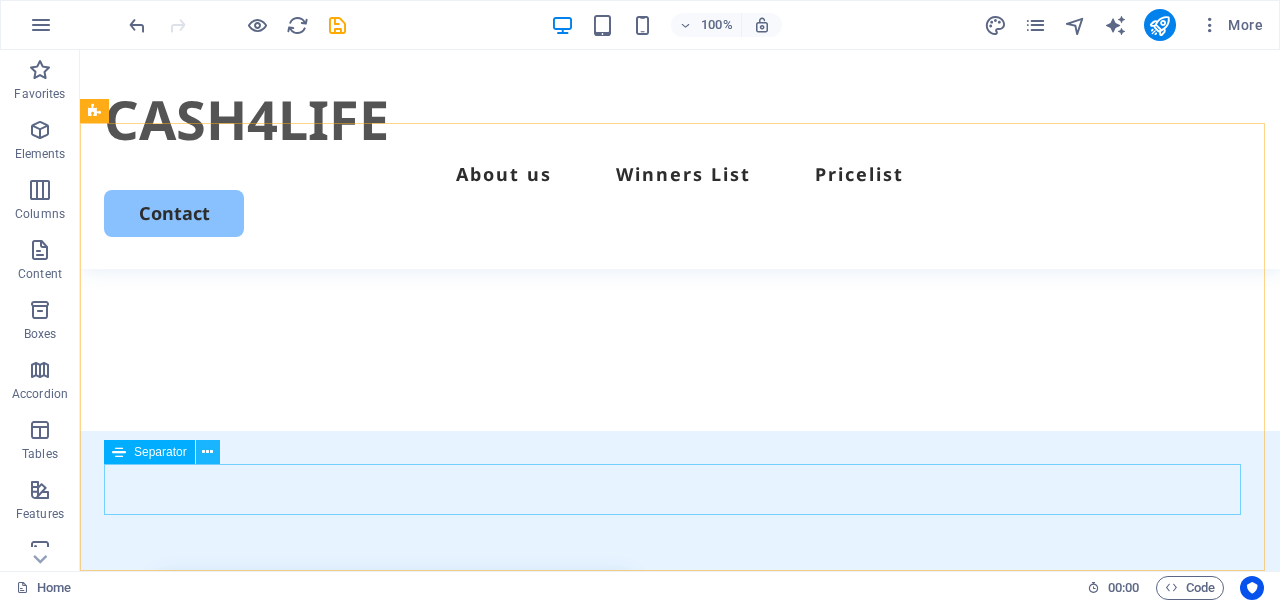 click at bounding box center (207, 452) 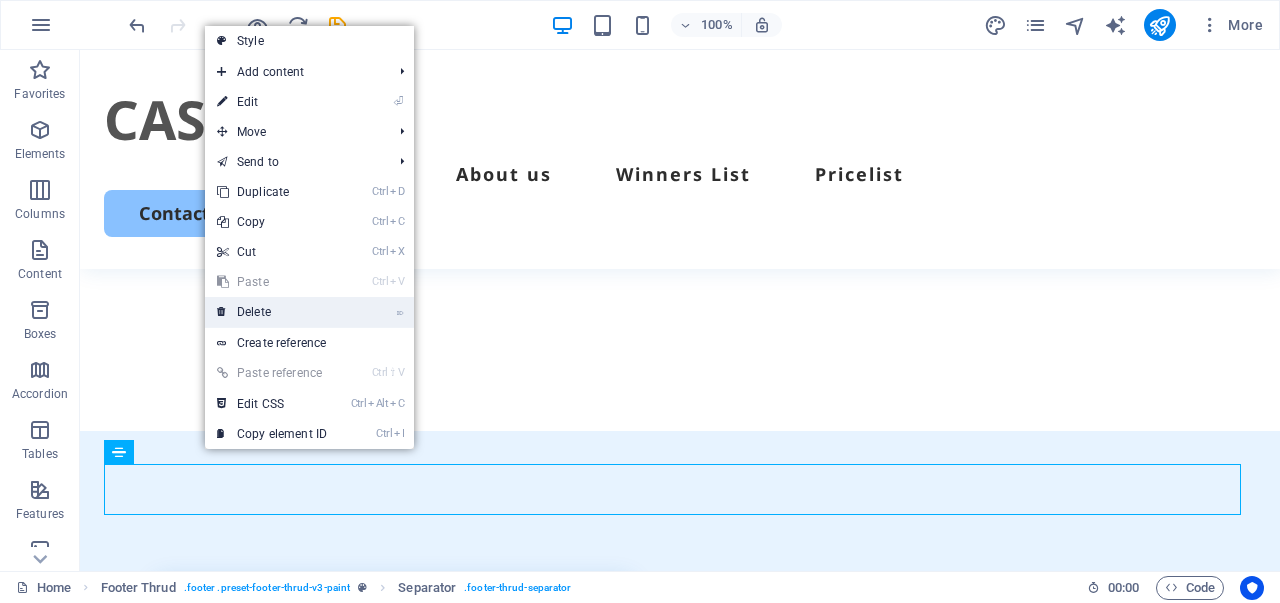 click on "⌦  Delete" at bounding box center (272, 312) 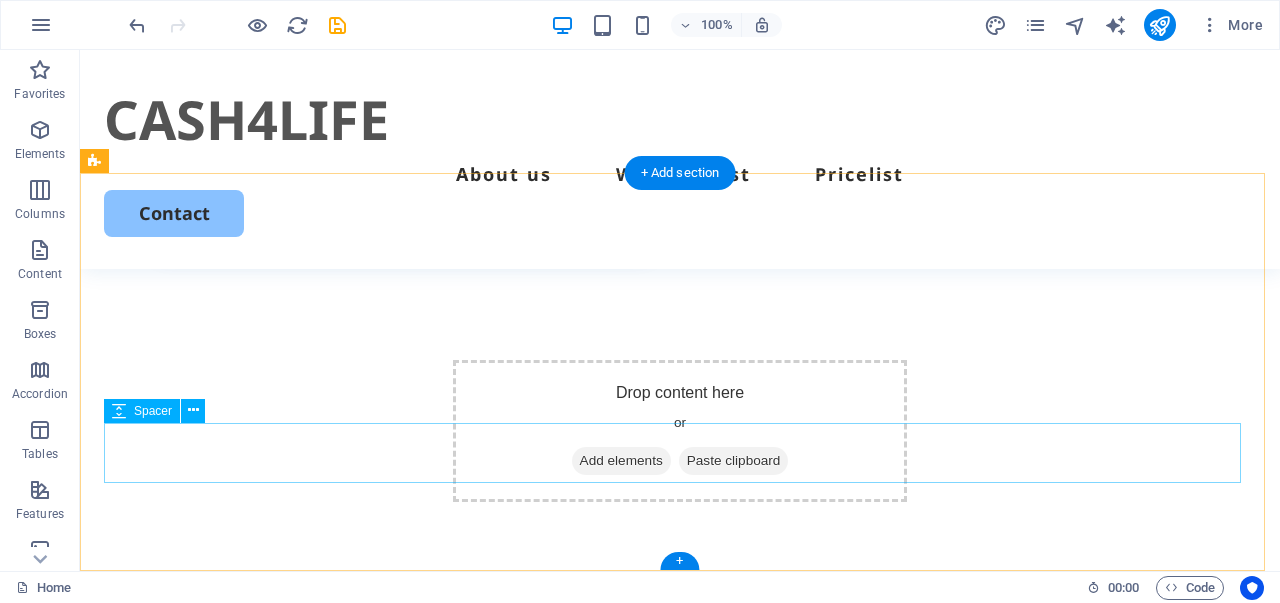 scroll, scrollTop: 2982, scrollLeft: 0, axis: vertical 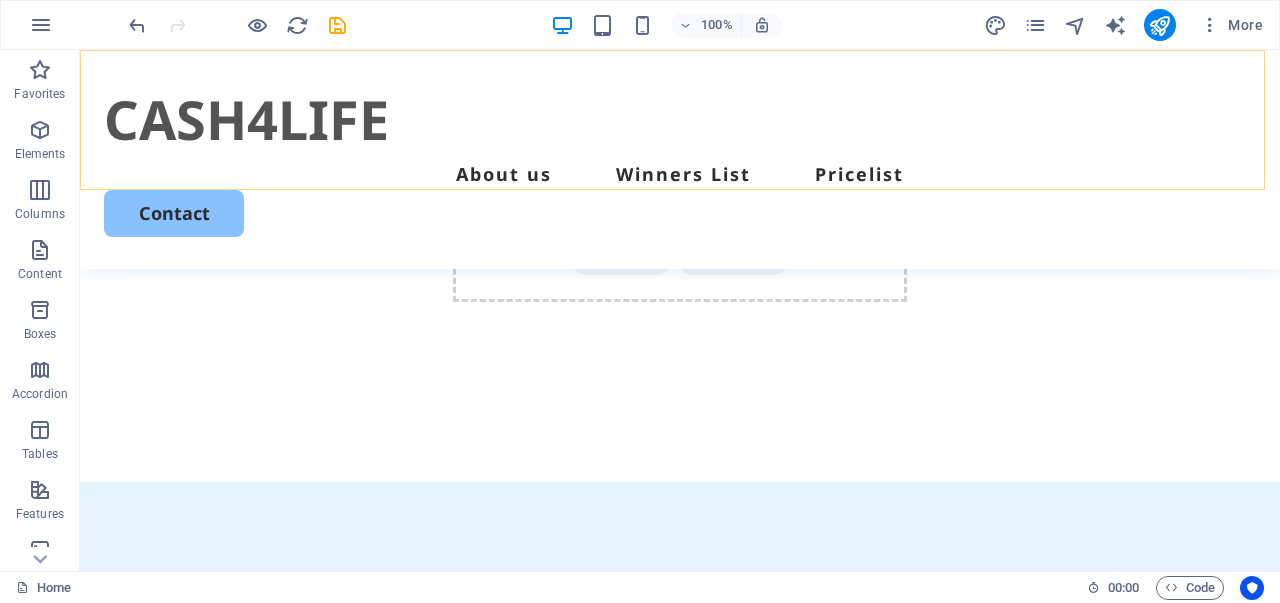 click on "CASH4LIFE About us Winners List Pricelist Contact" at bounding box center (680, 159) 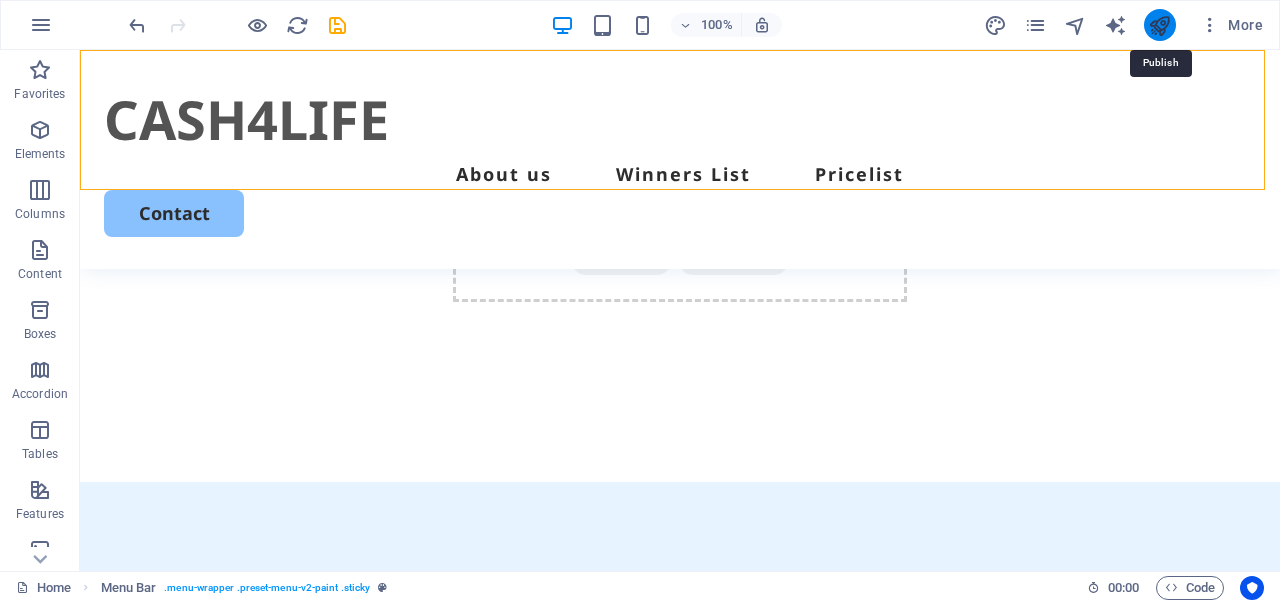 drag, startPoint x: 1157, startPoint y: 25, endPoint x: 1012, endPoint y: 11, distance: 145.6743 